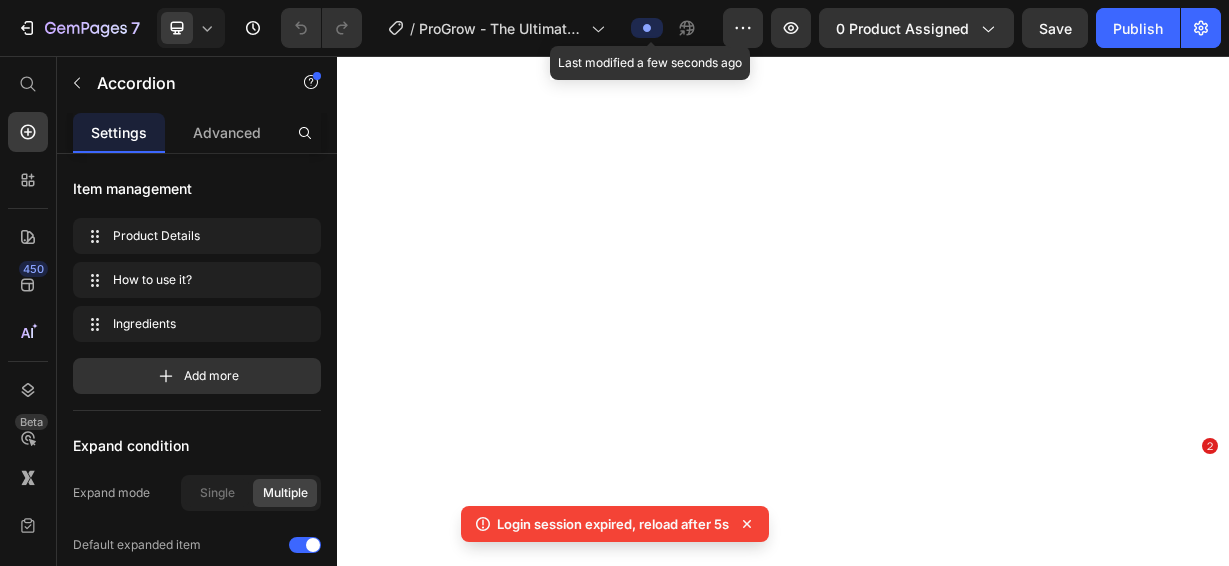 scroll, scrollTop: 0, scrollLeft: 0, axis: both 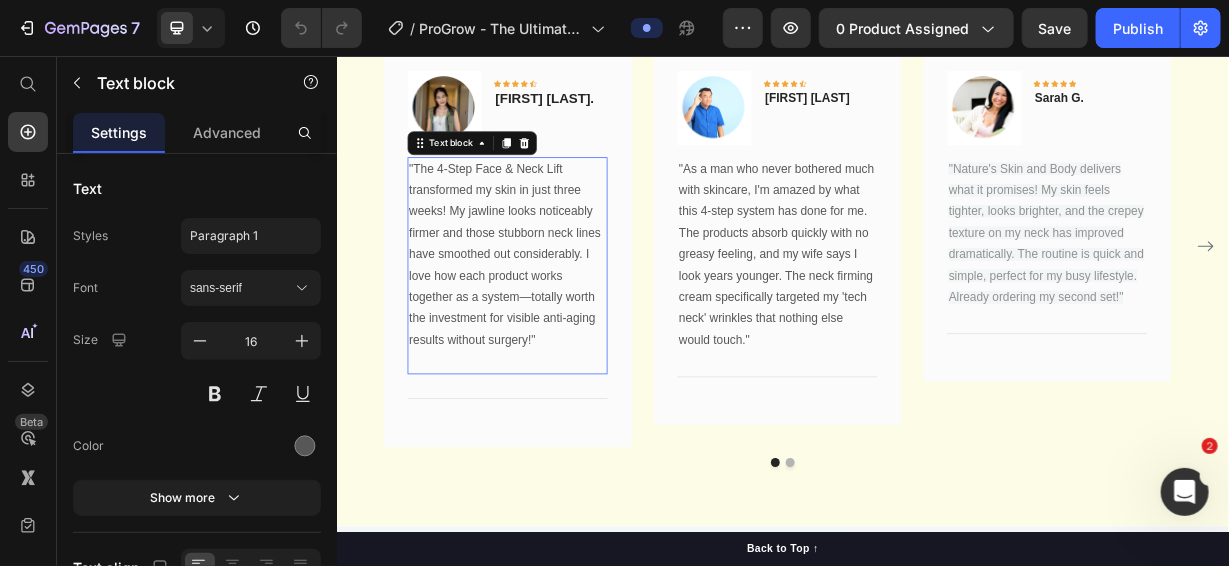 click on ""The 4-Step Face & Neck Lift transformed my skin in just three weeks! My jawline looks noticeably firmer and those stubborn neck lines have smoothed out considerably. I love how each product works together as a system—totally worth the investment for visible anti-aging results without surgery!"" at bounding box center (565, 337) 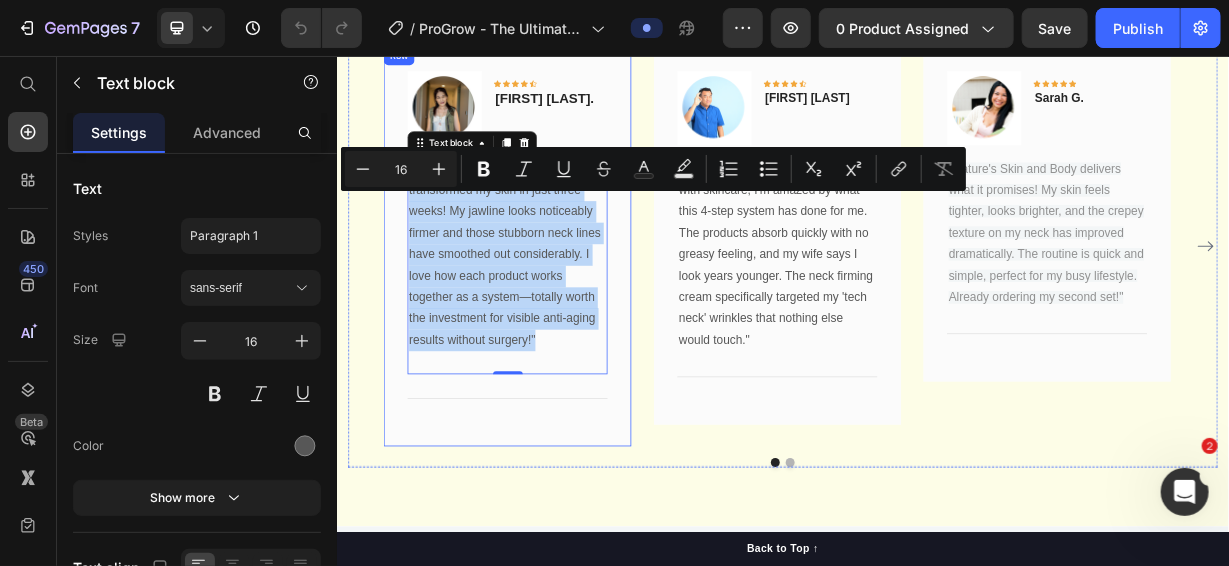 drag, startPoint x: 619, startPoint y: 489, endPoint x: 421, endPoint y: 257, distance: 305.0049 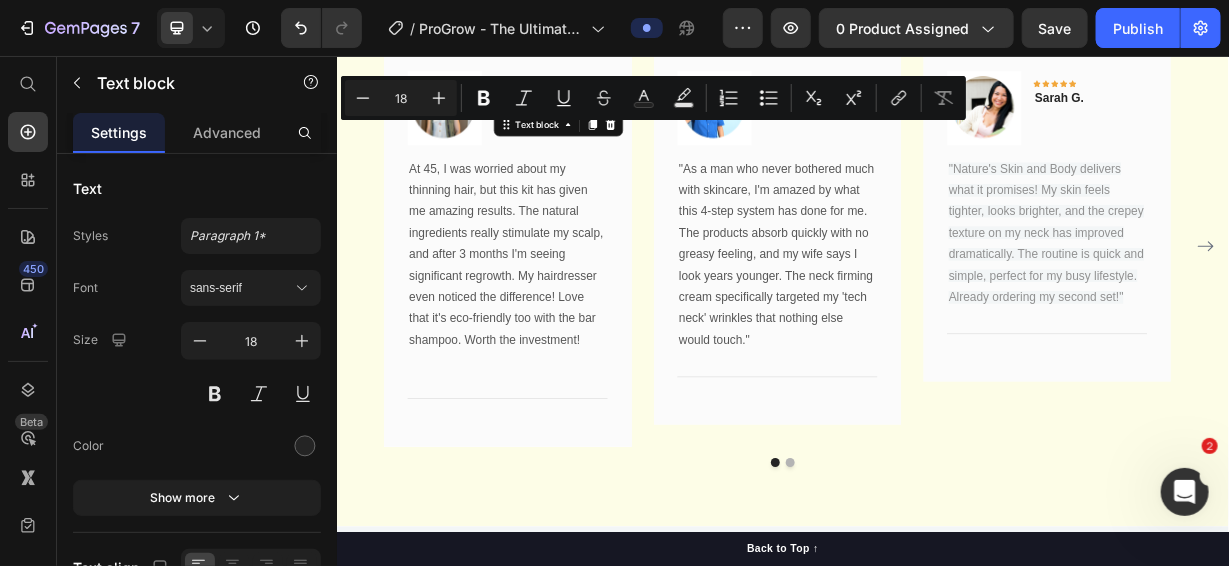 drag, startPoint x: 635, startPoint y: 155, endPoint x: 553, endPoint y: 151, distance: 82.0975 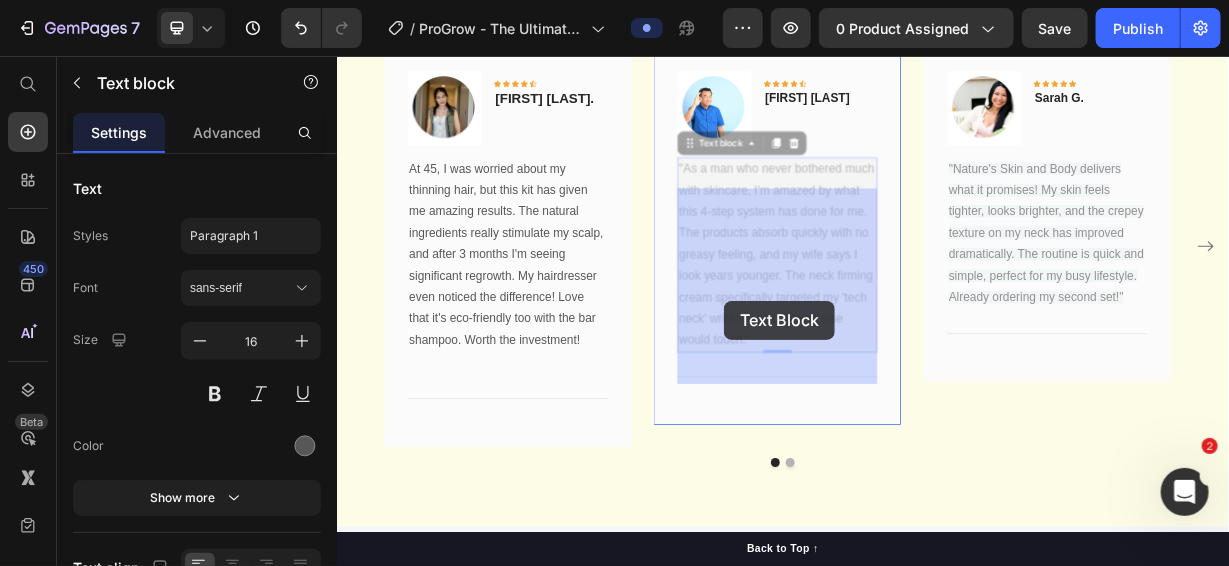 drag, startPoint x: 895, startPoint y: 474, endPoint x: 857, endPoint y: 382, distance: 99.53894 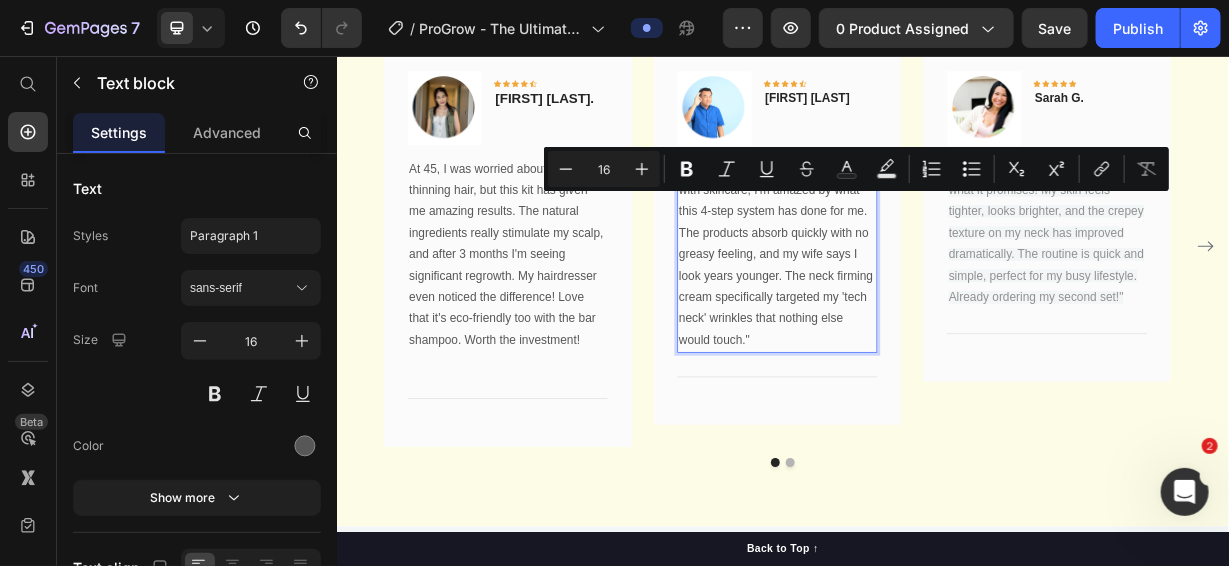 drag, startPoint x: 896, startPoint y: 469, endPoint x: 794, endPoint y: 246, distance: 245.2203 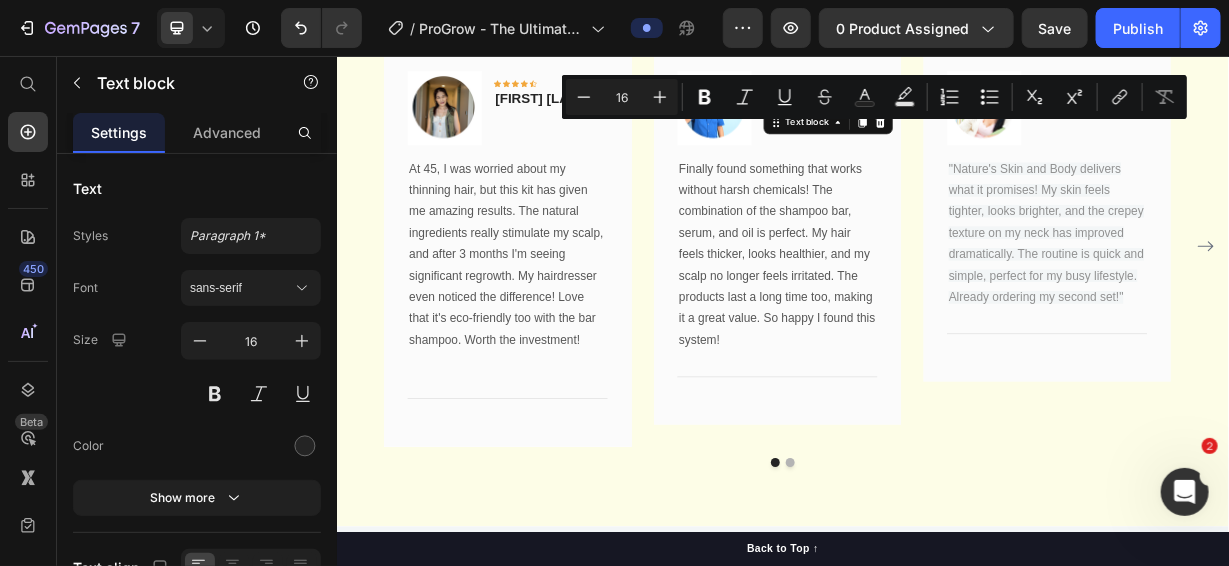 drag, startPoint x: 992, startPoint y: 148, endPoint x: 912, endPoint y: 145, distance: 80.05623 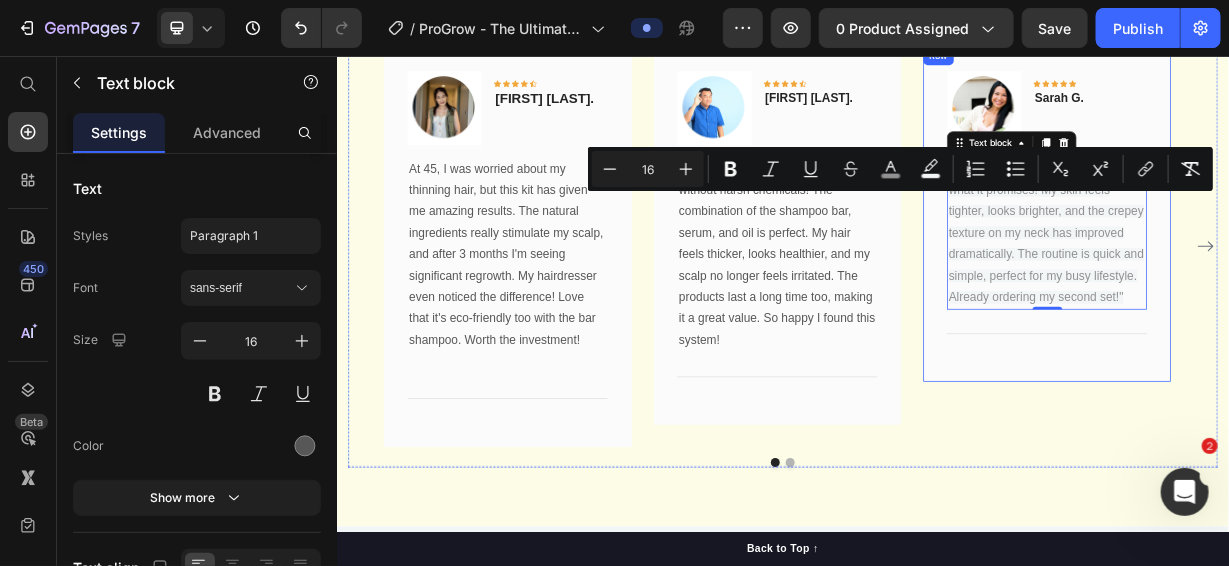 drag, startPoint x: 1401, startPoint y: 420, endPoint x: 1154, endPoint y: 256, distance: 296.48776 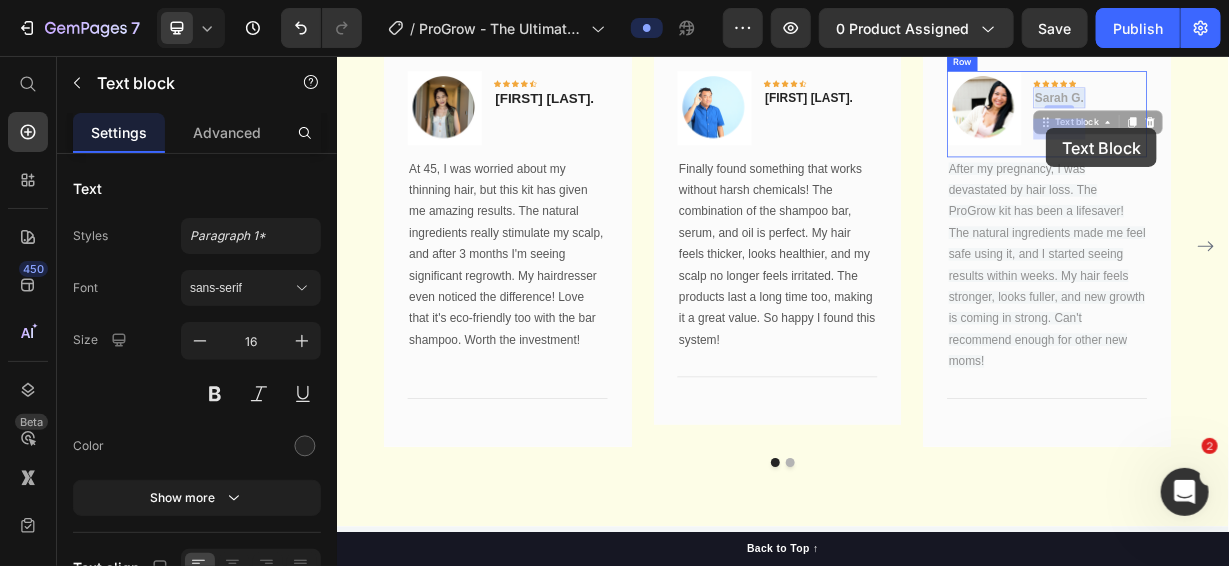 drag, startPoint x: 1340, startPoint y: 152, endPoint x: 1290, endPoint y: 152, distance: 50 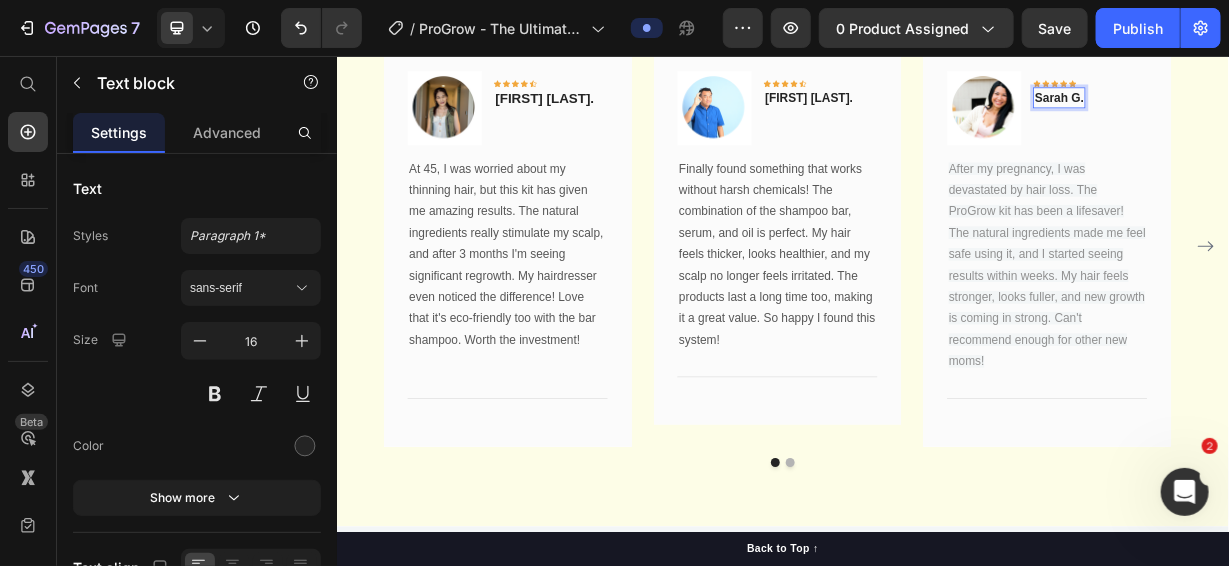 click on "Sarah G." at bounding box center [1308, 111] 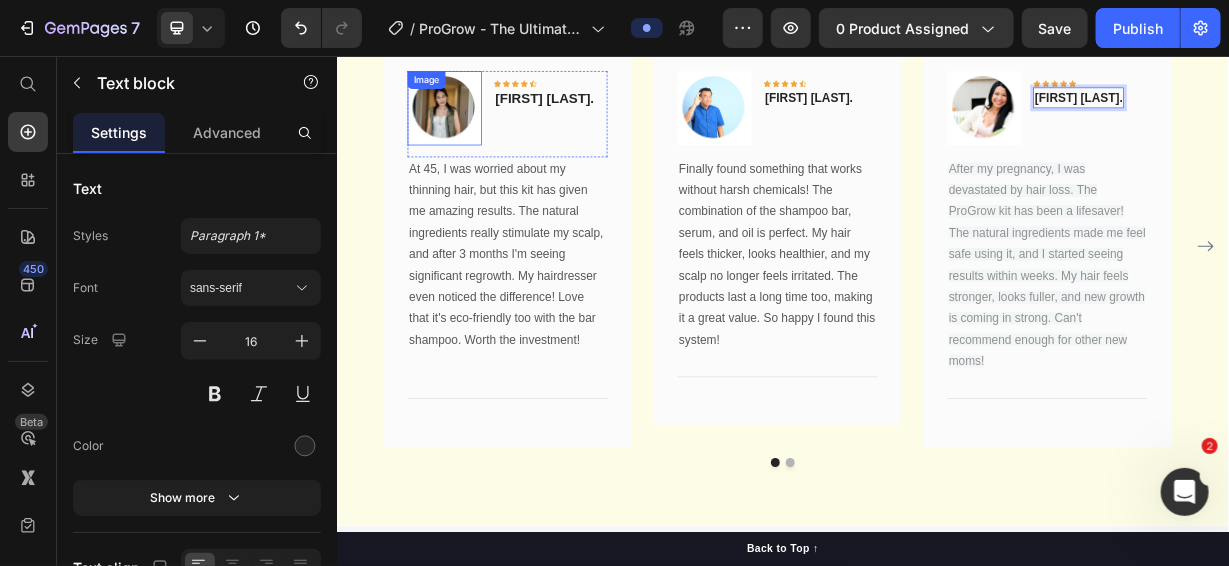 click at bounding box center (481, 125) 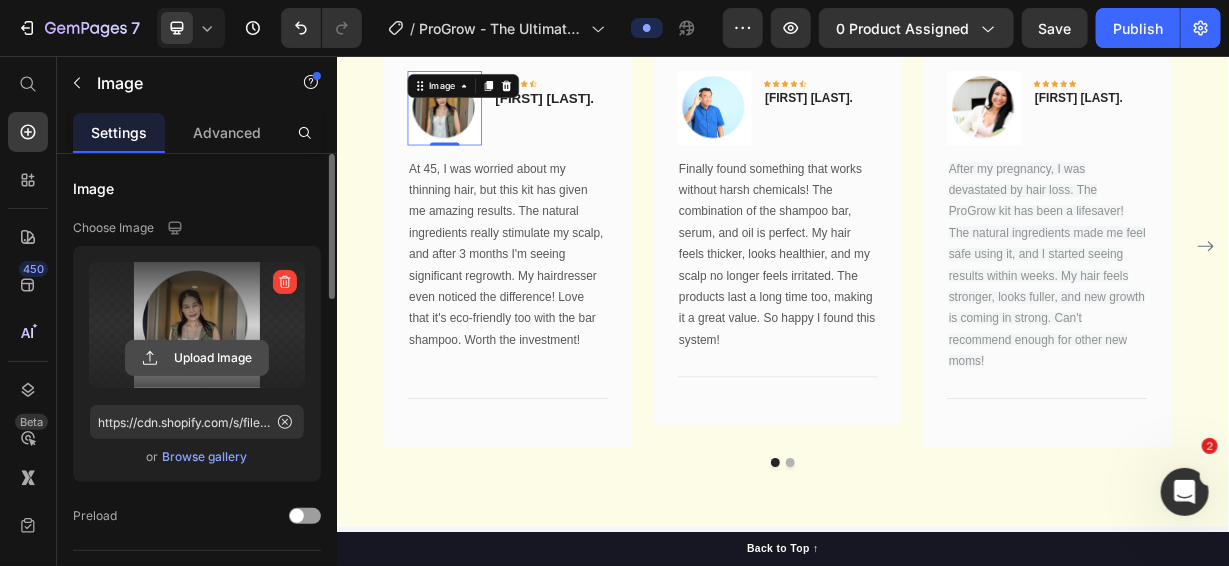 click 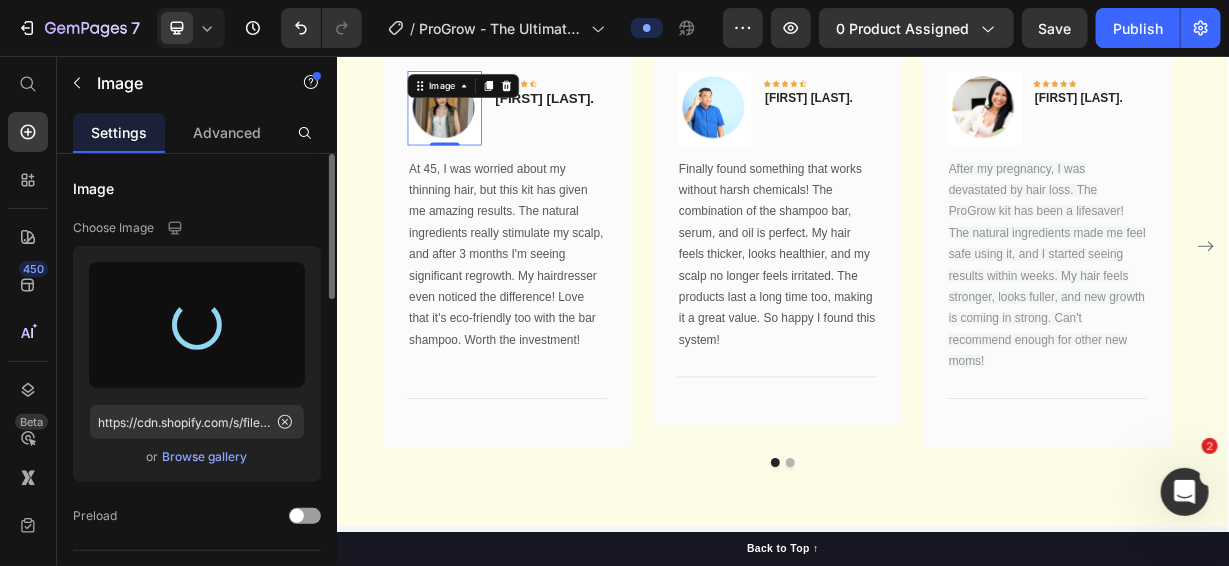type on "https://cdn.shopify.com/s/files/1/1097/2858/files/gempages_554715468074583280-d92c0a0b-fd39-4a10-aa94-ddebd4bf883b.png" 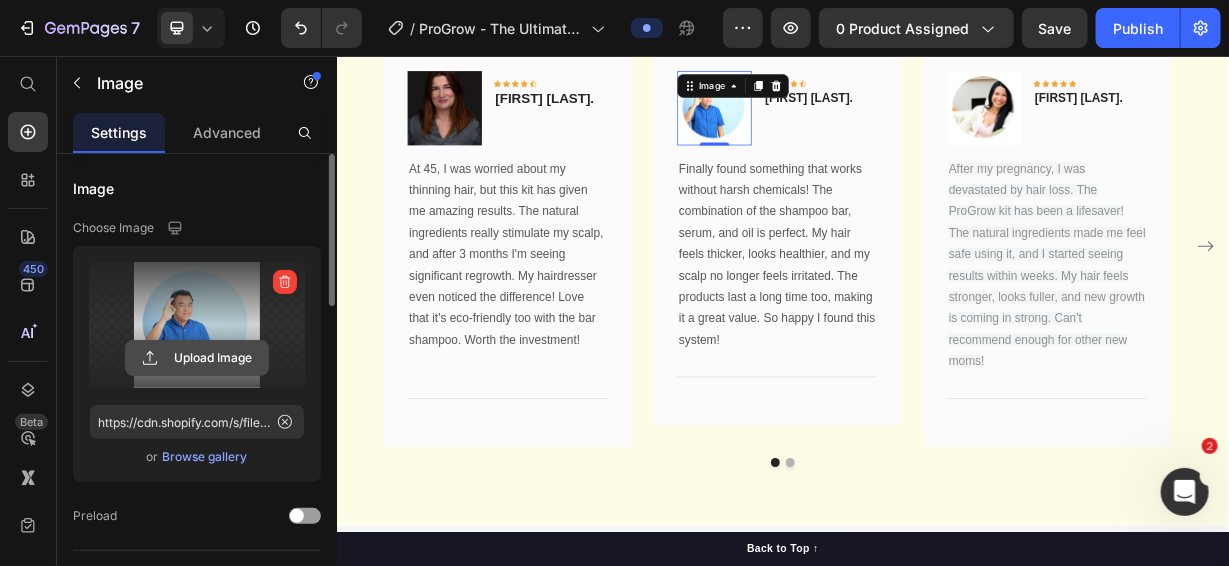 click 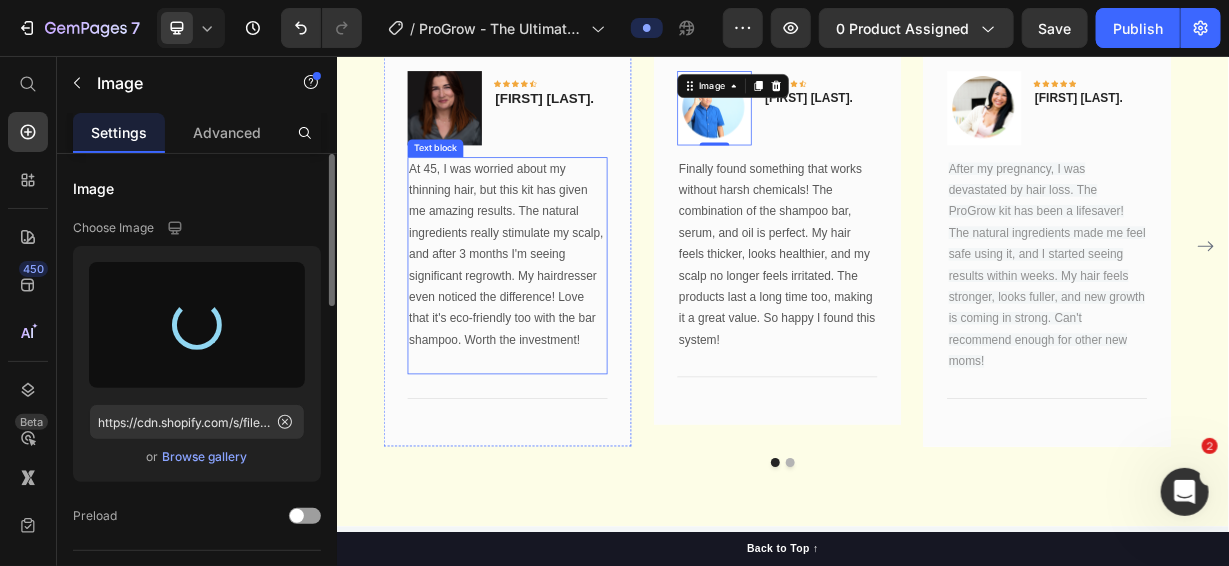 type on "https://cdn.shopify.com/s/files/1/1097/2858/files/gempages_554715468074583280-36e79dcf-6550-44e9-8531-c7aa647c6c16.png" 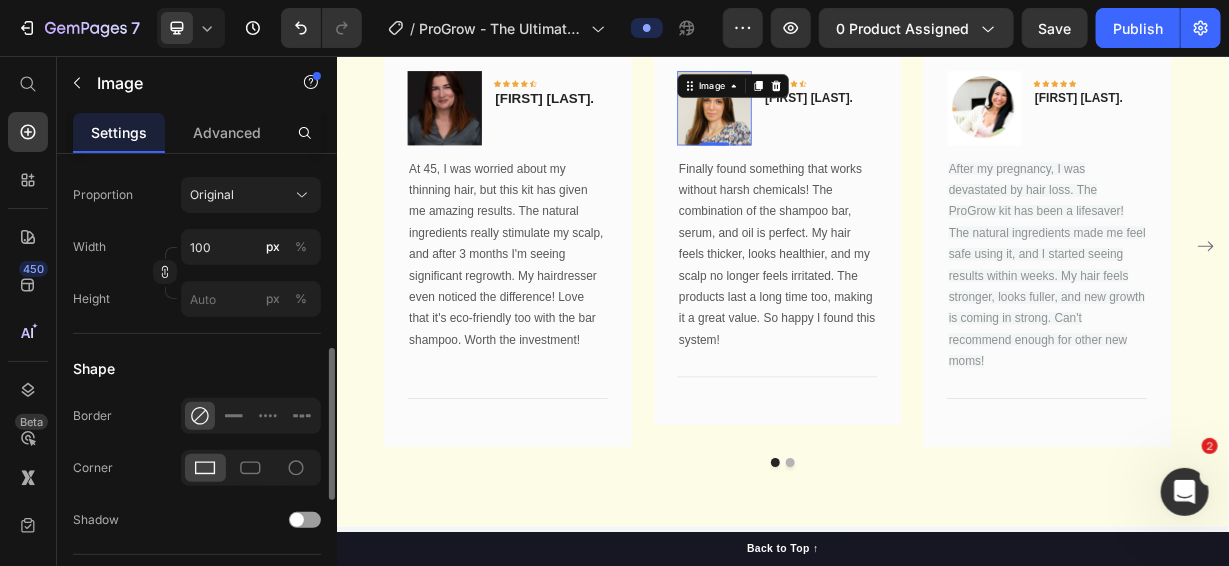 scroll, scrollTop: 698, scrollLeft: 0, axis: vertical 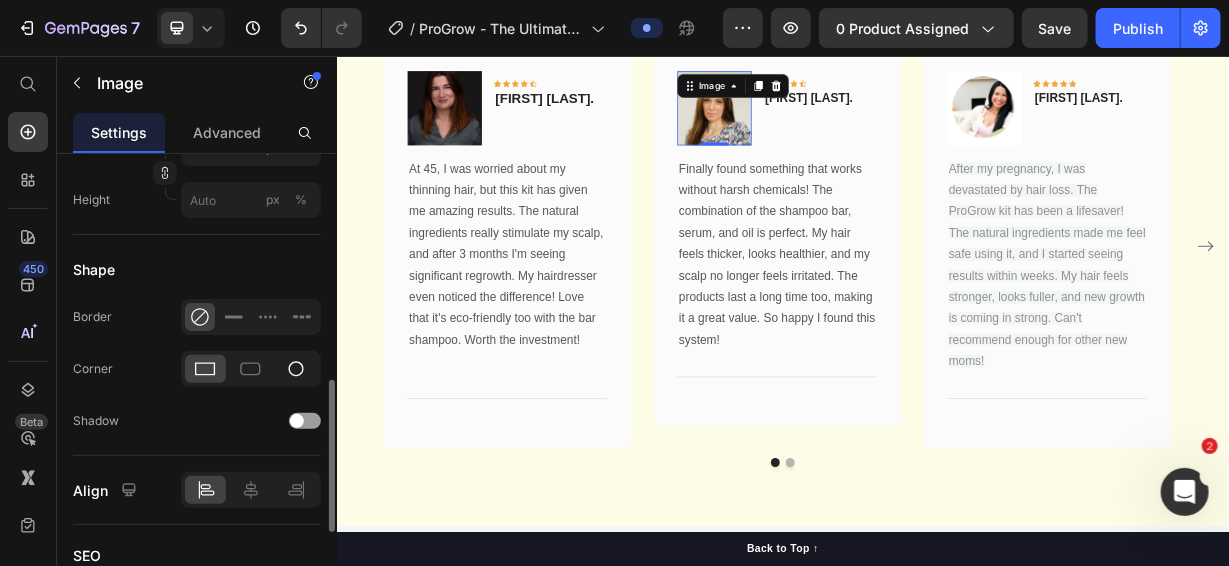 click 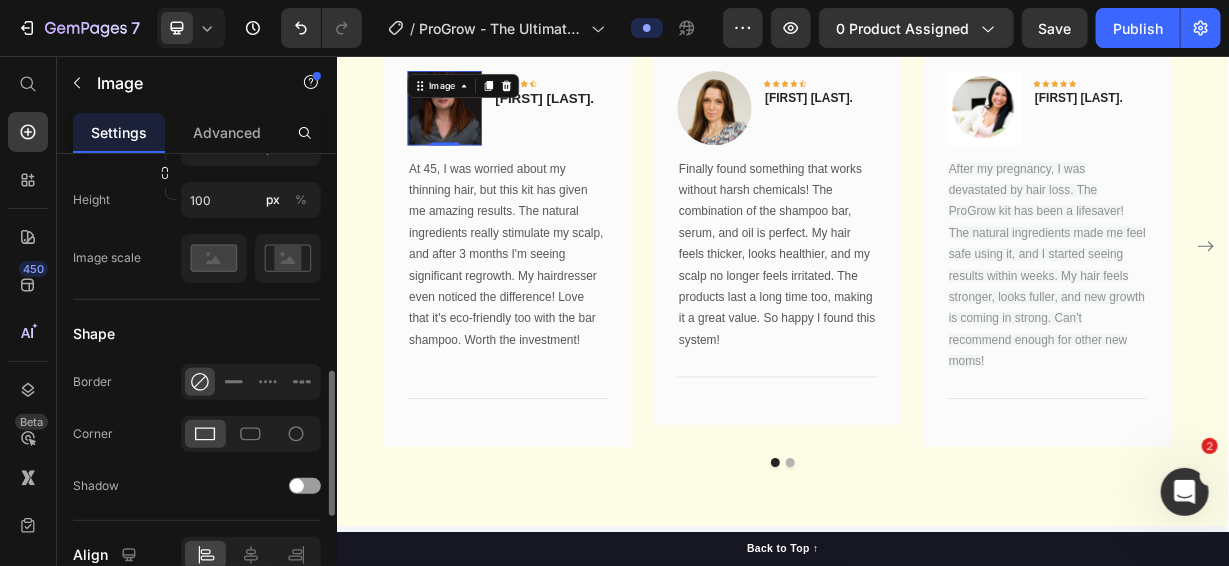 scroll, scrollTop: 698, scrollLeft: 0, axis: vertical 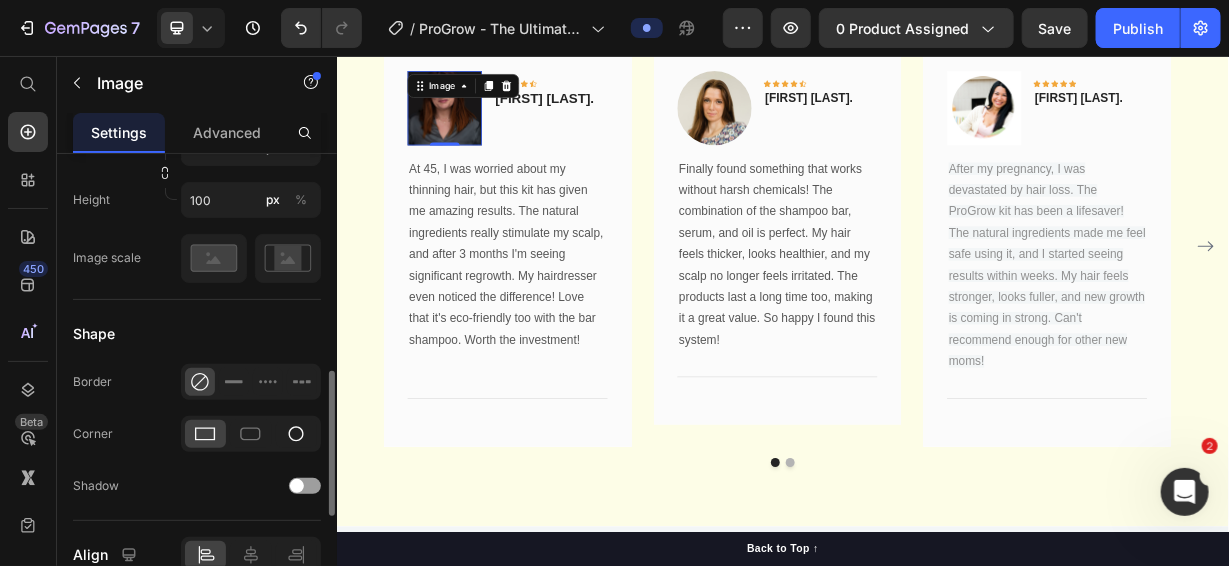 click 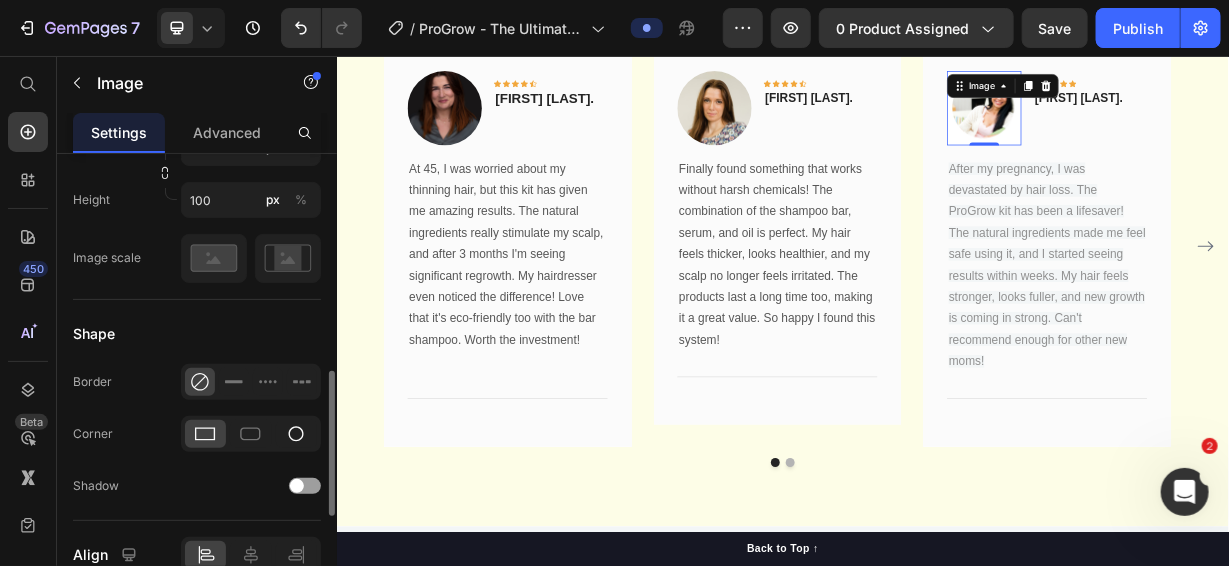 click 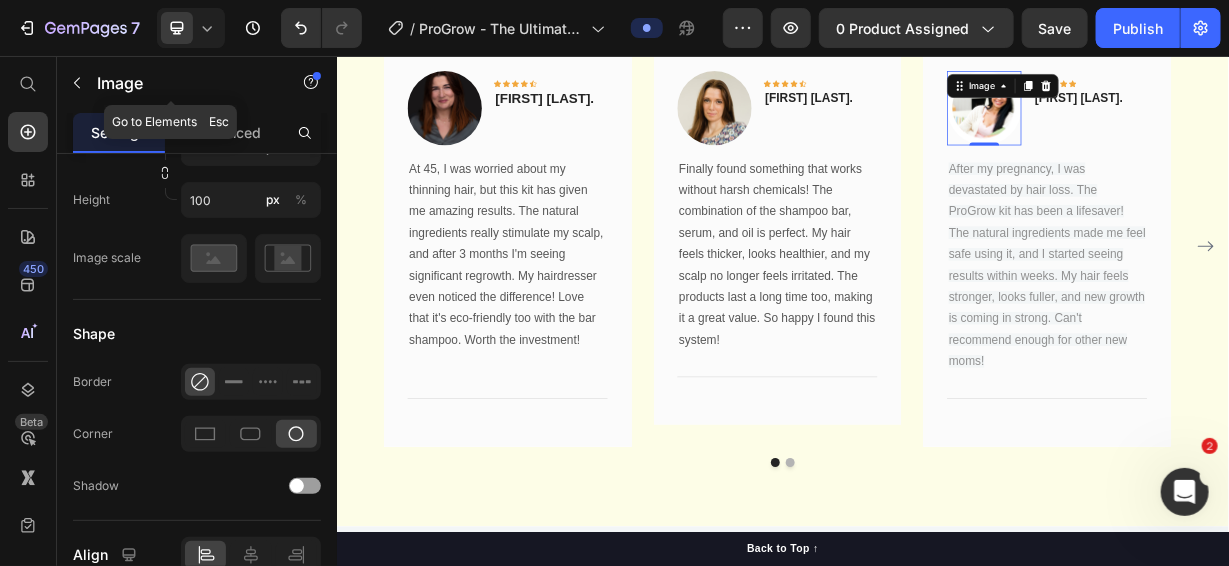 click at bounding box center (77, 83) 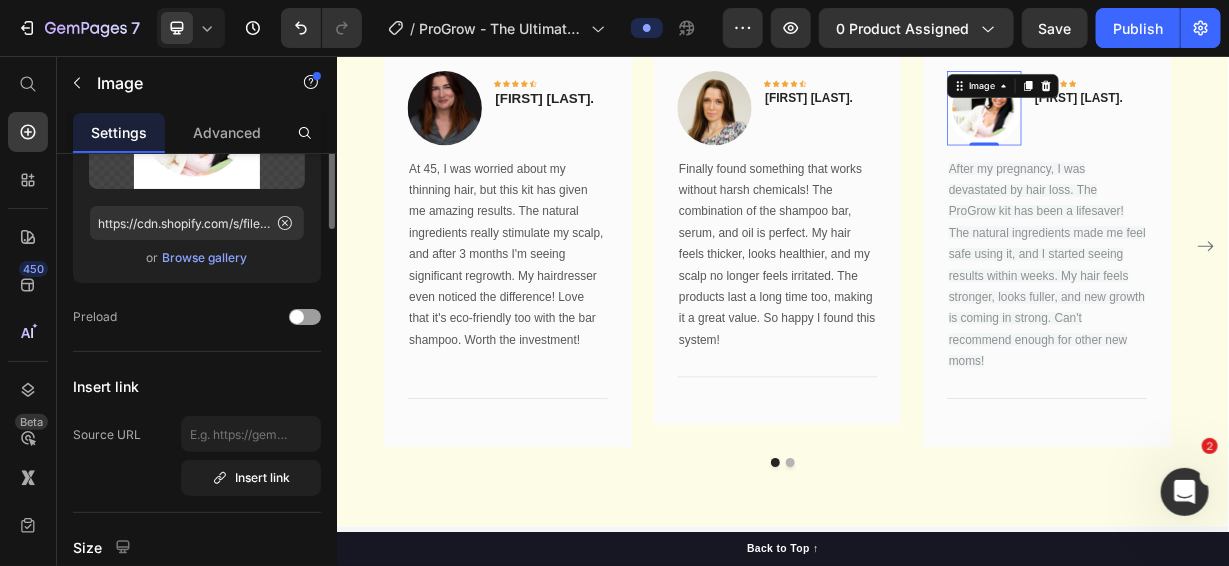 scroll, scrollTop: 0, scrollLeft: 0, axis: both 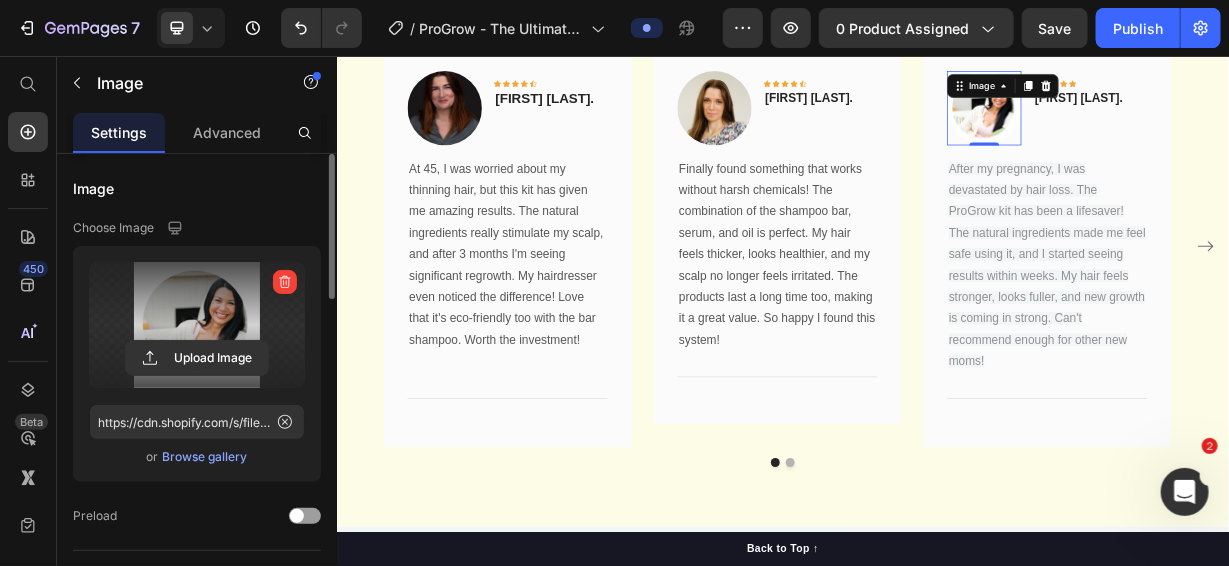 click at bounding box center (197, 325) 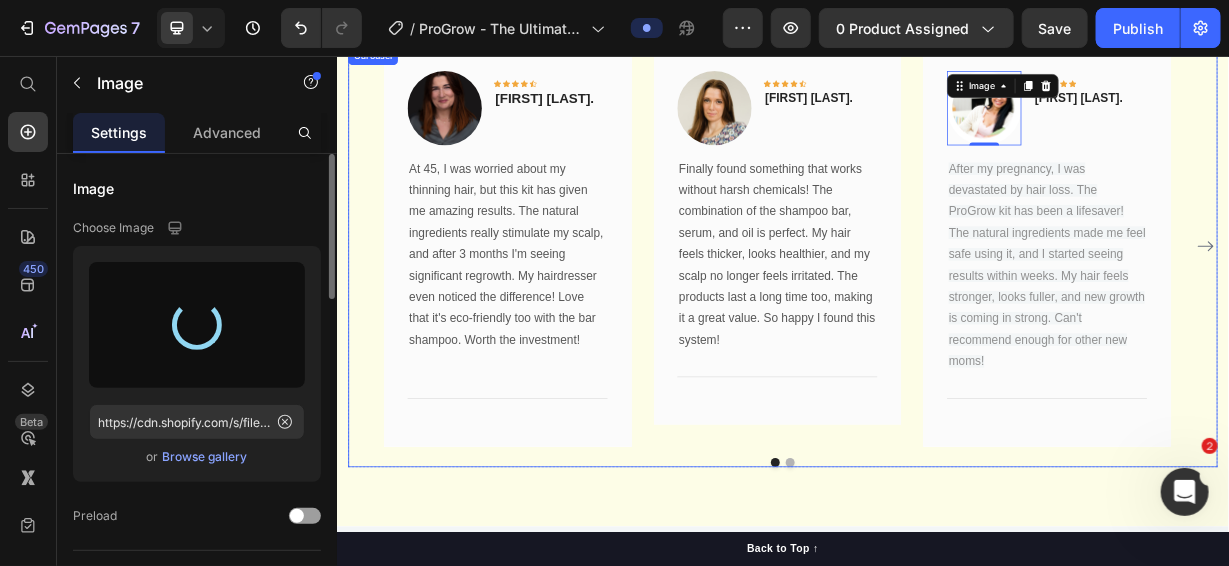 type on "https://cdn.shopify.com/s/files/1/1097/2858/files/gempages_554715468074583280-dd8f44f2-fe82-401d-aa2f-3feb35776568.png" 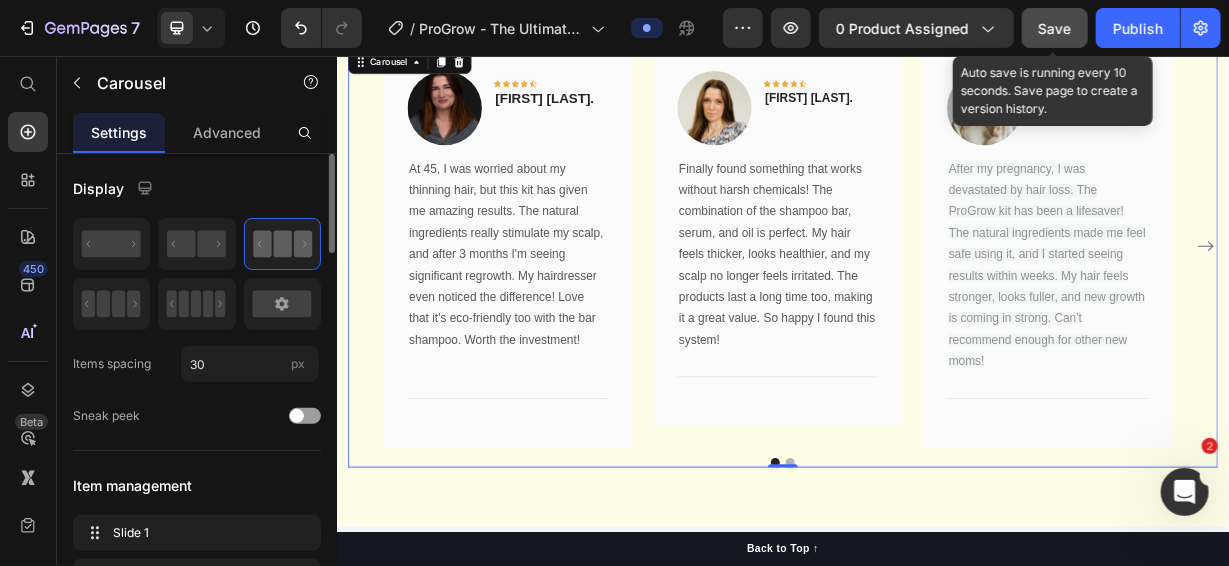 click on "Save" at bounding box center (1055, 28) 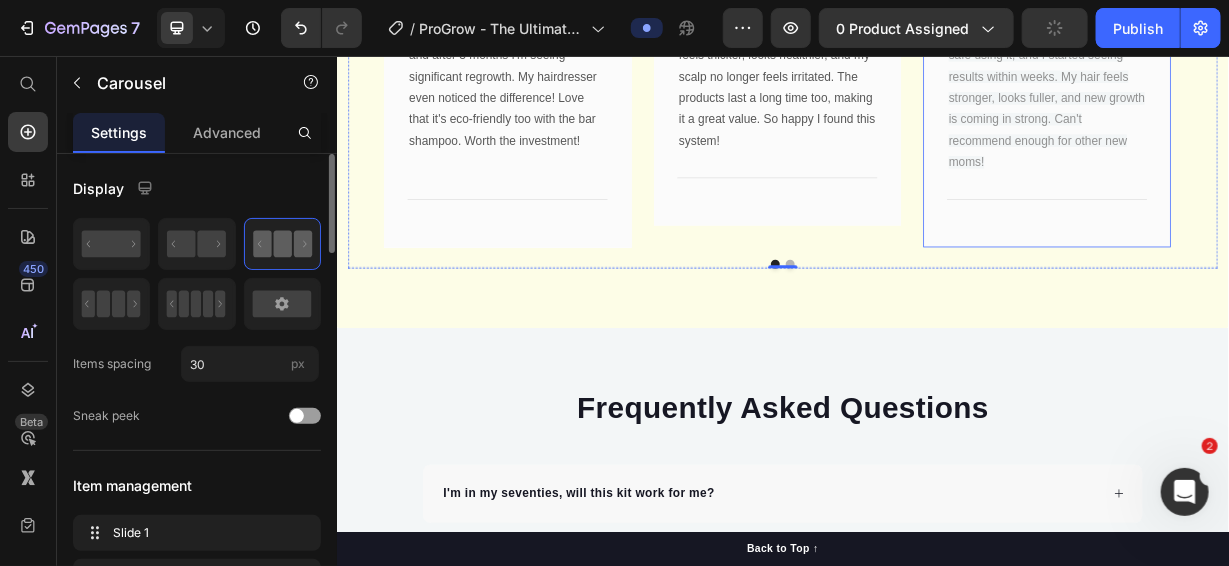 scroll, scrollTop: 10499, scrollLeft: 0, axis: vertical 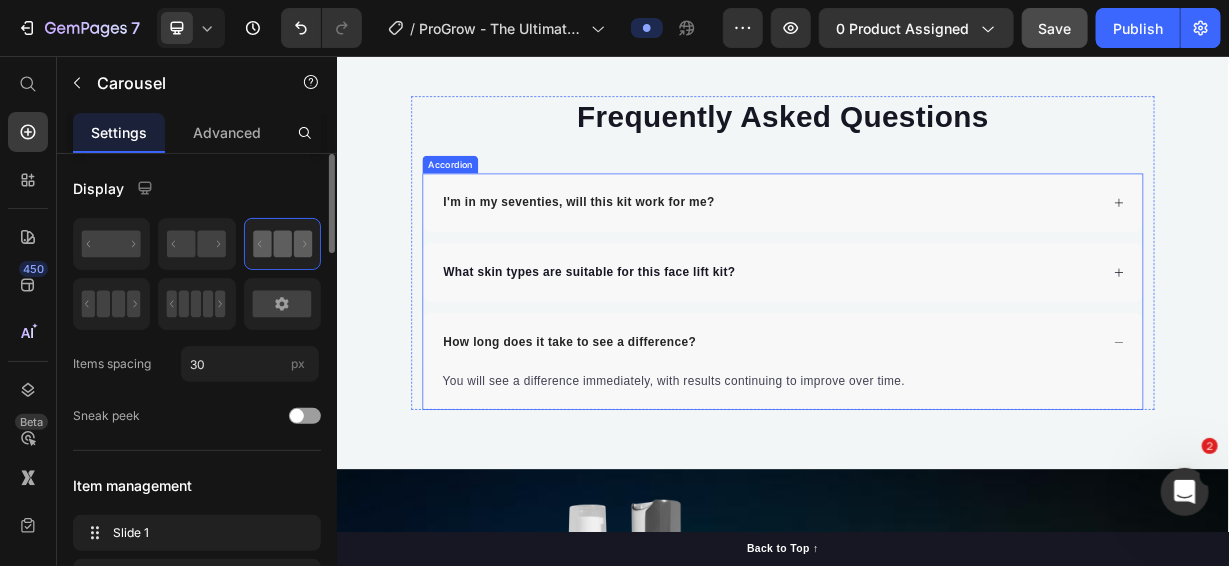 click on "I'm in my seventies, will this kit work for me?" at bounding box center [661, 252] 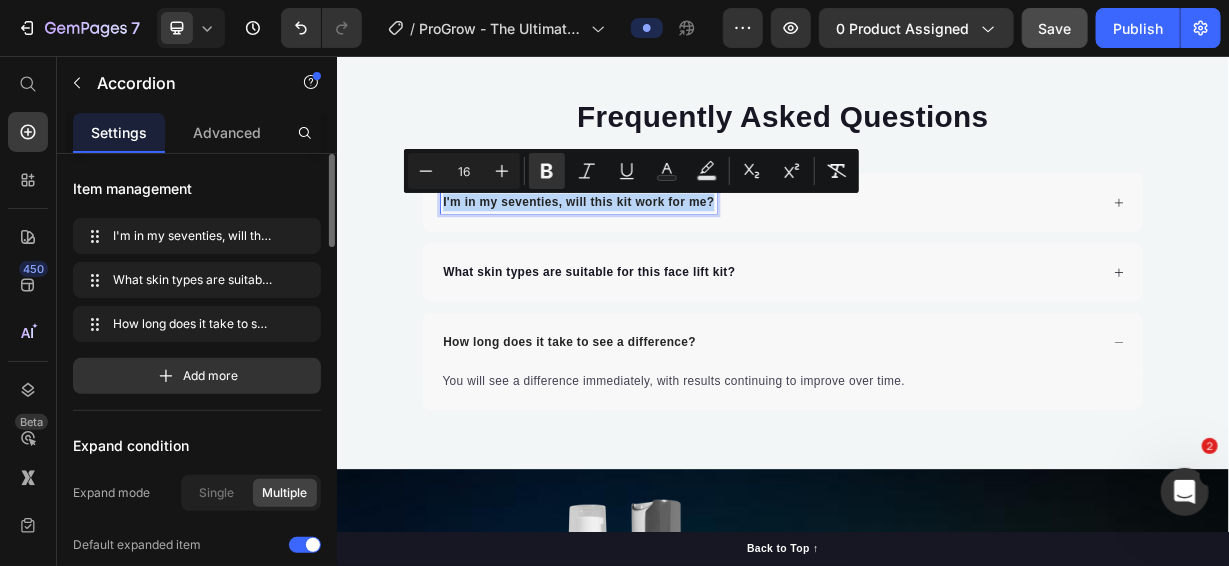 drag, startPoint x: 471, startPoint y: 253, endPoint x: 840, endPoint y: 262, distance: 369.10974 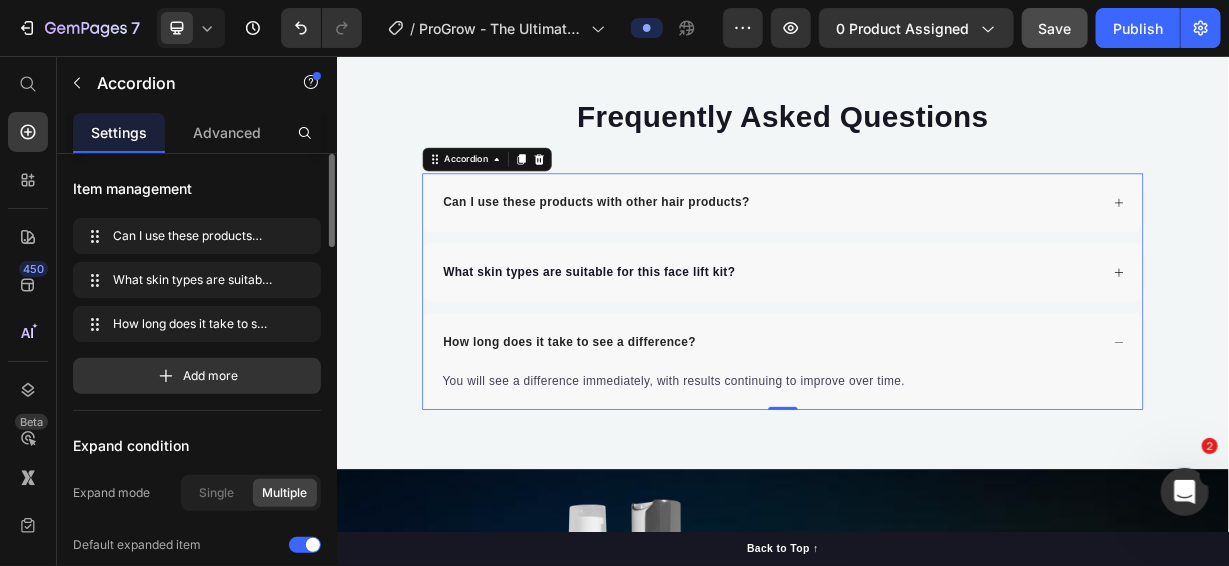 click 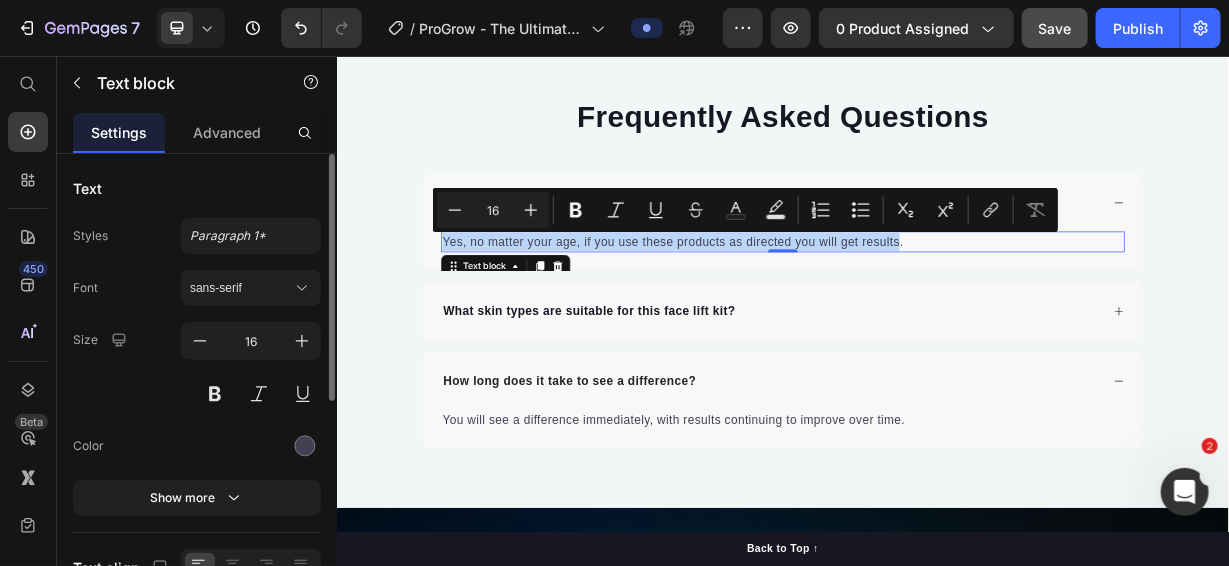 drag, startPoint x: 1085, startPoint y: 300, endPoint x: 474, endPoint y: 307, distance: 611.0401 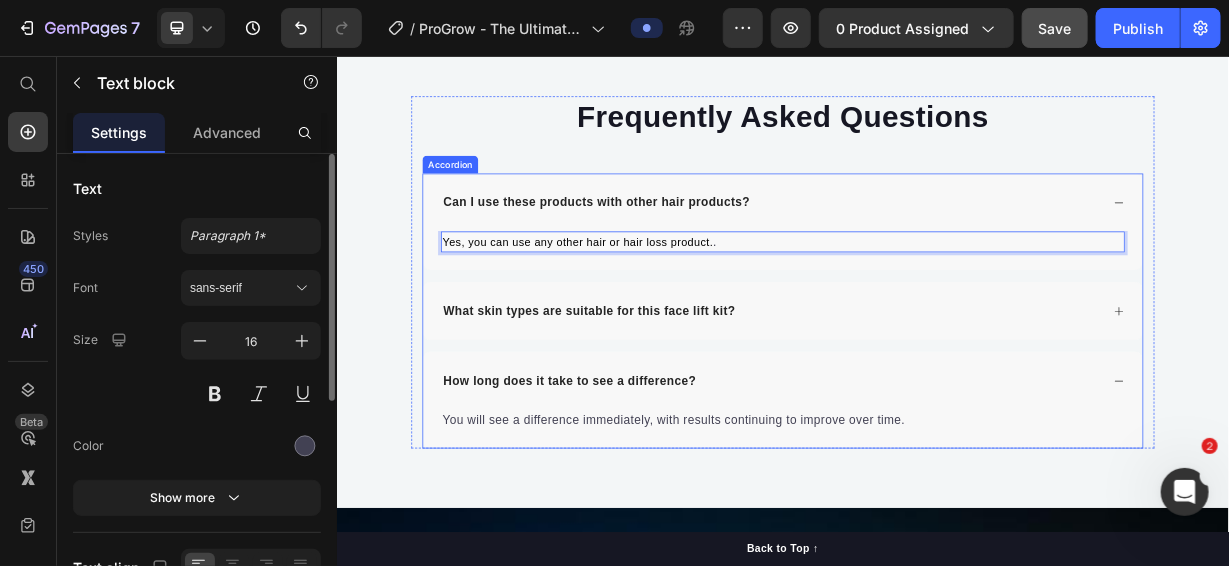 click on "What skin types are suitable for this face lift kit?" at bounding box center (675, 397) 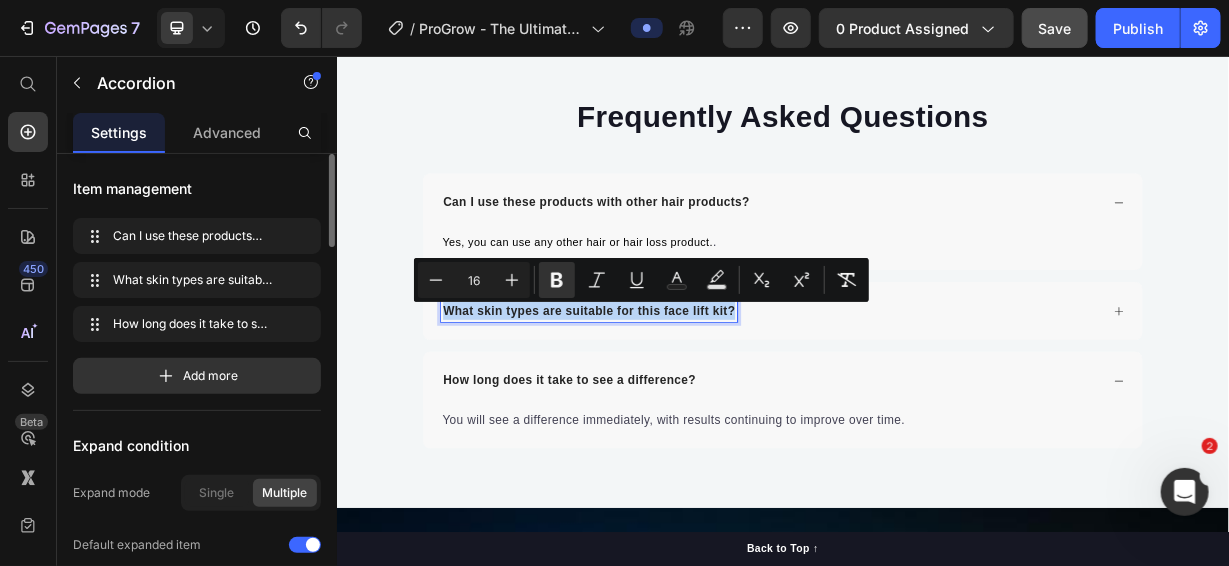 drag, startPoint x: 475, startPoint y: 391, endPoint x: 861, endPoint y: 392, distance: 386.00128 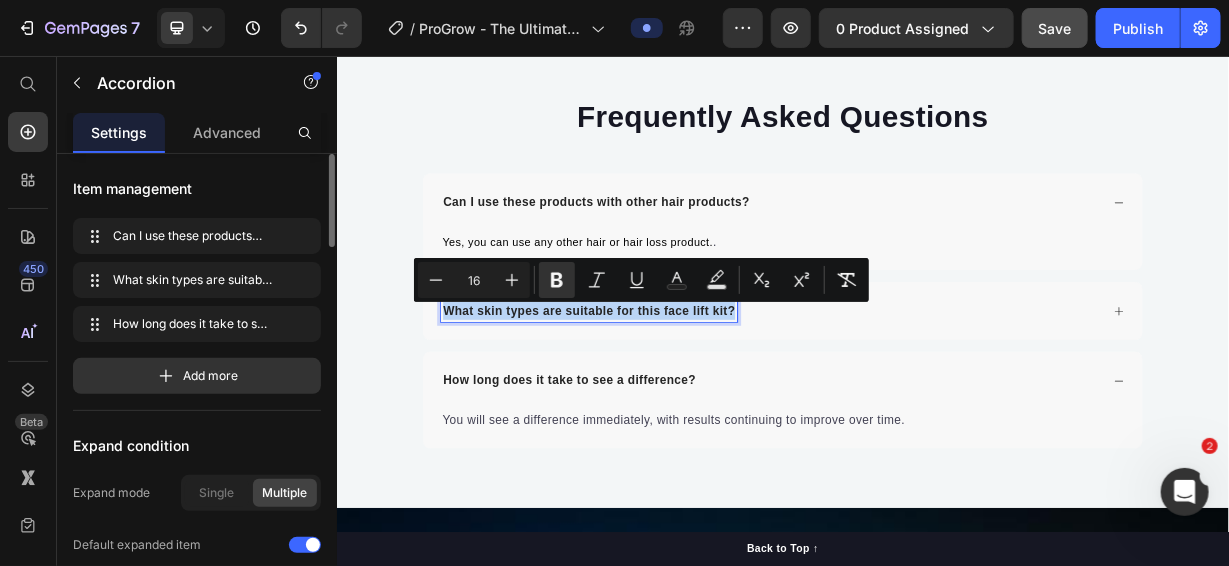 click on "What skin types are suitable for this face lift kit?" at bounding box center (675, 397) 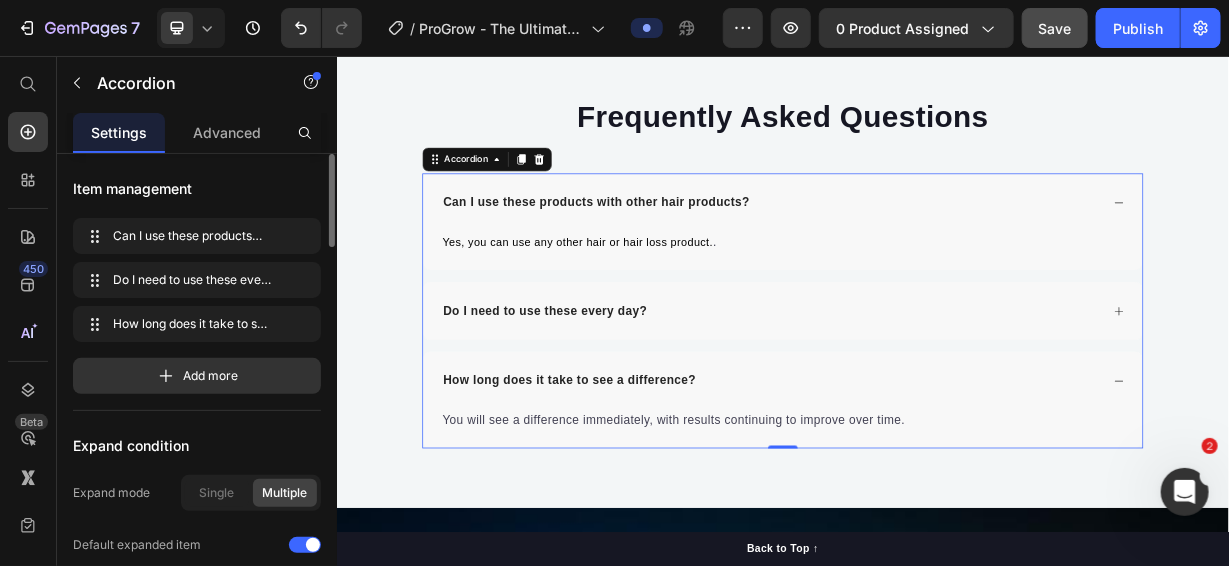 click on "Do I need to use these every day?" at bounding box center [936, 398] 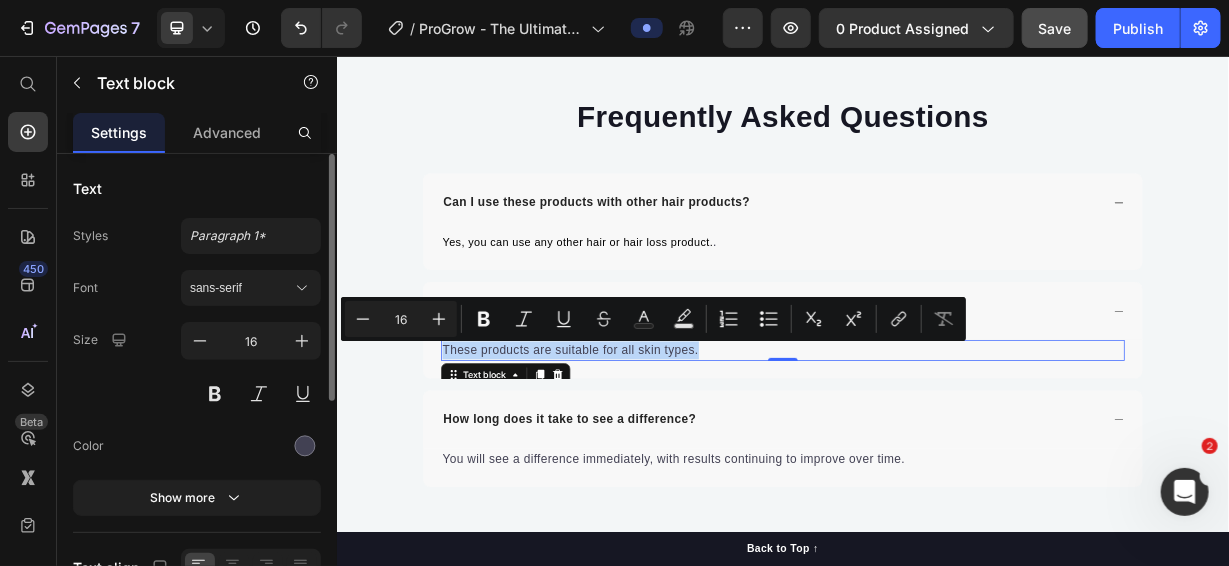 drag, startPoint x: 825, startPoint y: 442, endPoint x: 471, endPoint y: 448, distance: 354.05084 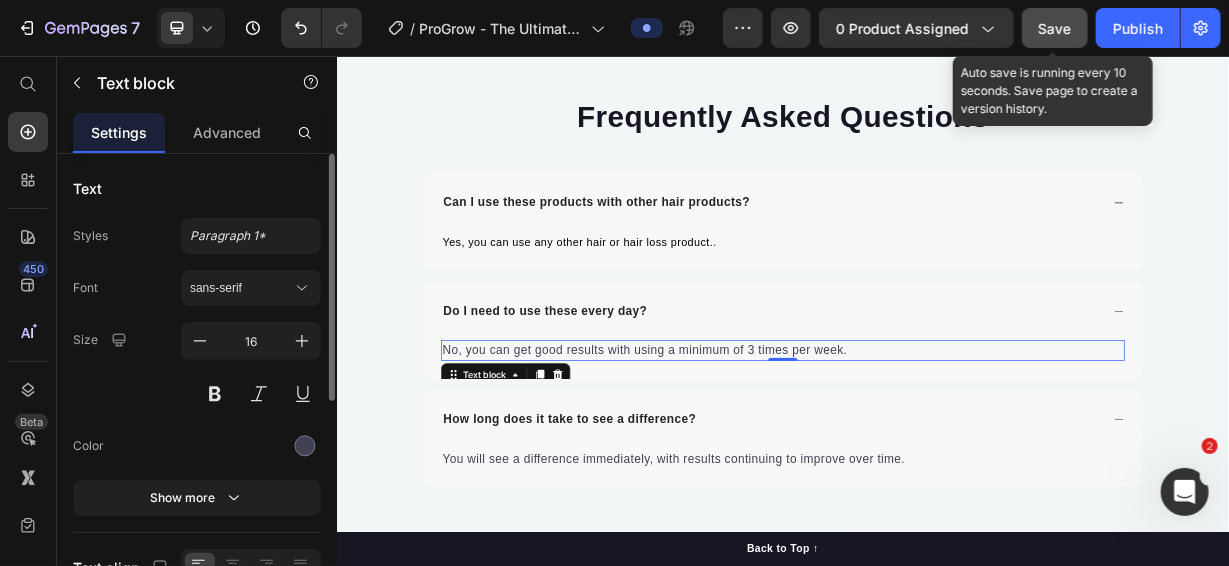 click on "Save" 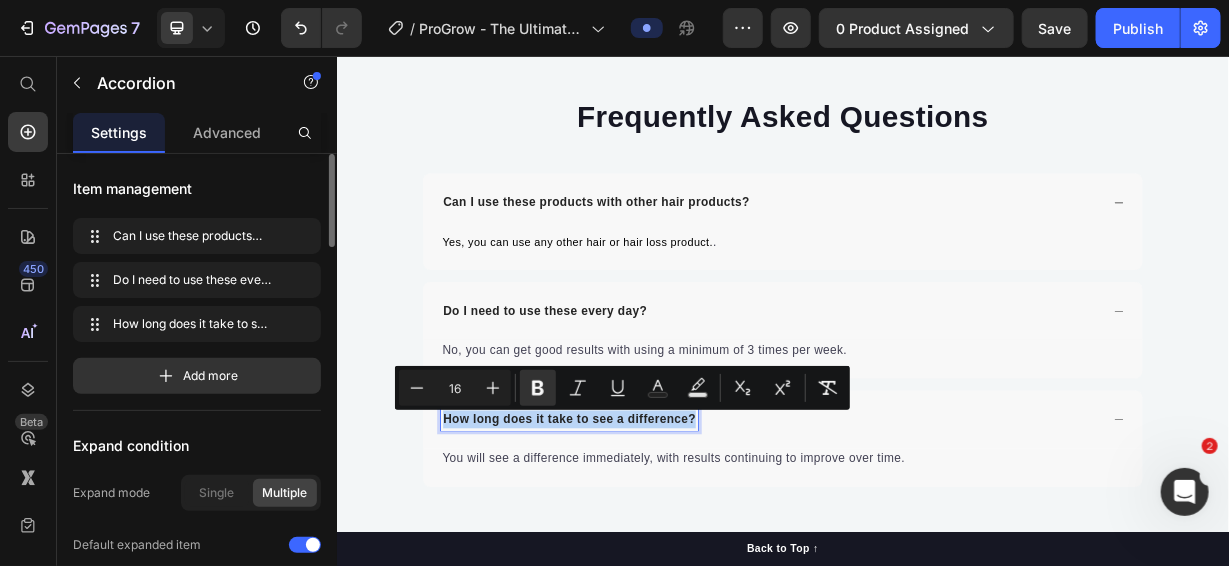 drag, startPoint x: 475, startPoint y: 541, endPoint x: 809, endPoint y: 528, distance: 334.2529 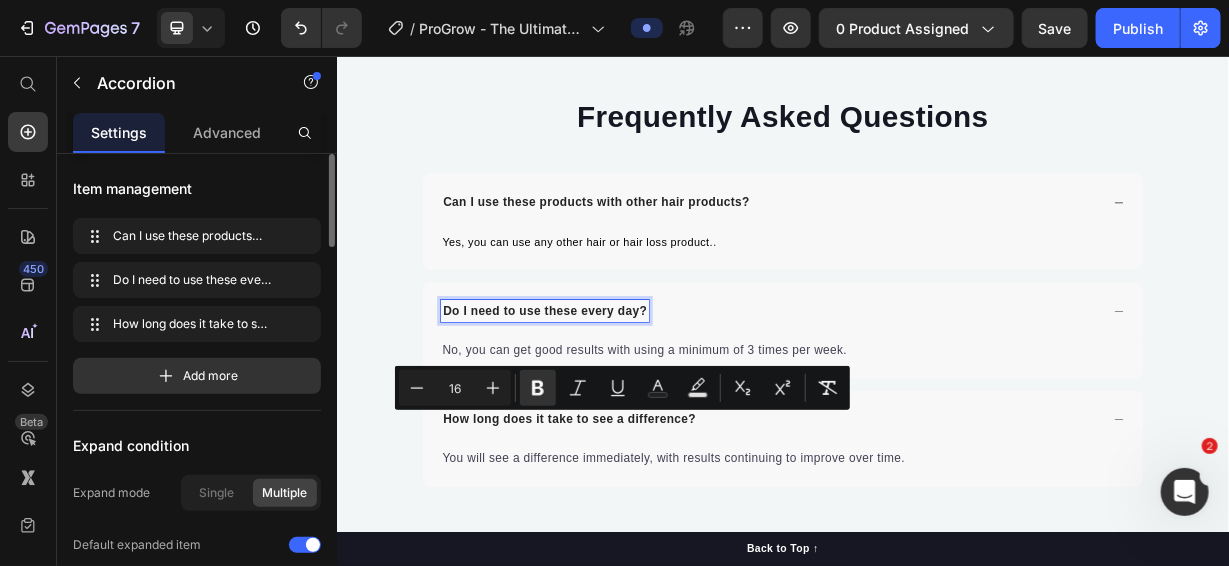 drag, startPoint x: 1011, startPoint y: 462, endPoint x: 718, endPoint y: 389, distance: 301.95694 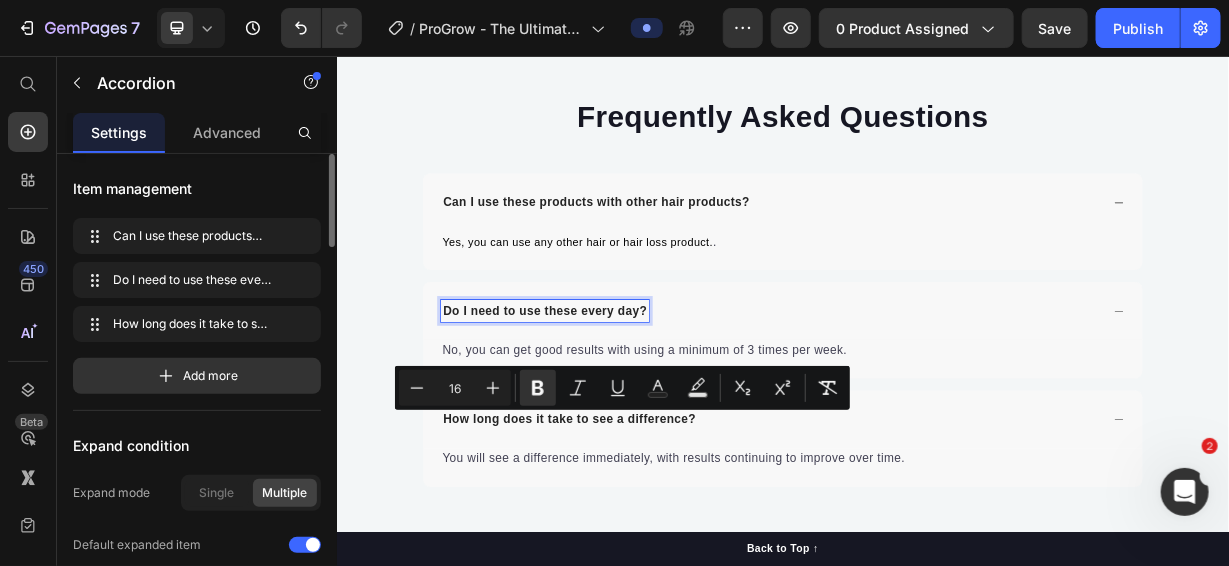 click on "Do I need to use these every day?" at bounding box center (616, 397) 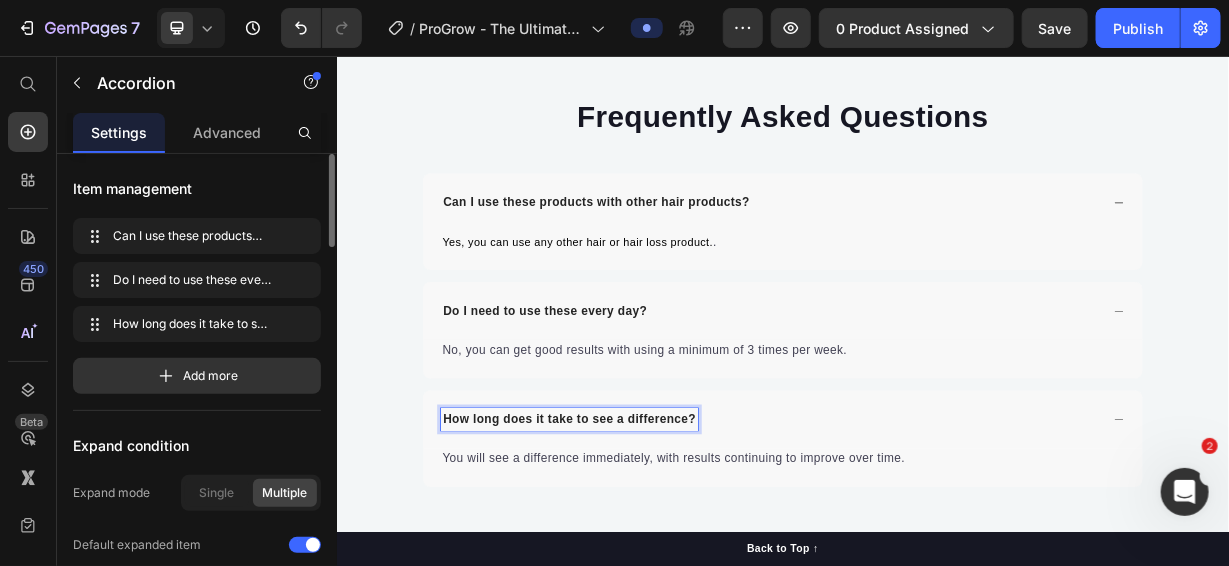 click on "How long does it take to see a difference?" at bounding box center (649, 543) 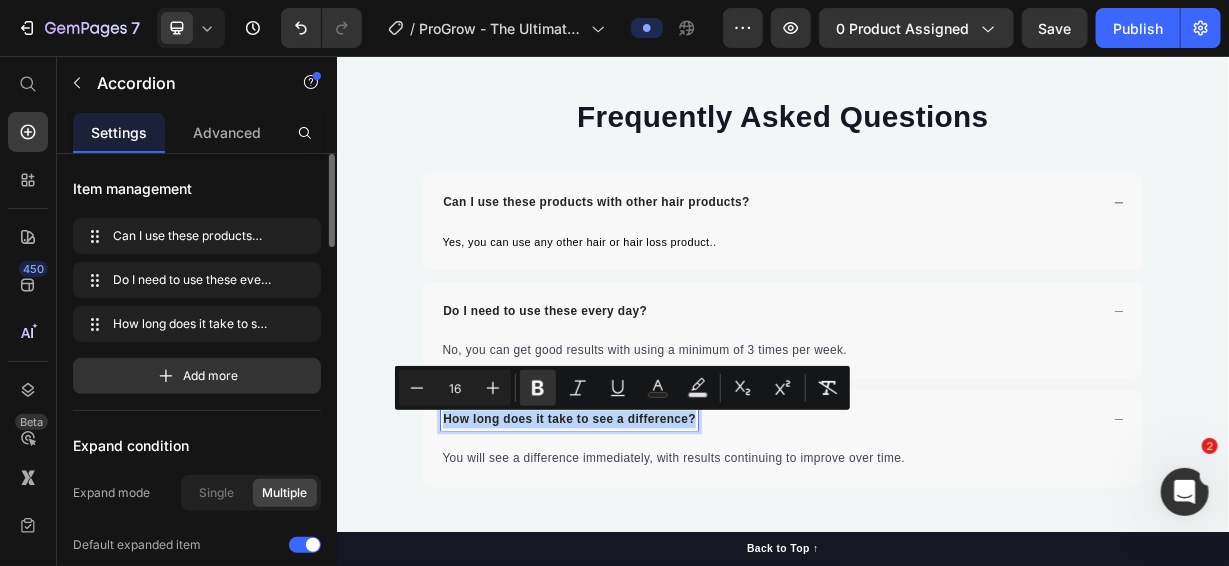 drag, startPoint x: 470, startPoint y: 541, endPoint x: 807, endPoint y: 534, distance: 337.0727 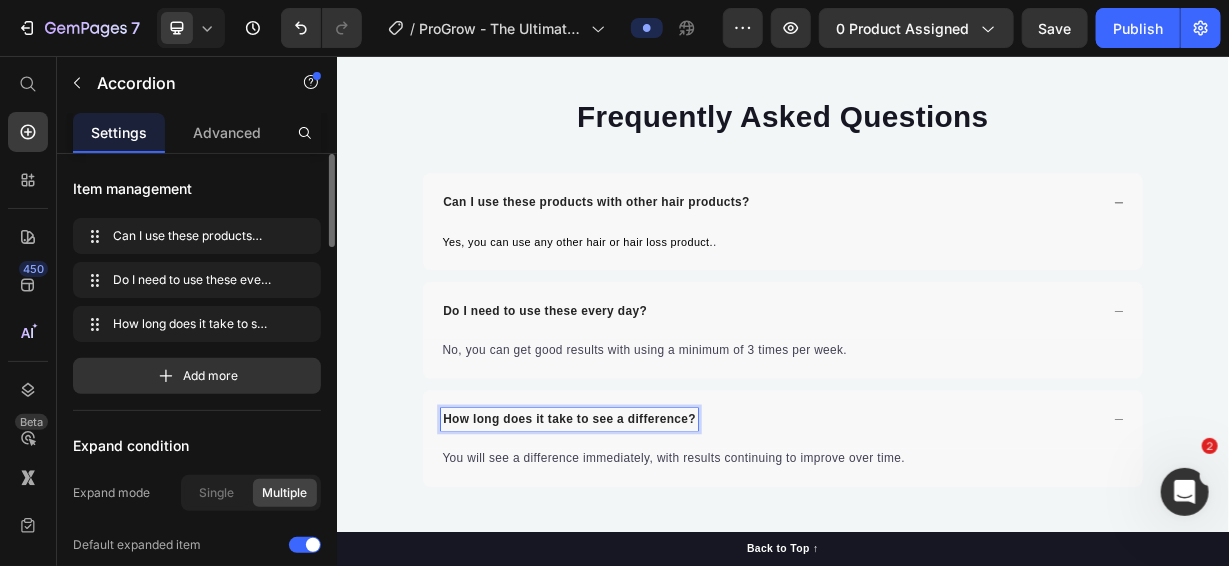 scroll, scrollTop: 5, scrollLeft: 0, axis: vertical 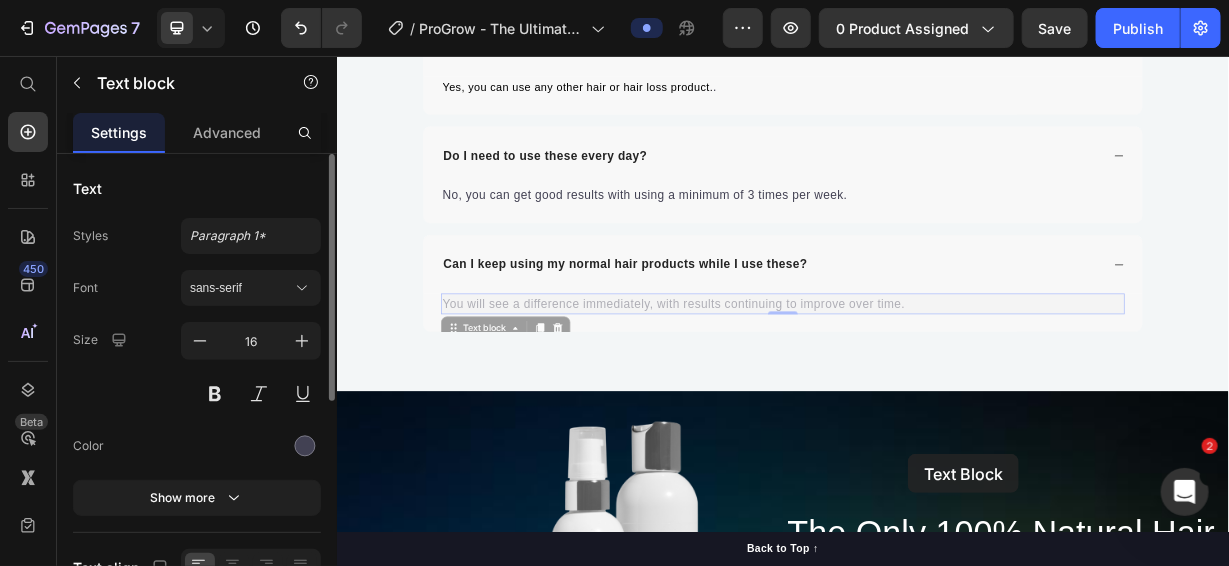click on "What Our Customers Are Saying Heading
Image
Icon
Icon
Icon
Icon
Icon Row [FIRST] [LAST]. Text block Row At 45, I was worried about my thinning hair, but this kit has given me amazing results. The natural ingredients really stimulate my scalp, and after 3 months I'm seeing significant regrowth. My hairdresser even noticed the difference! Love that it's eco-friendly too with the bar shampoo. Worth the investment!   Text block                Title Line Row Image
Icon
Icon
Icon
Icon
Icon Row [FIRST] [LAST]. Text block Row Finally found something that works without harsh chemicals! The combination of the shampoo bar, serum, and oil is perfect. My hair feels thicker, looks healthier, and my scalp no longer feels irritated. The products last a long time too, making it a great value. So happy I found this system! Text block                Title Line Row" at bounding box center [936, -3531] 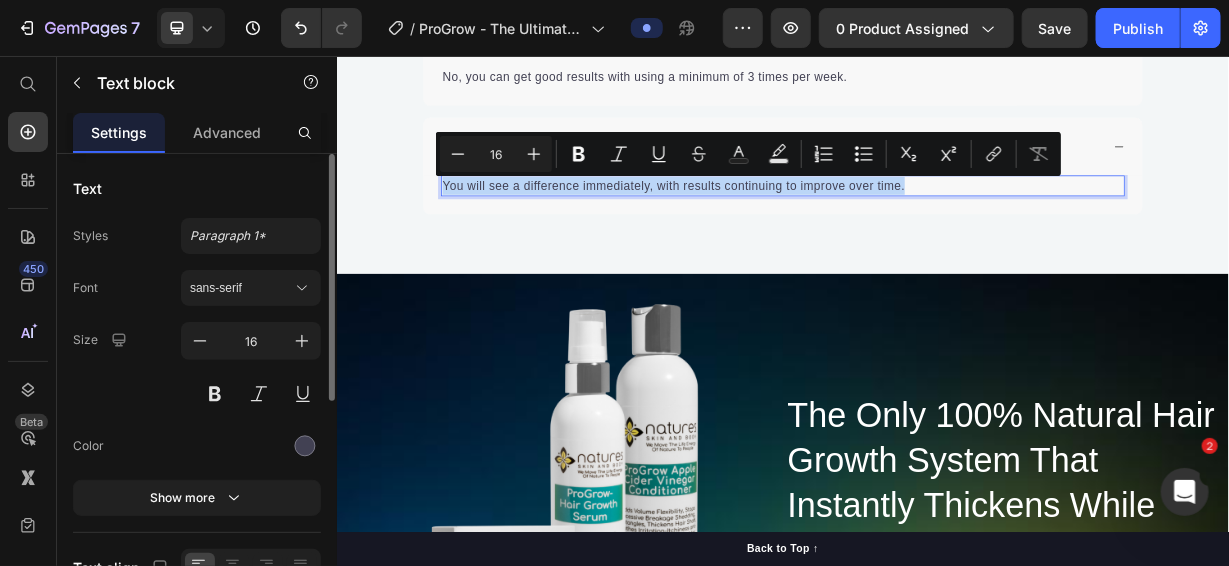 drag, startPoint x: 1101, startPoint y: 223, endPoint x: 469, endPoint y: 231, distance: 632.05066 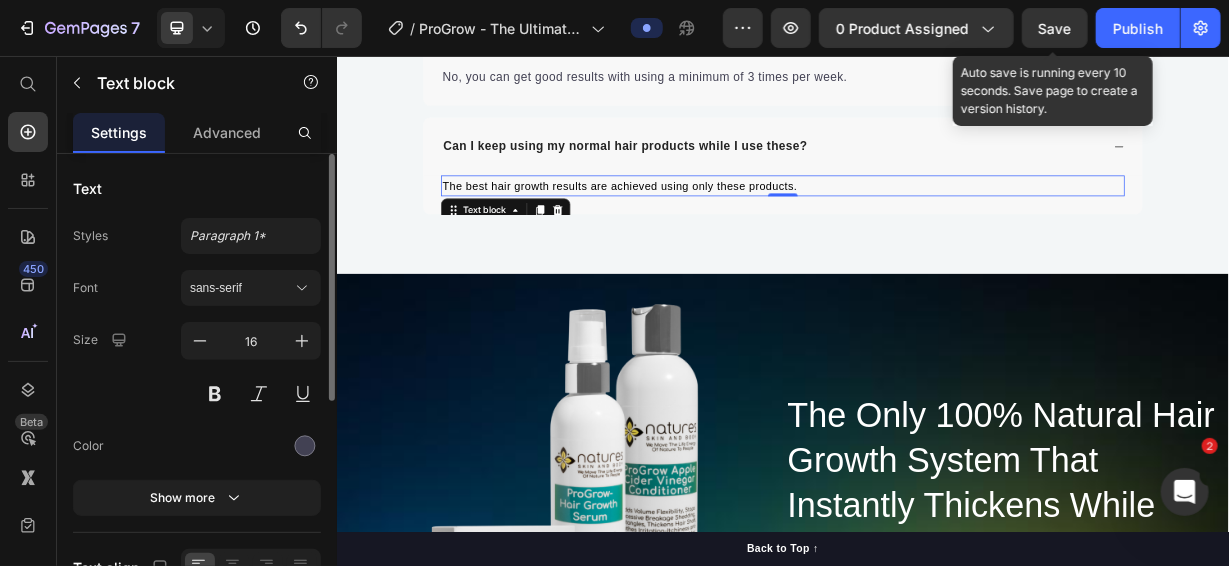 click on "Save" at bounding box center [1055, 28] 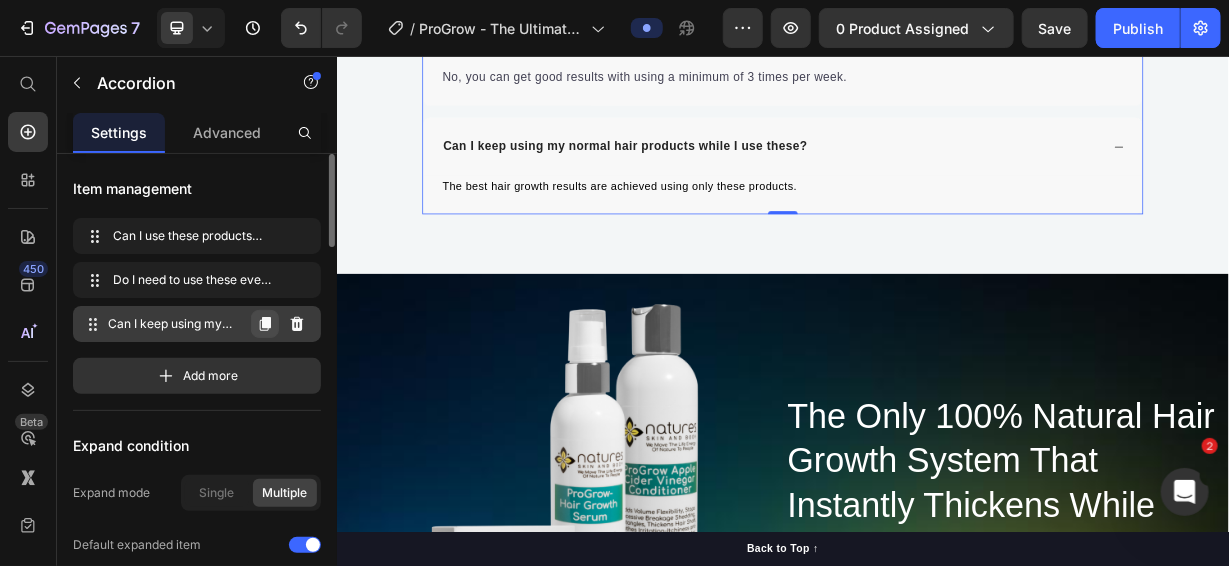 click 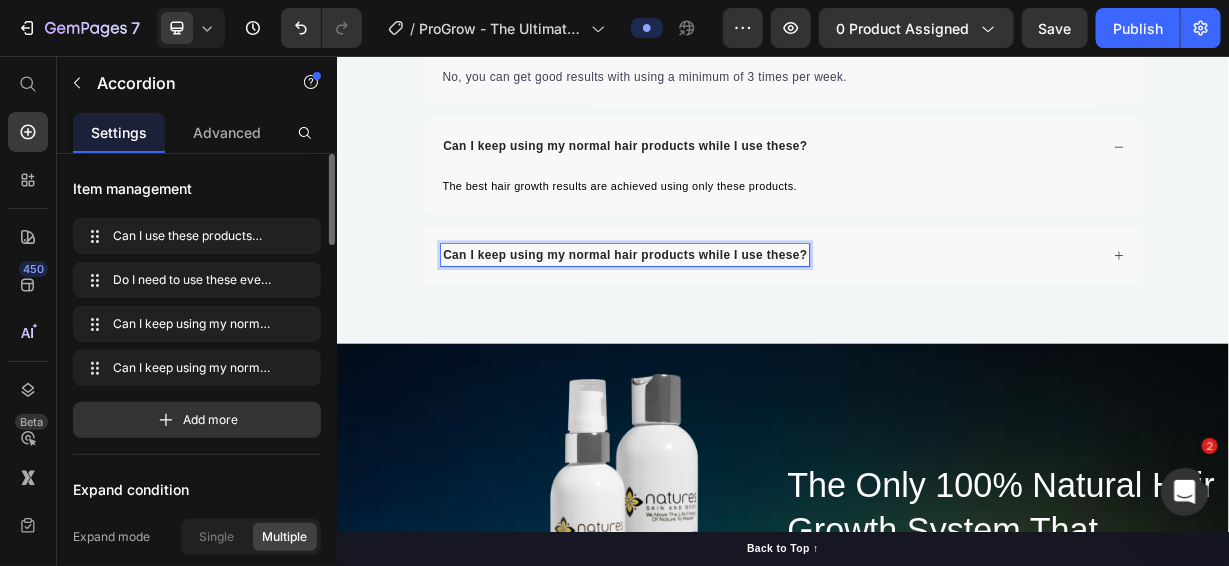 click on "Can I keep using my normal hair products while I use these?" at bounding box center [724, 322] 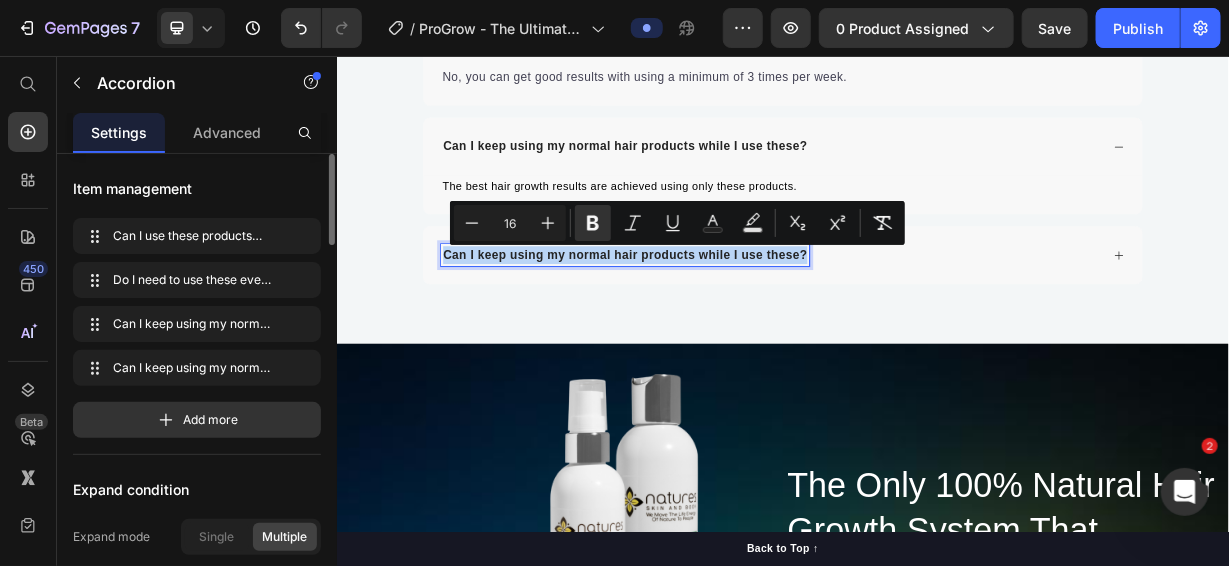 drag, startPoint x: 472, startPoint y: 319, endPoint x: 954, endPoint y: 310, distance: 482.084 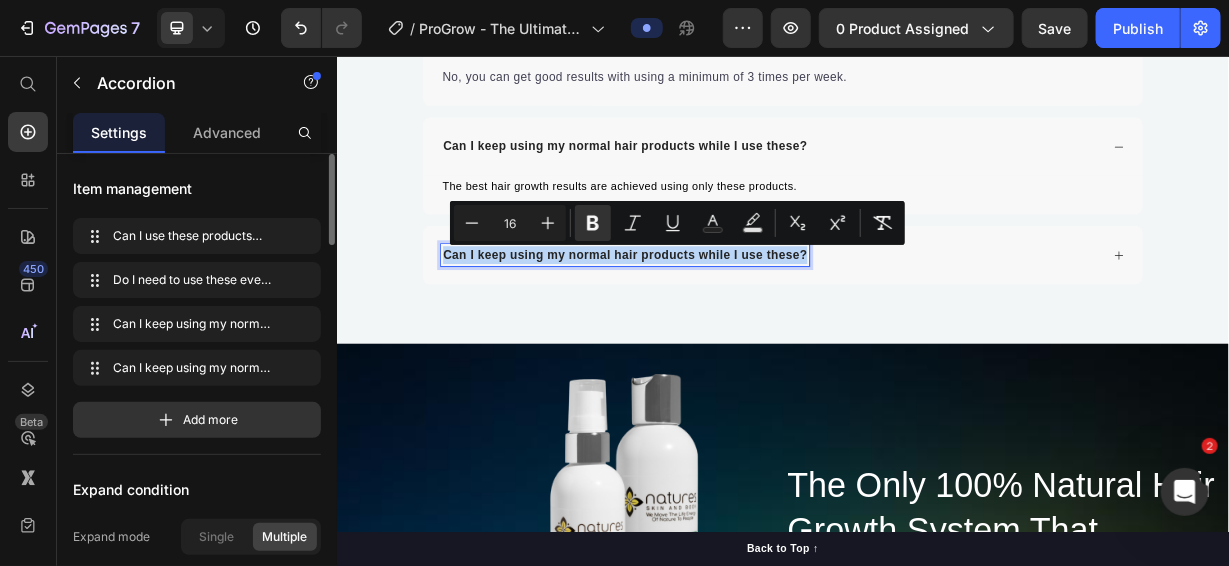 click on "Can I keep using my normal hair products while I use these?" at bounding box center (920, 323) 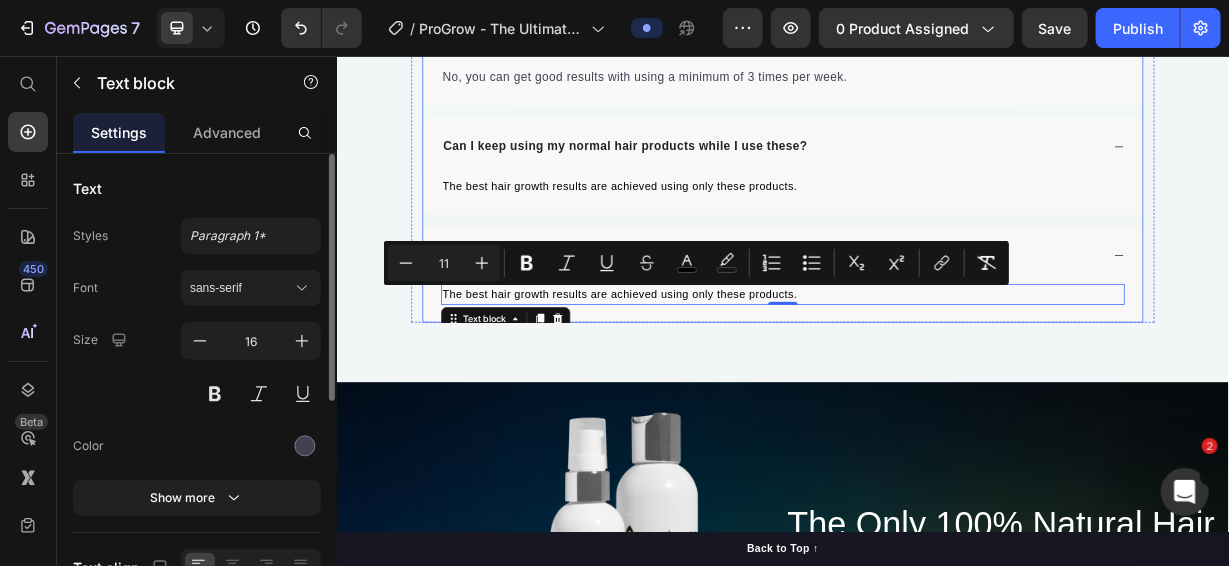drag, startPoint x: 959, startPoint y: 370, endPoint x: 455, endPoint y: 364, distance: 504.0357 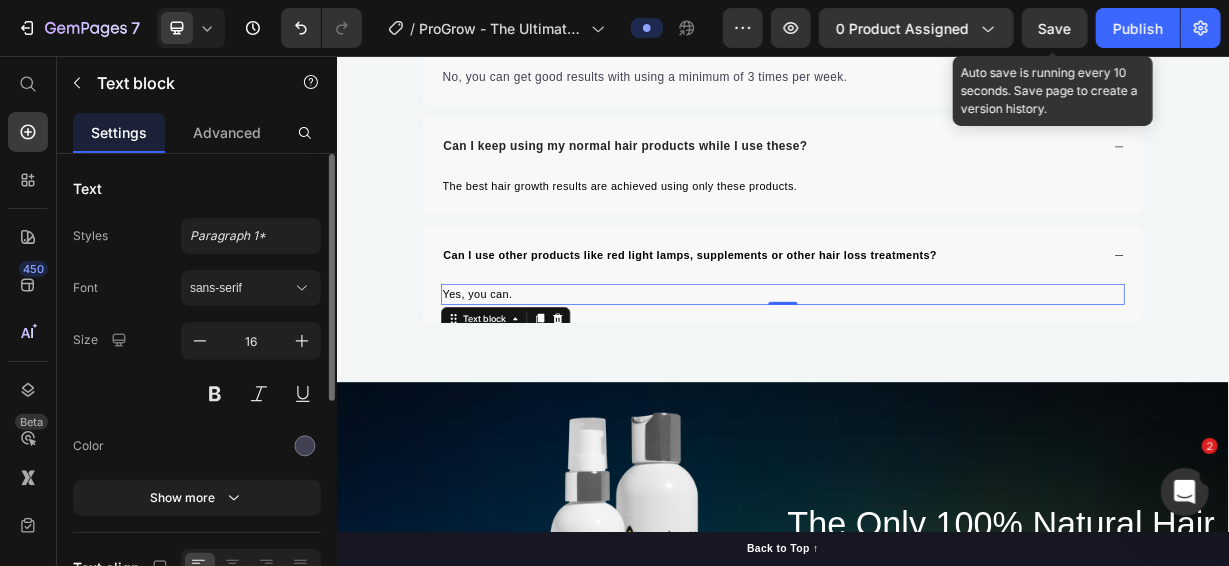 click on "Save" at bounding box center (1055, 28) 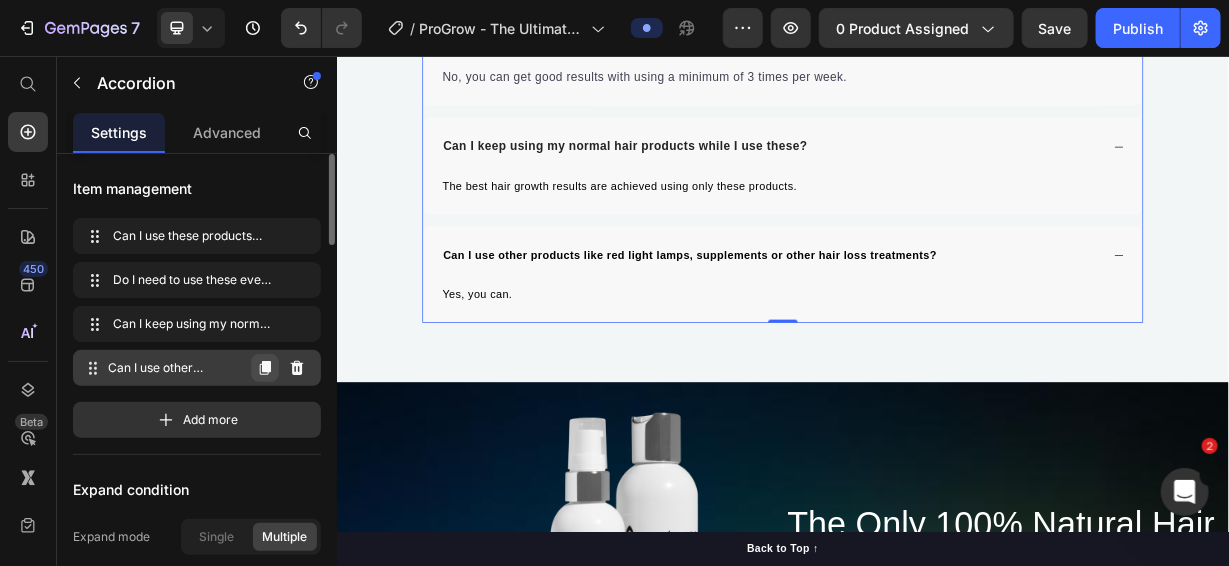 click 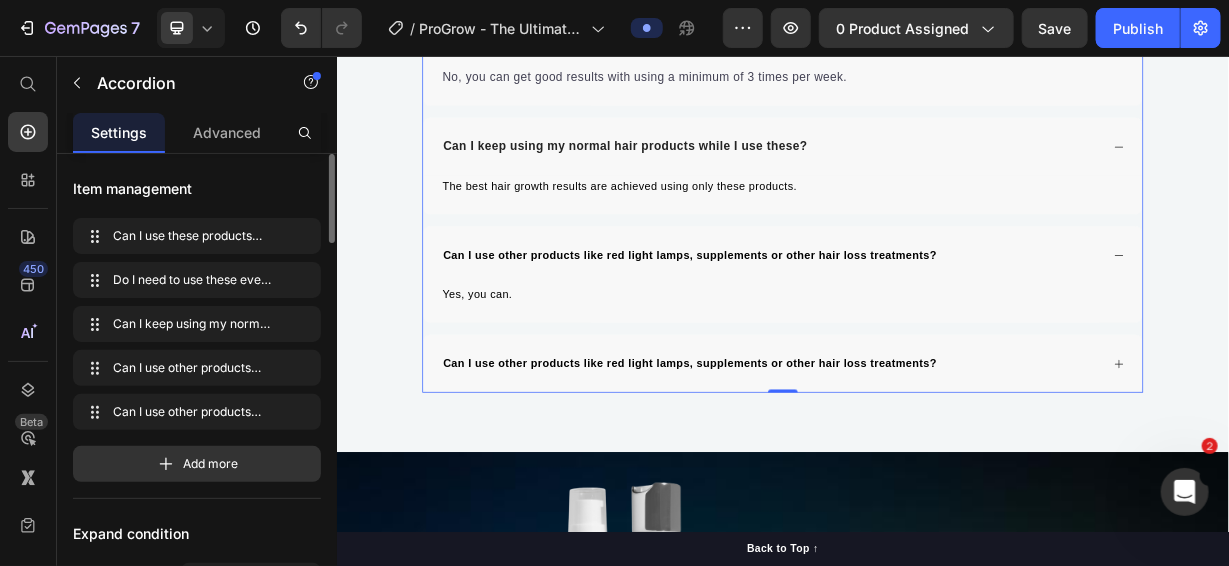 click on "Can I use other products like red light lamps, supplements or other hair loss treatments?" at bounding box center (936, 469) 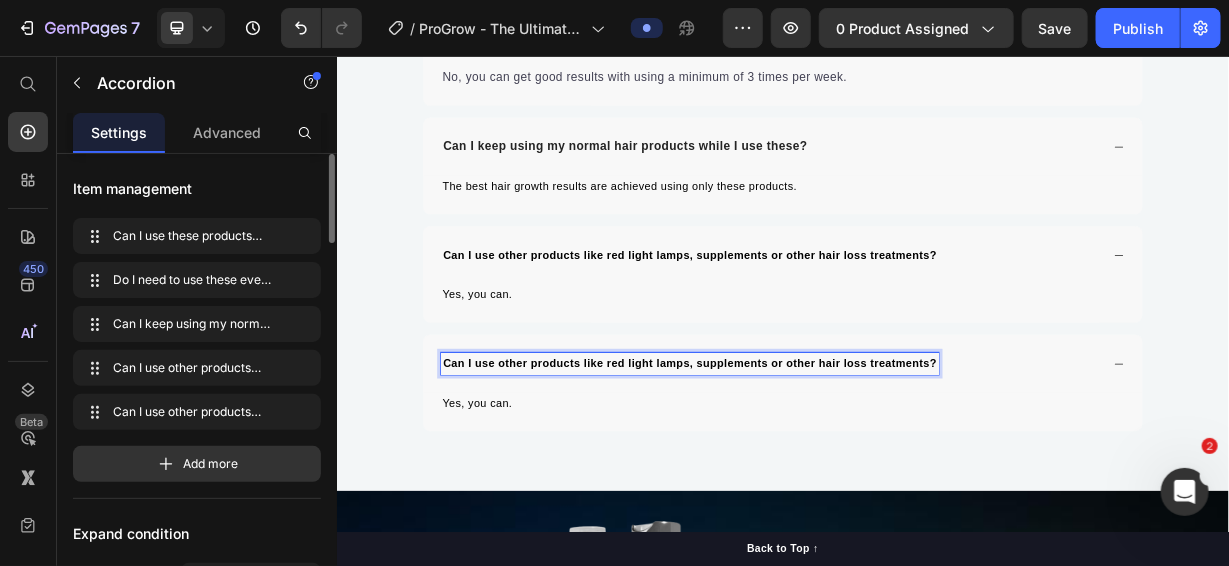 click on "Can I use other products like red light lamps, supplements or other hair loss treatments?" at bounding box center (811, 469) 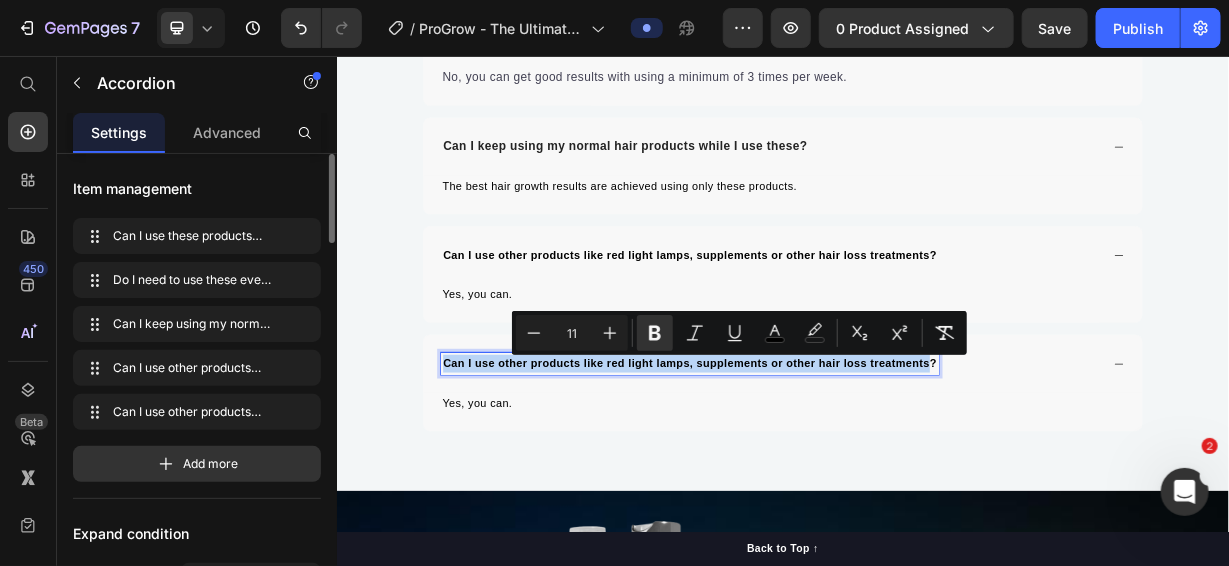 drag, startPoint x: 1131, startPoint y: 462, endPoint x: 450, endPoint y: 454, distance: 681.047 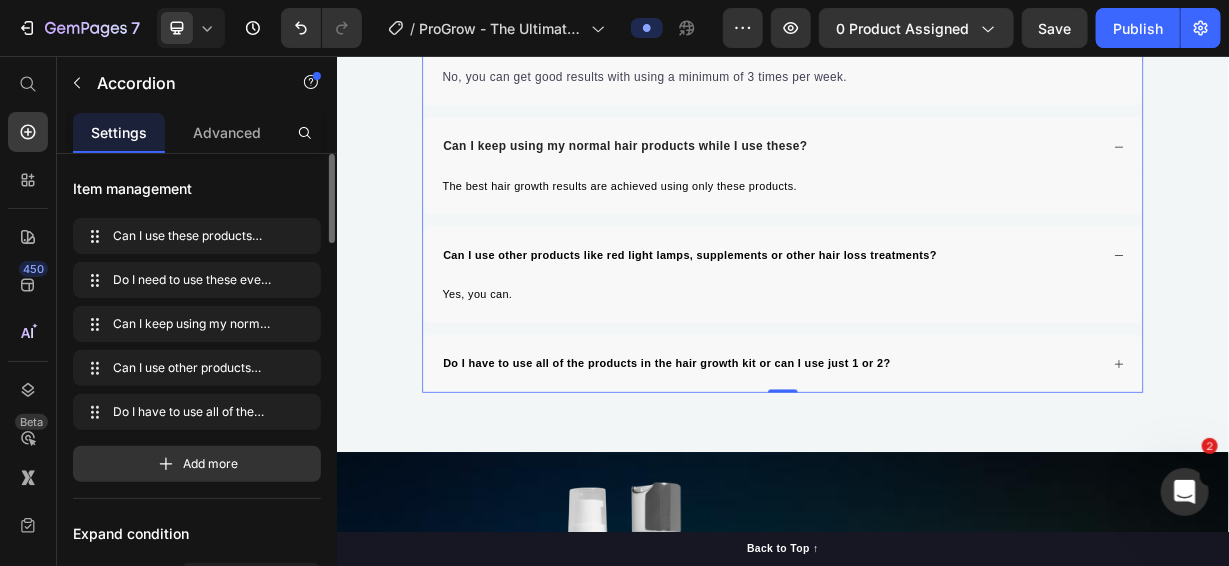 click on "Do I have to use all of the products in the hair growth kit or can I use just 1 or 2?" at bounding box center (920, 469) 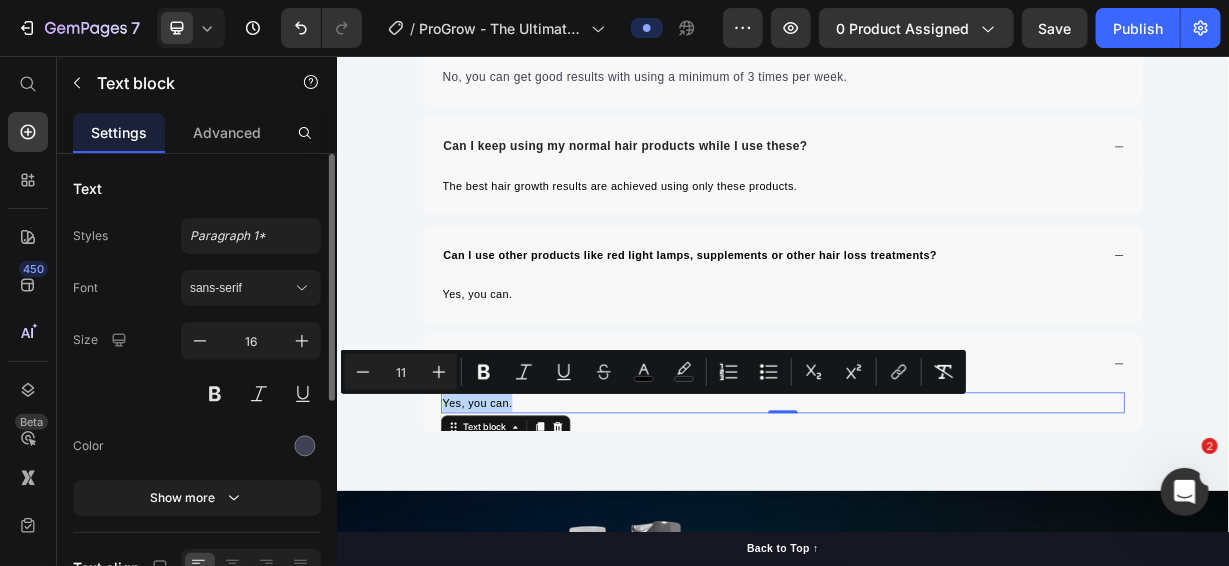 drag, startPoint x: 570, startPoint y: 518, endPoint x: 471, endPoint y: 518, distance: 99 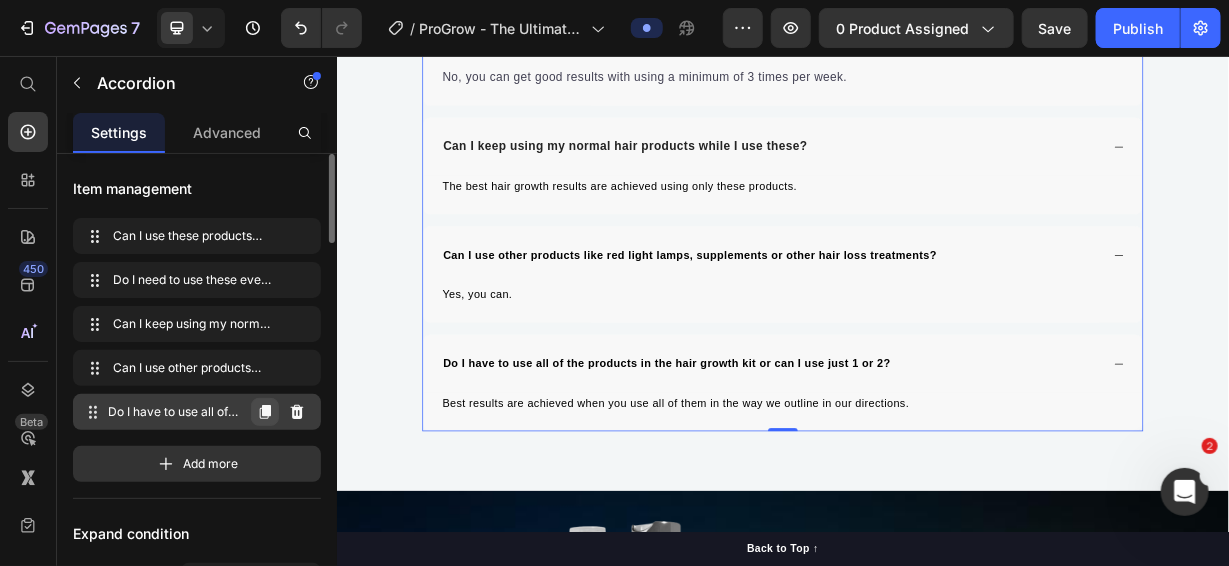 click 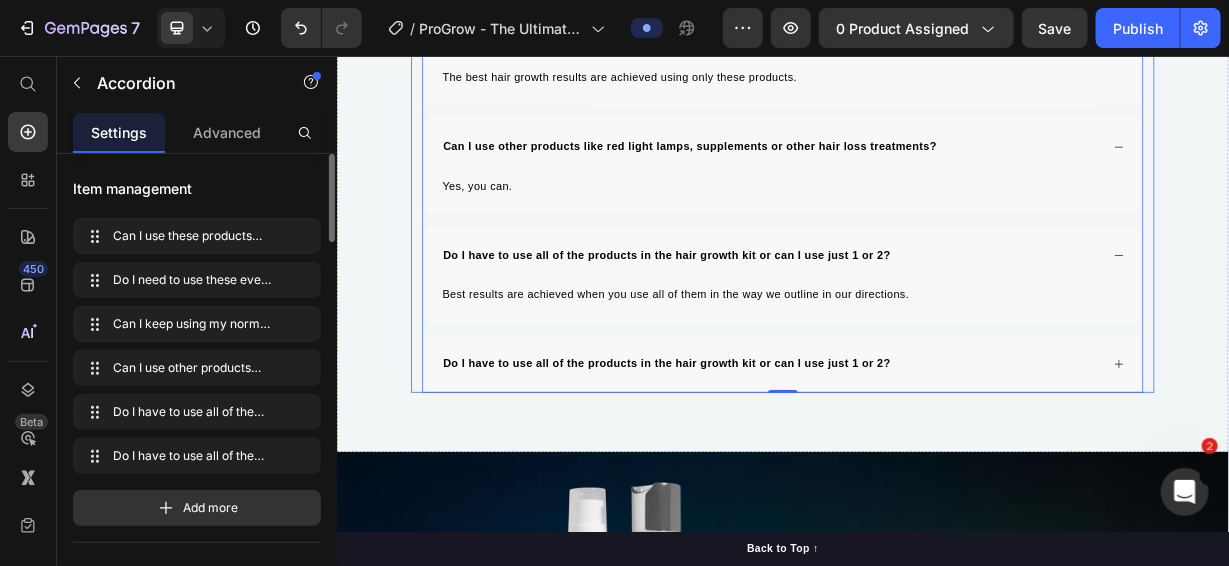 scroll, scrollTop: 11367, scrollLeft: 0, axis: vertical 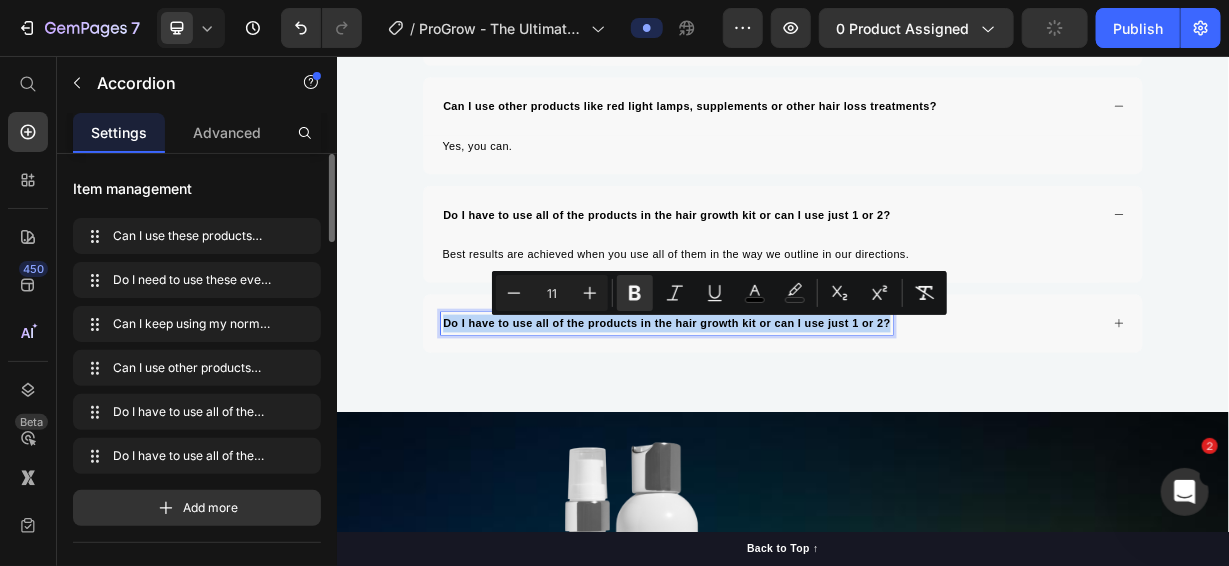 drag, startPoint x: 1069, startPoint y: 408, endPoint x: 468, endPoint y: 394, distance: 601.163 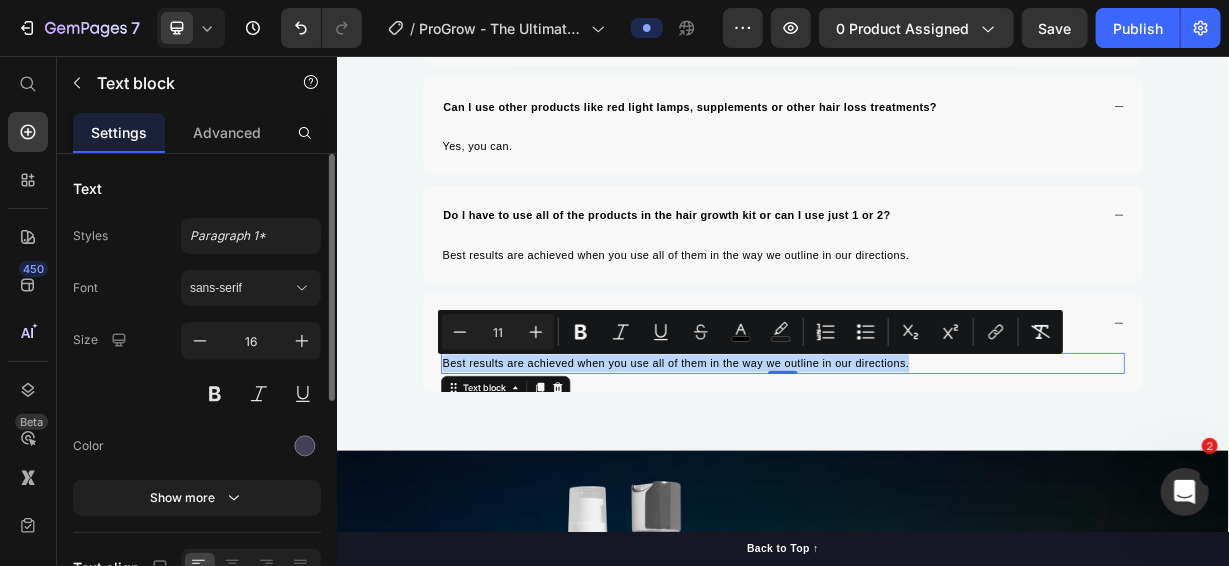 drag, startPoint x: 1102, startPoint y: 467, endPoint x: 472, endPoint y: 471, distance: 630.0127 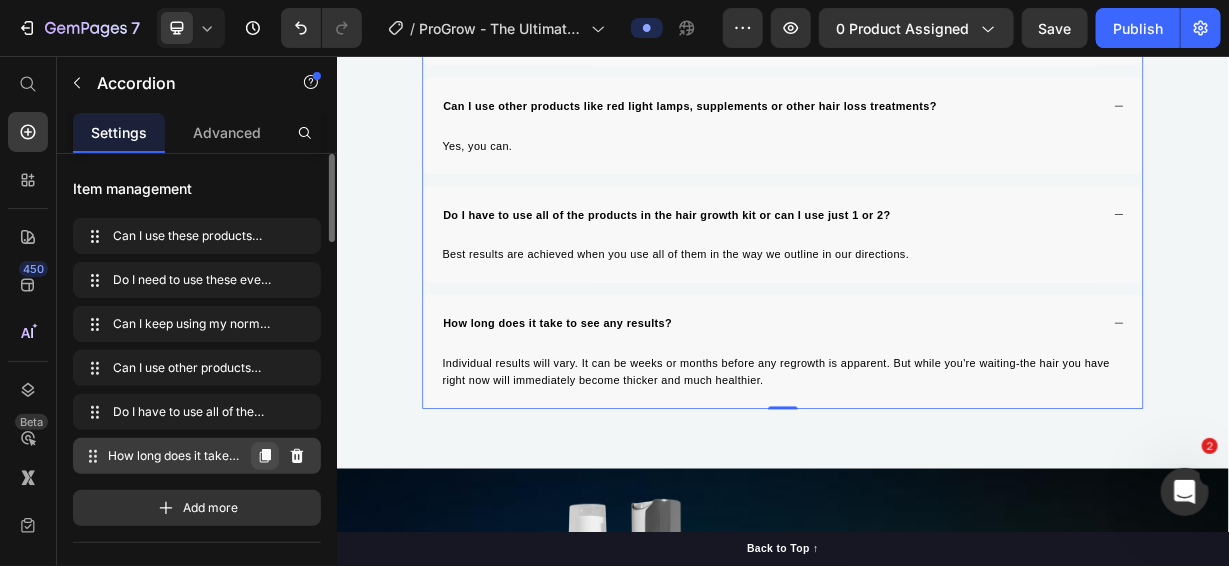 click 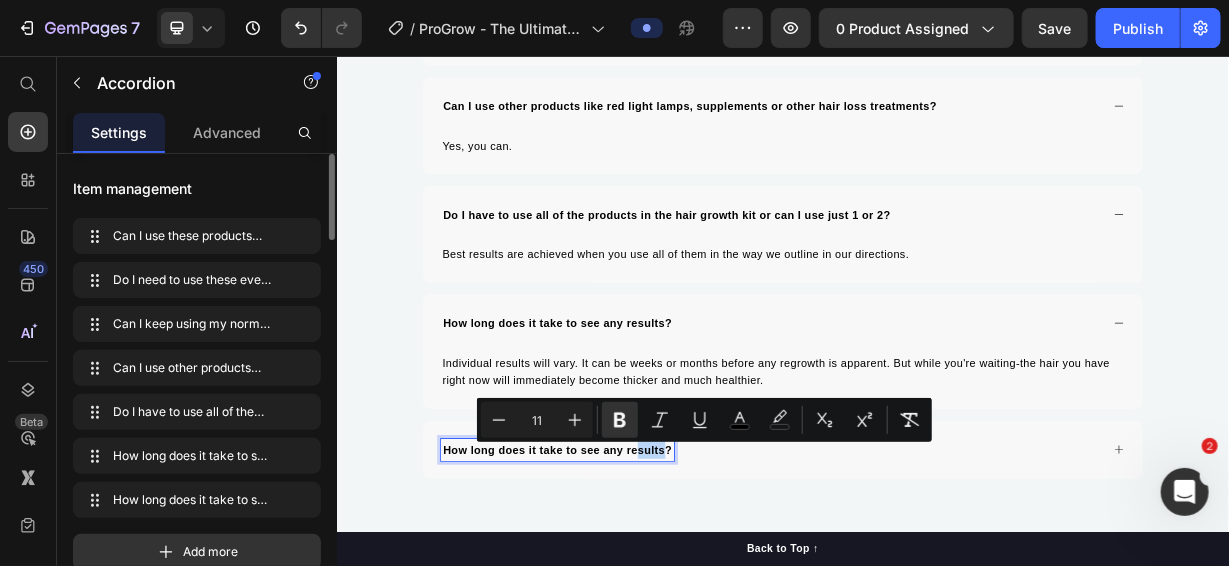 drag, startPoint x: 773, startPoint y: 584, endPoint x: 744, endPoint y: 584, distance: 29 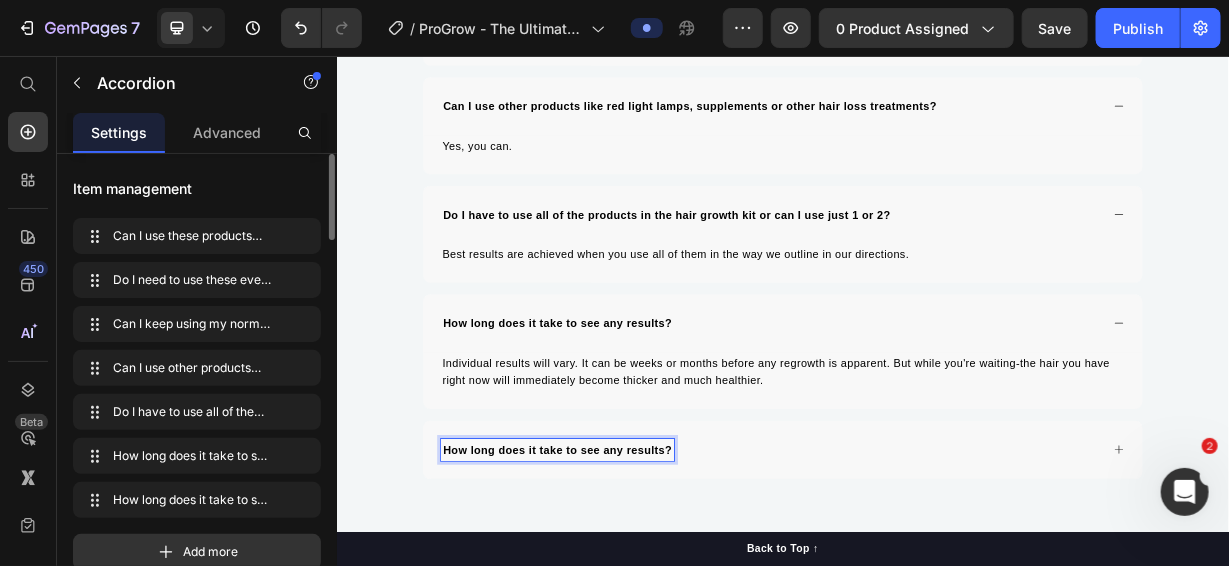 click on "How long does it take to see any results?" at bounding box center (633, 585) 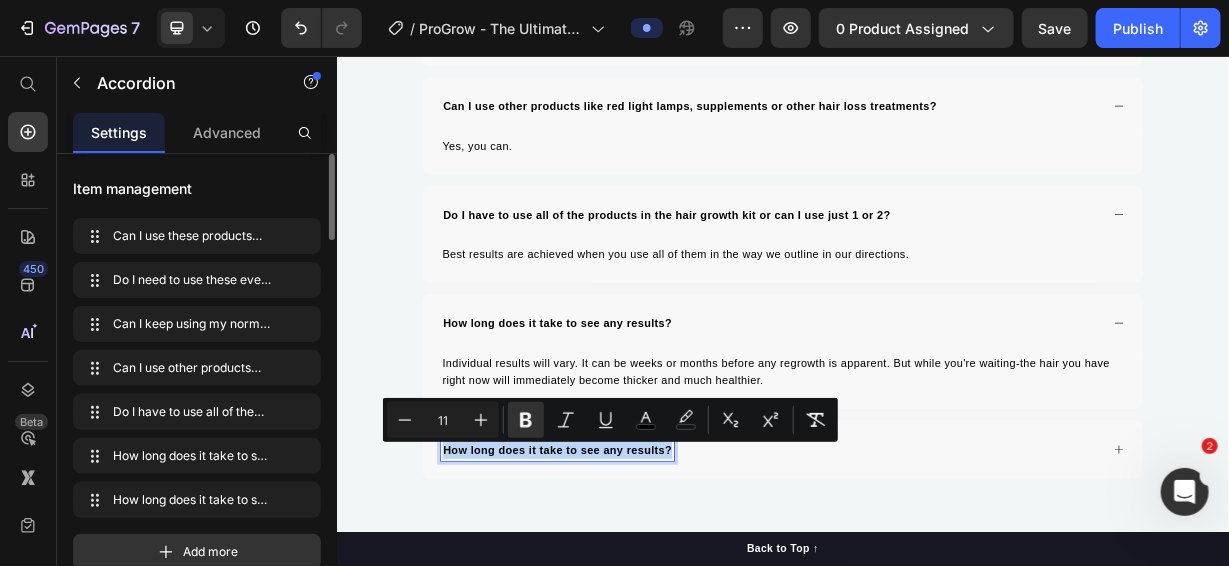 drag, startPoint x: 778, startPoint y: 584, endPoint x: 475, endPoint y: 586, distance: 303.0066 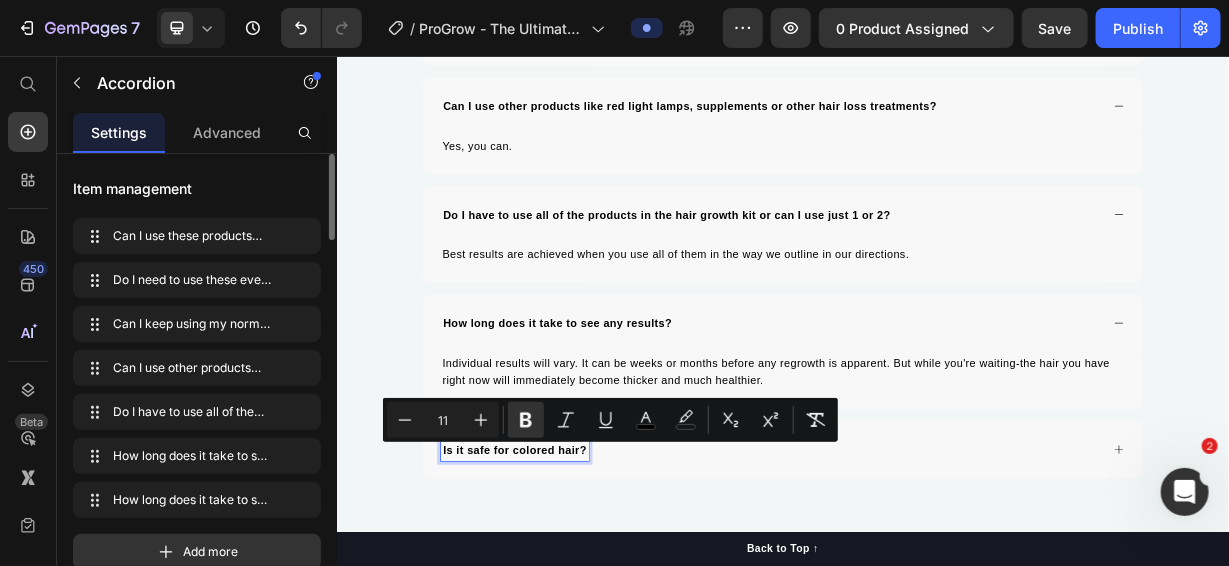 scroll, scrollTop: 48, scrollLeft: 0, axis: vertical 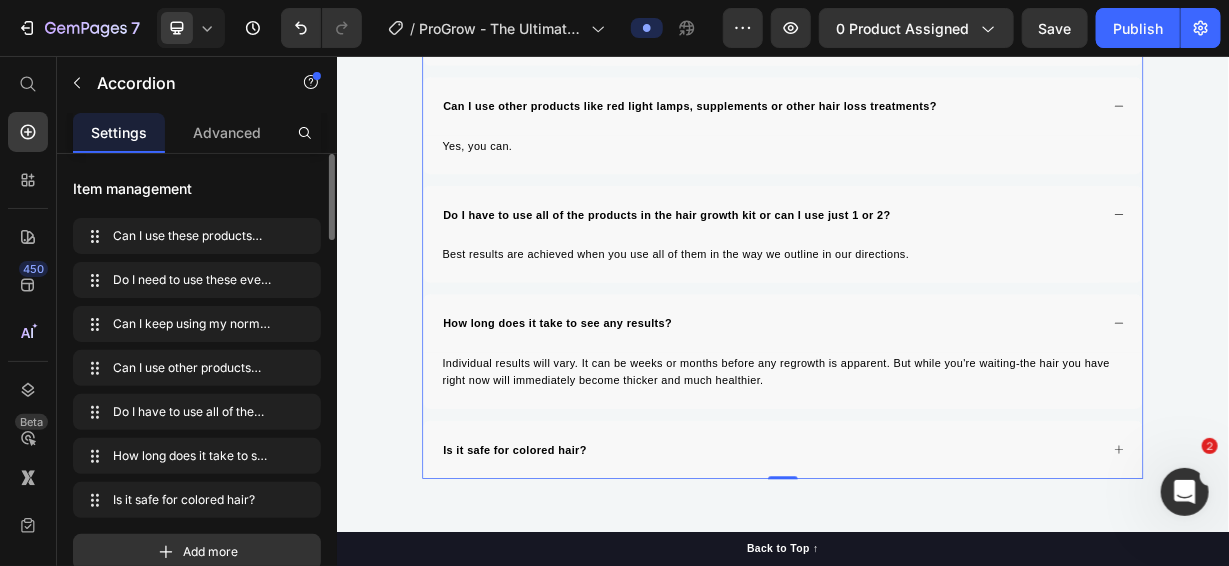 click on "Is it safe for colored hair?" at bounding box center [920, 585] 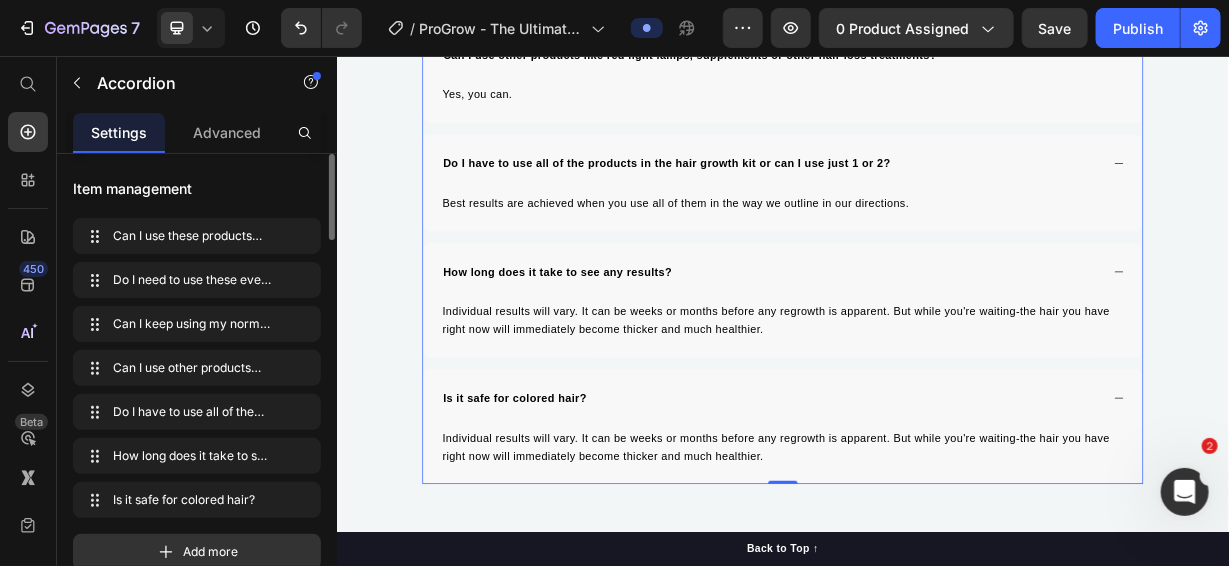scroll, scrollTop: 11467, scrollLeft: 0, axis: vertical 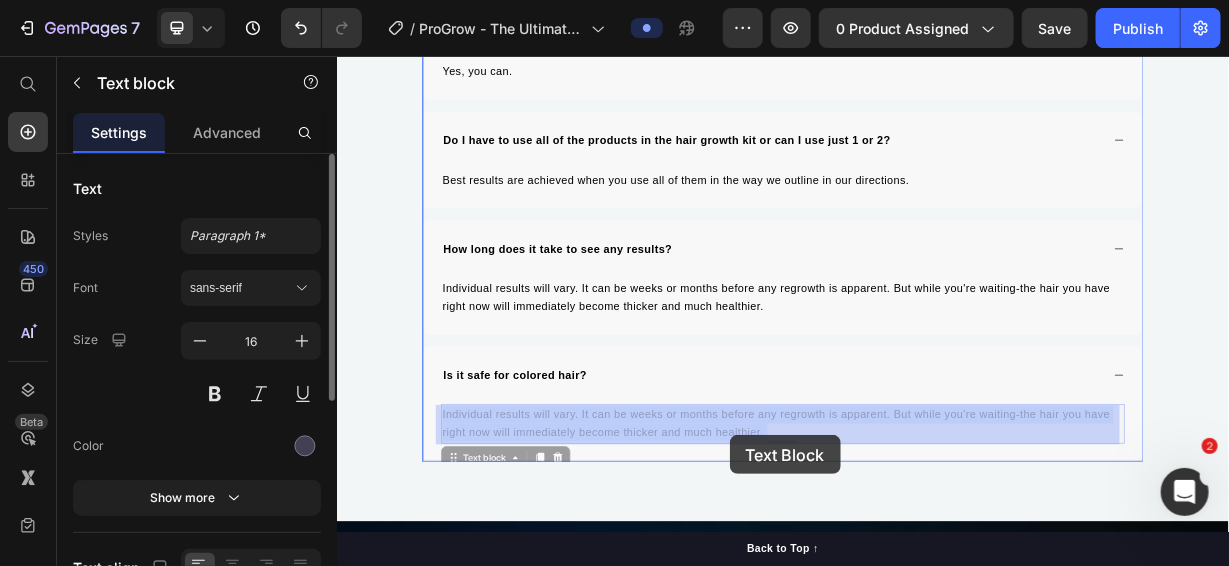 drag, startPoint x: 899, startPoint y: 565, endPoint x: 864, endPoint y: 565, distance: 35 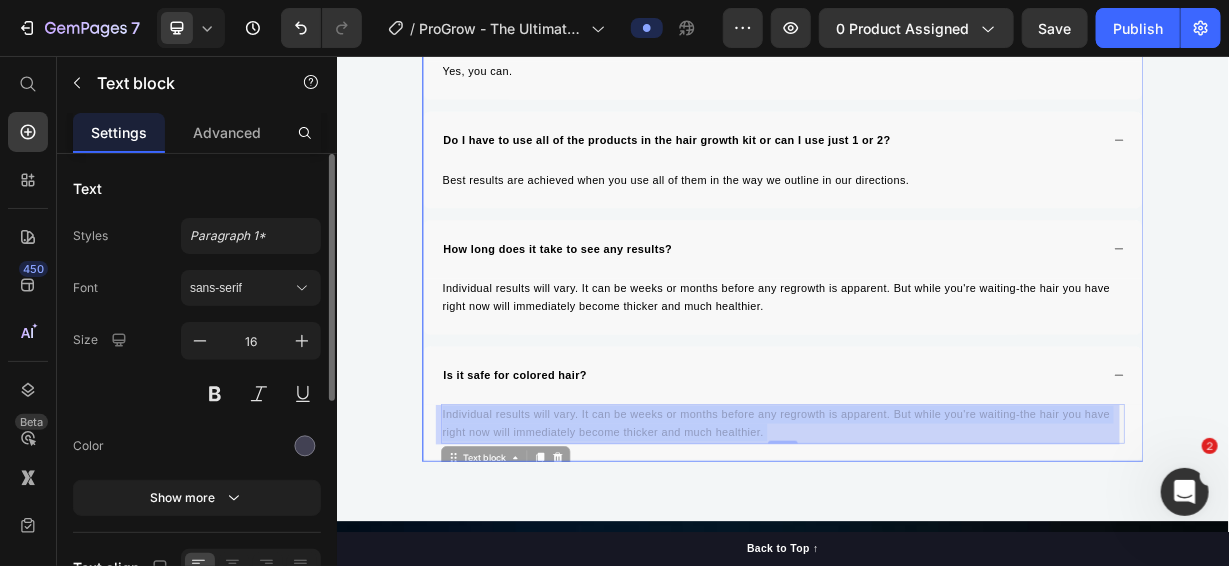 scroll, scrollTop: 11527, scrollLeft: 0, axis: vertical 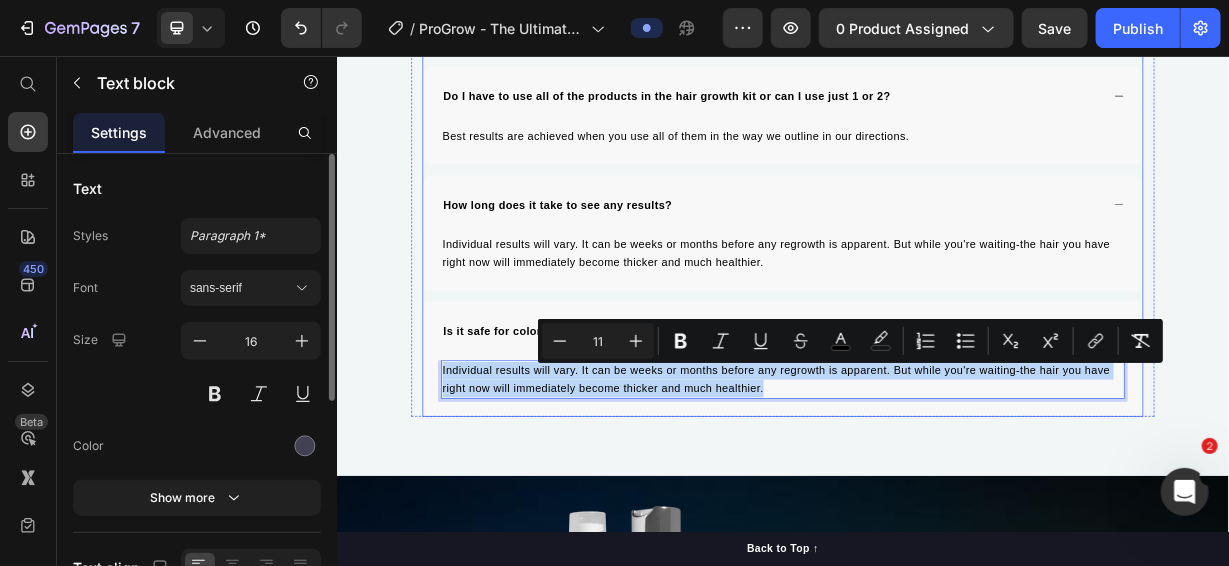 drag, startPoint x: 906, startPoint y: 509, endPoint x: 465, endPoint y: 479, distance: 442.01923 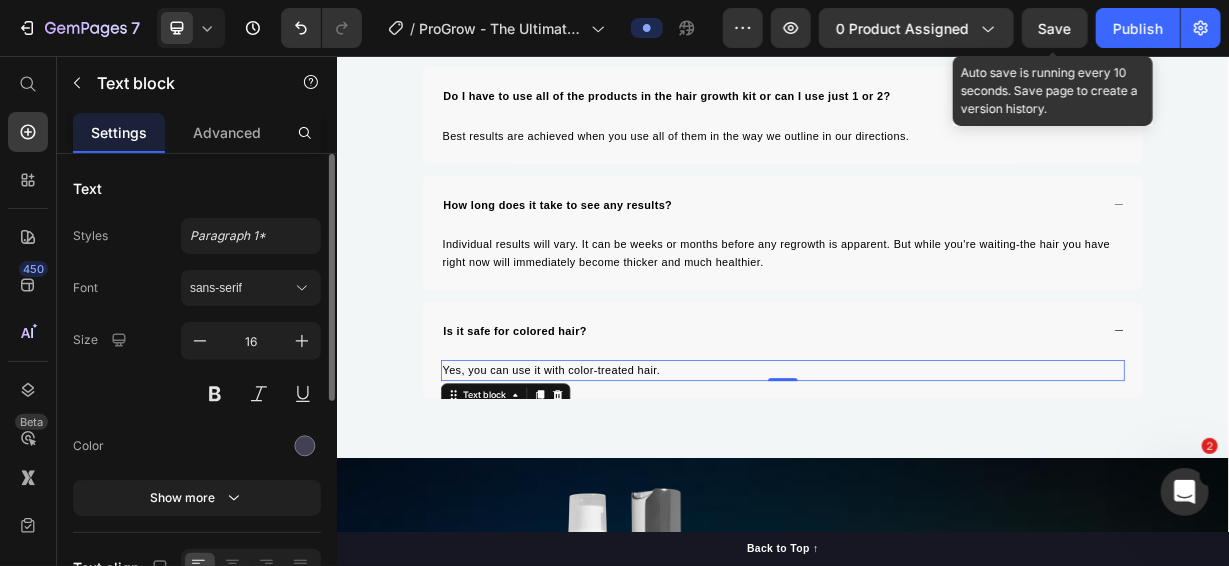 click on "Save" 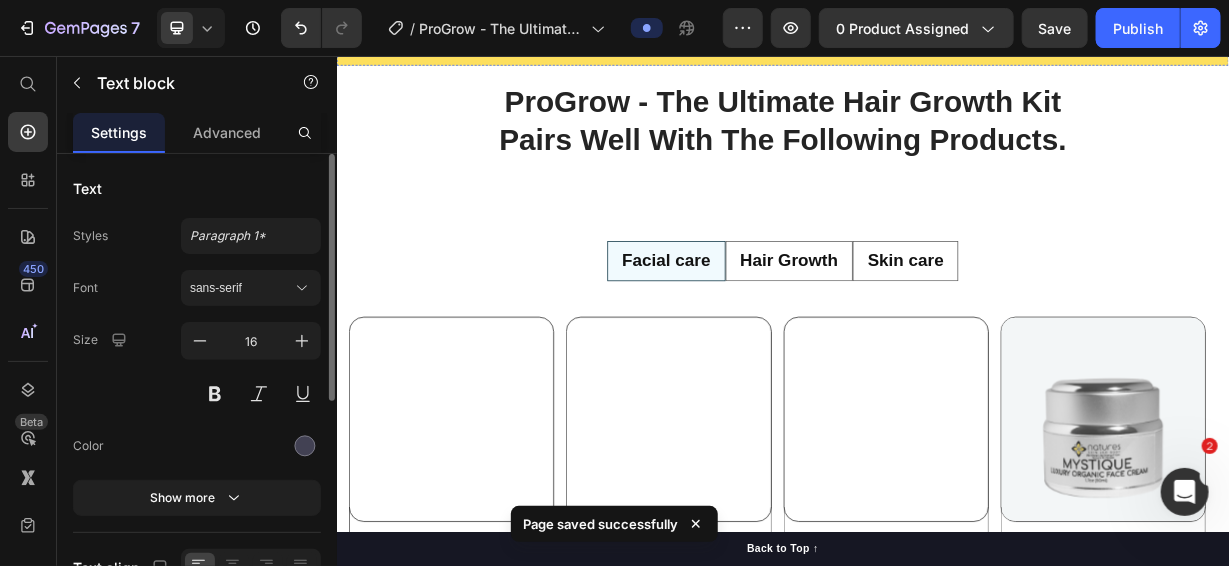 scroll, scrollTop: 13726, scrollLeft: 0, axis: vertical 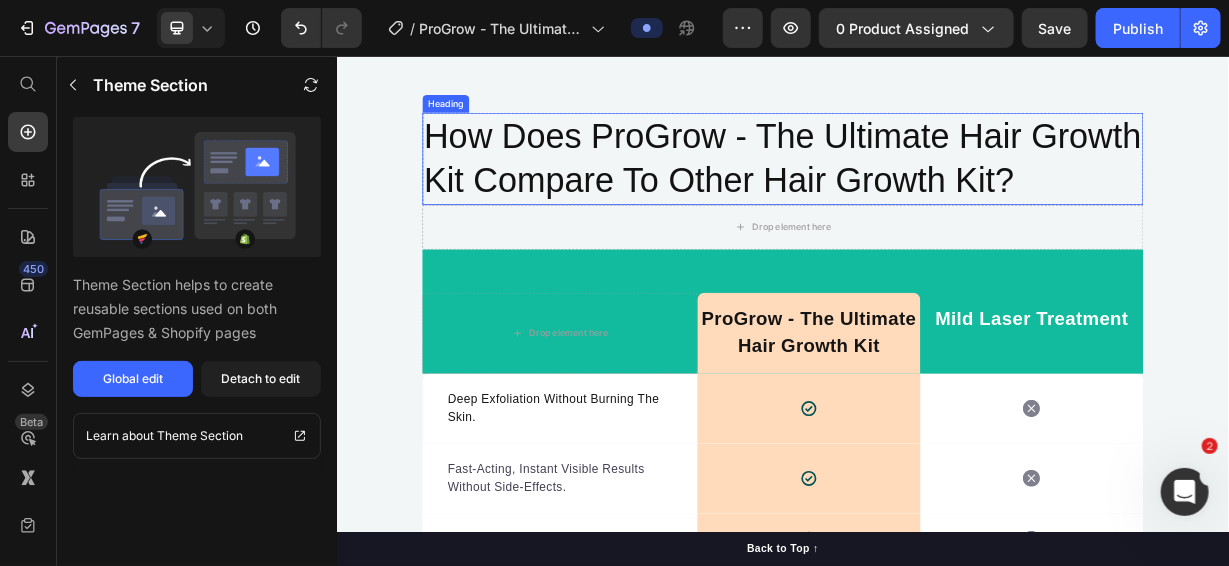 click on "How Does ProGrow - The Ultimate Hair Growth Kit Compare To Other Hair Growth Kit?" at bounding box center [936, 194] 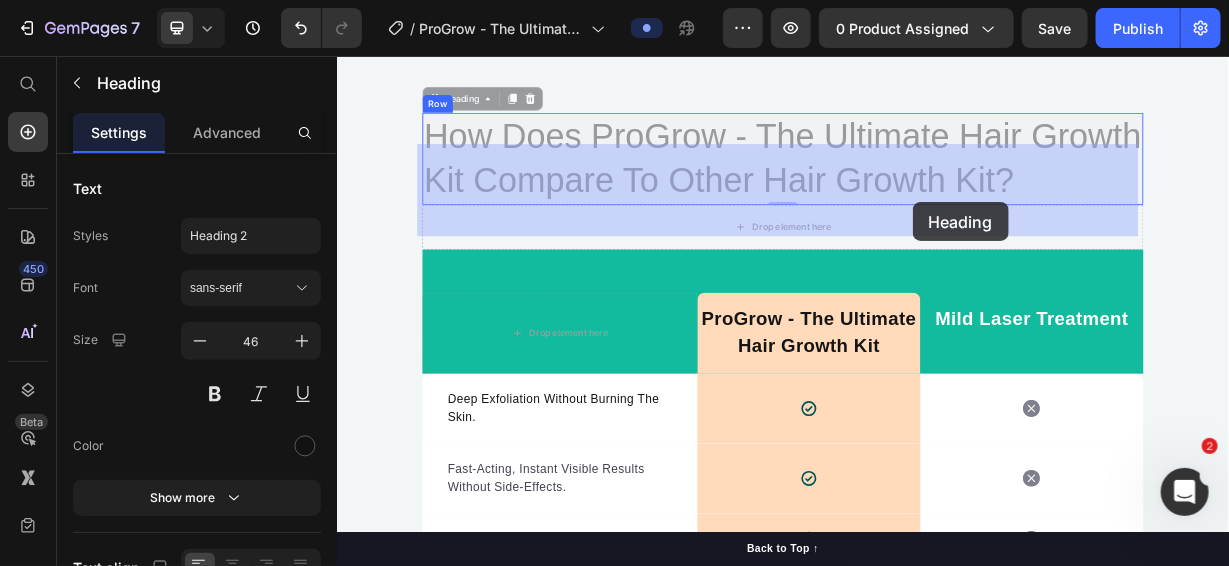 drag, startPoint x: 1234, startPoint y: 255, endPoint x: 1110, endPoint y: 252, distance: 124.036285 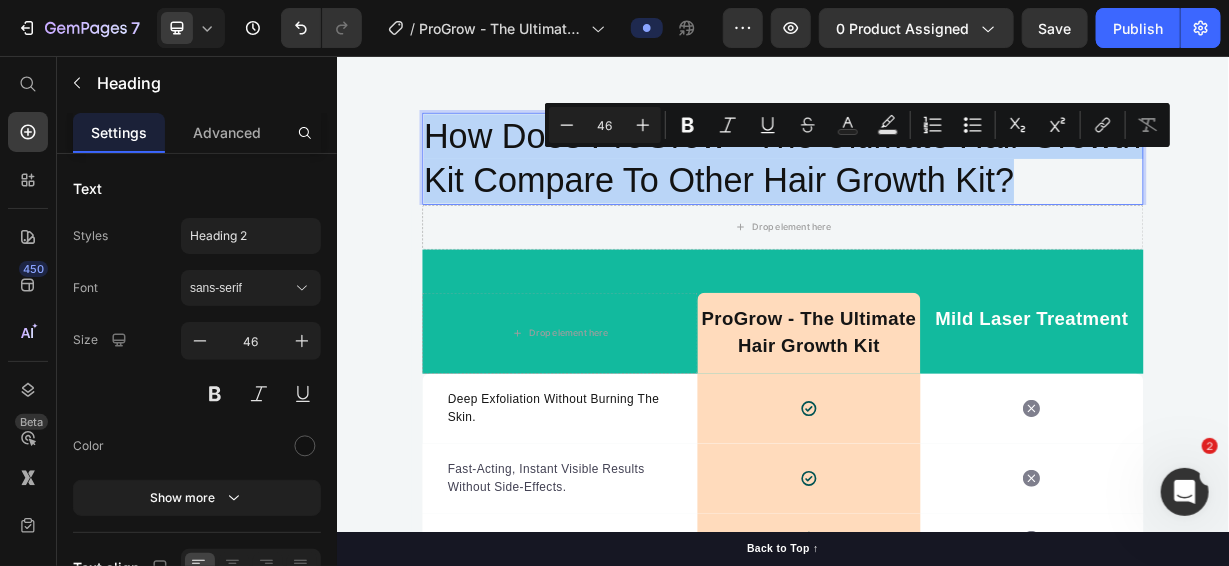 drag, startPoint x: 1233, startPoint y: 255, endPoint x: 450, endPoint y: 206, distance: 784.5317 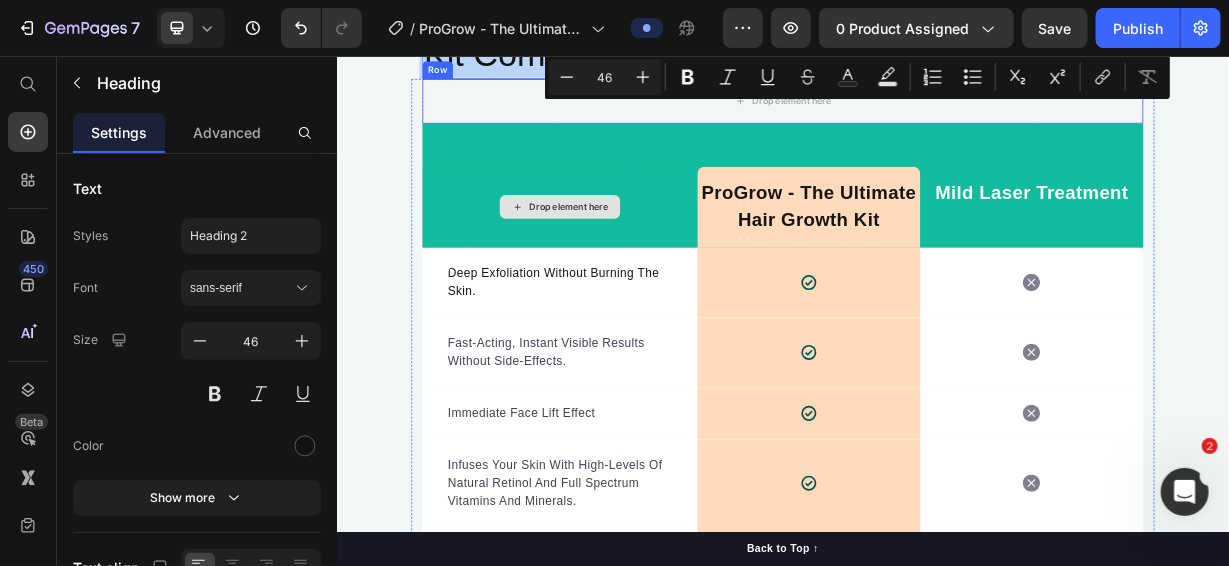 scroll, scrollTop: 9087, scrollLeft: 0, axis: vertical 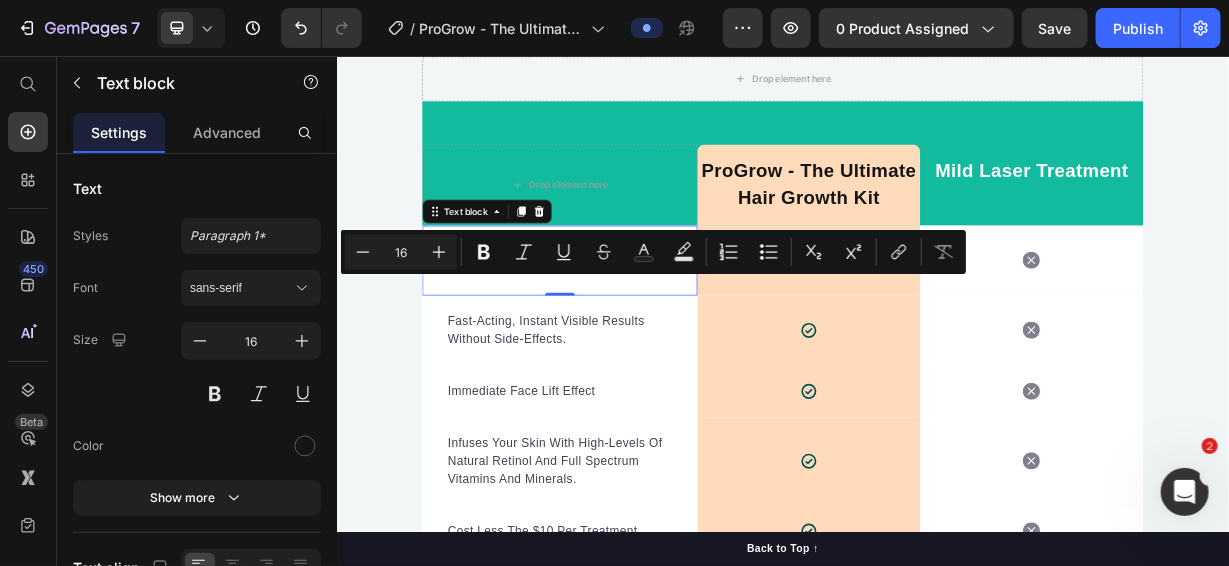 drag, startPoint x: 521, startPoint y: 387, endPoint x: 479, endPoint y: 362, distance: 48.8774 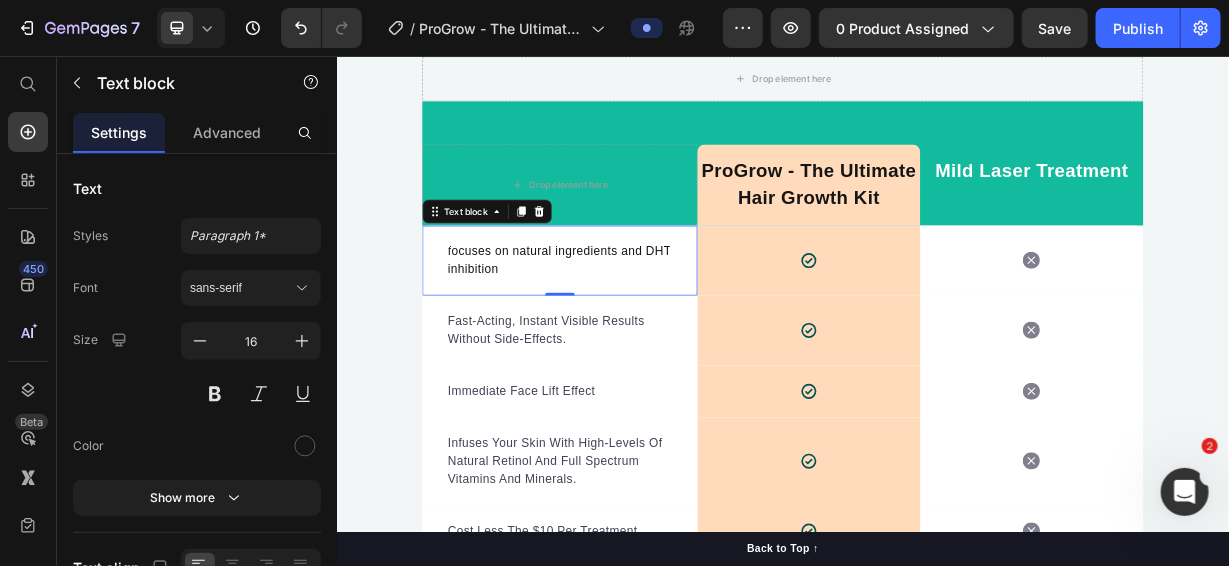 click on "focuses on natural ingredients and DHT inhibition" at bounding box center (636, 330) 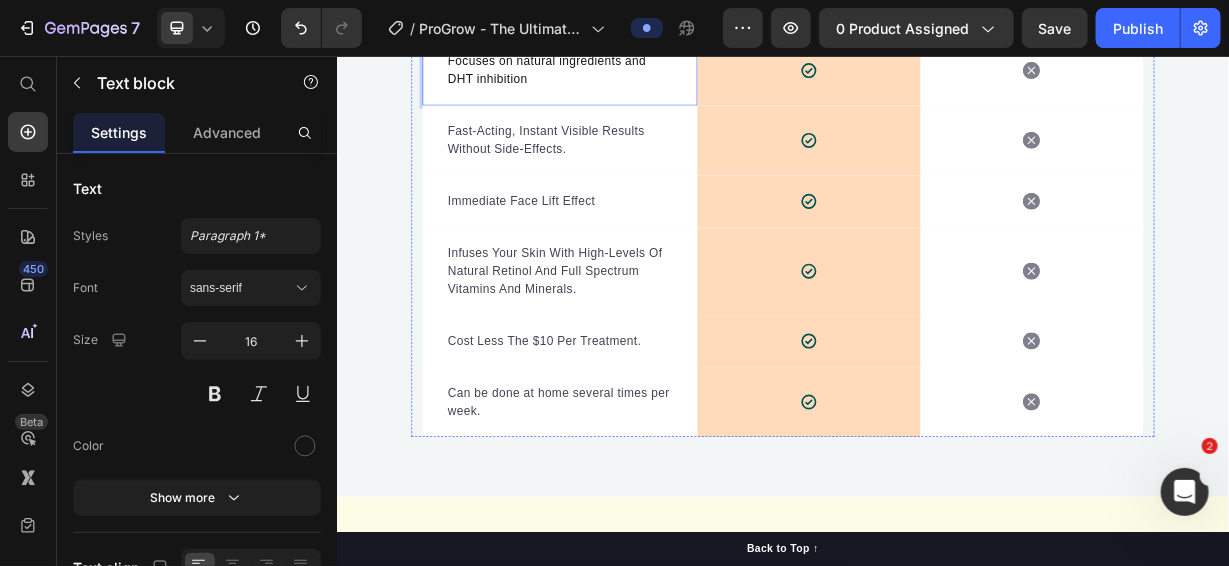scroll, scrollTop: 9386, scrollLeft: 0, axis: vertical 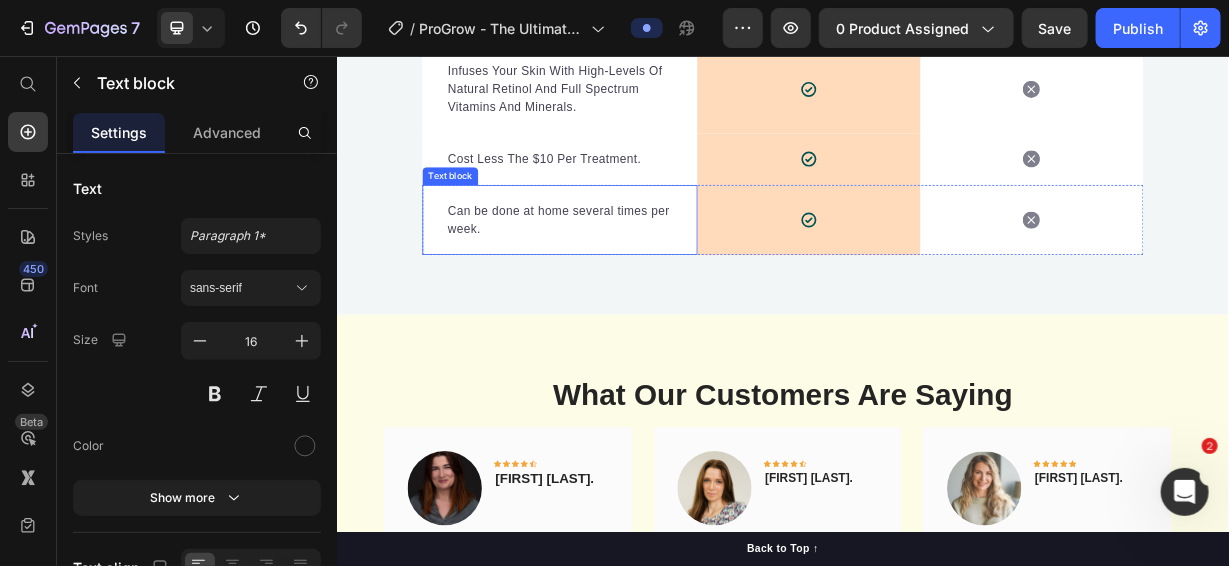 click on "Can be done at home several times per week." at bounding box center [636, 276] 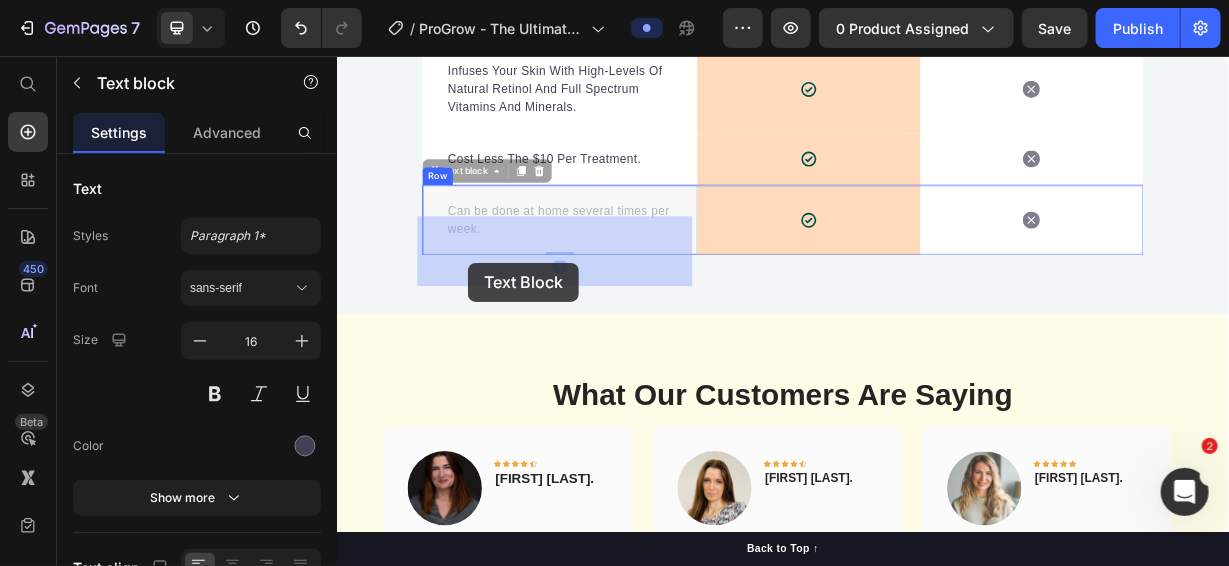 drag, startPoint x: 528, startPoint y: 333, endPoint x: 512, endPoint y: 333, distance: 16 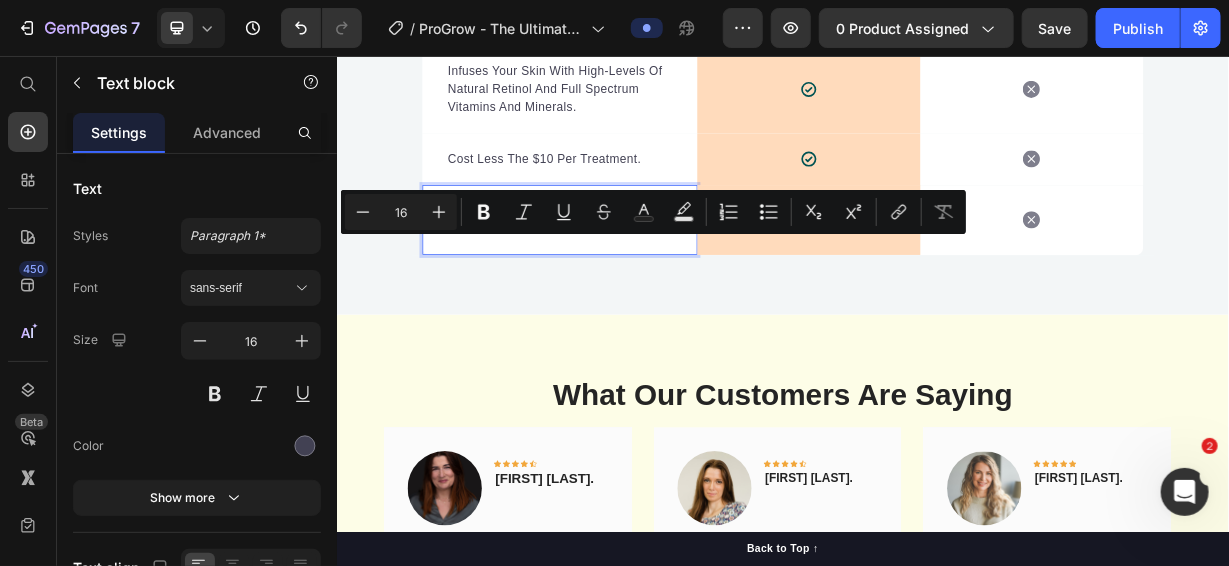 drag, startPoint x: 527, startPoint y: 331, endPoint x: 469, endPoint y: 299, distance: 66.24198 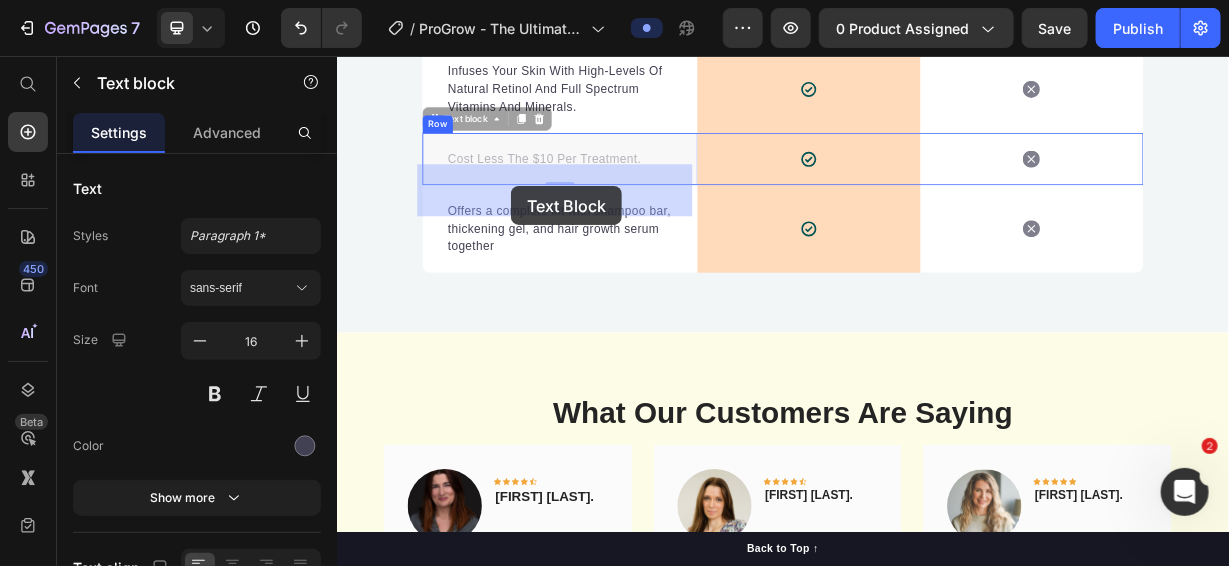 drag, startPoint x: 737, startPoint y: 231, endPoint x: 570, endPoint y: 230, distance: 167.00299 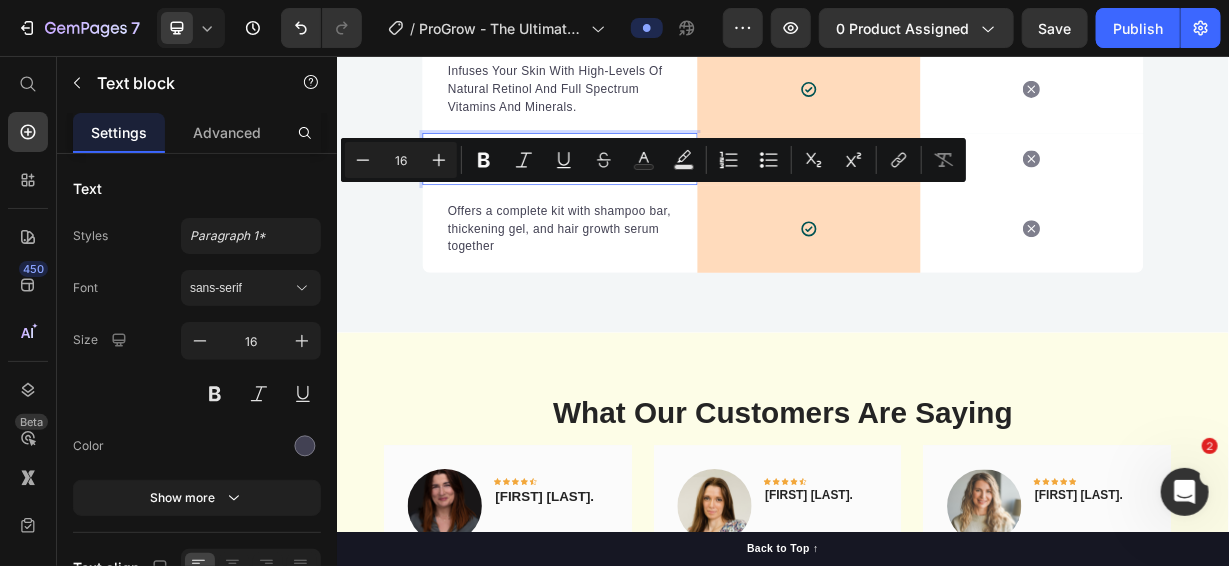 drag, startPoint x: 736, startPoint y: 231, endPoint x: 486, endPoint y: 233, distance: 250.008 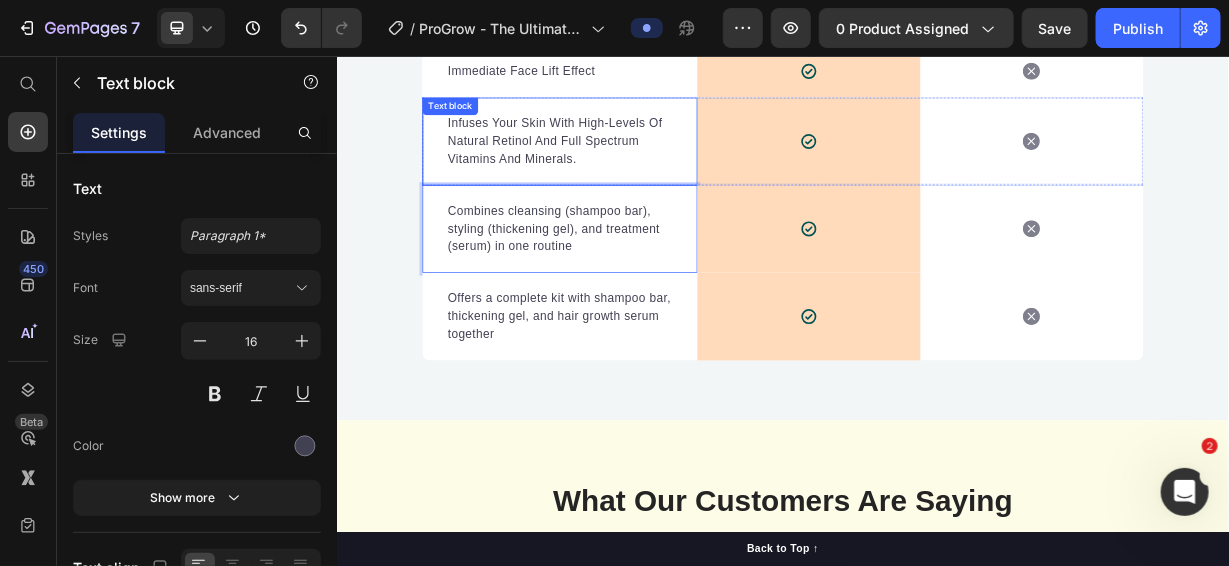 scroll, scrollTop: 9487, scrollLeft: 0, axis: vertical 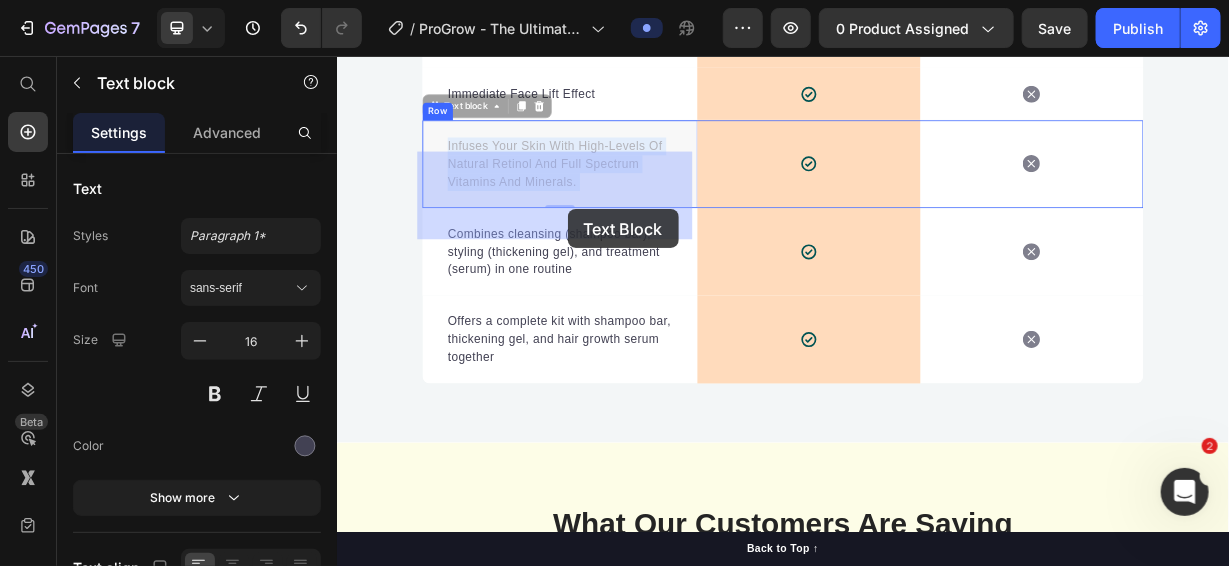 drag, startPoint x: 658, startPoint y: 259, endPoint x: 646, endPoint y: 261, distance: 12.165525 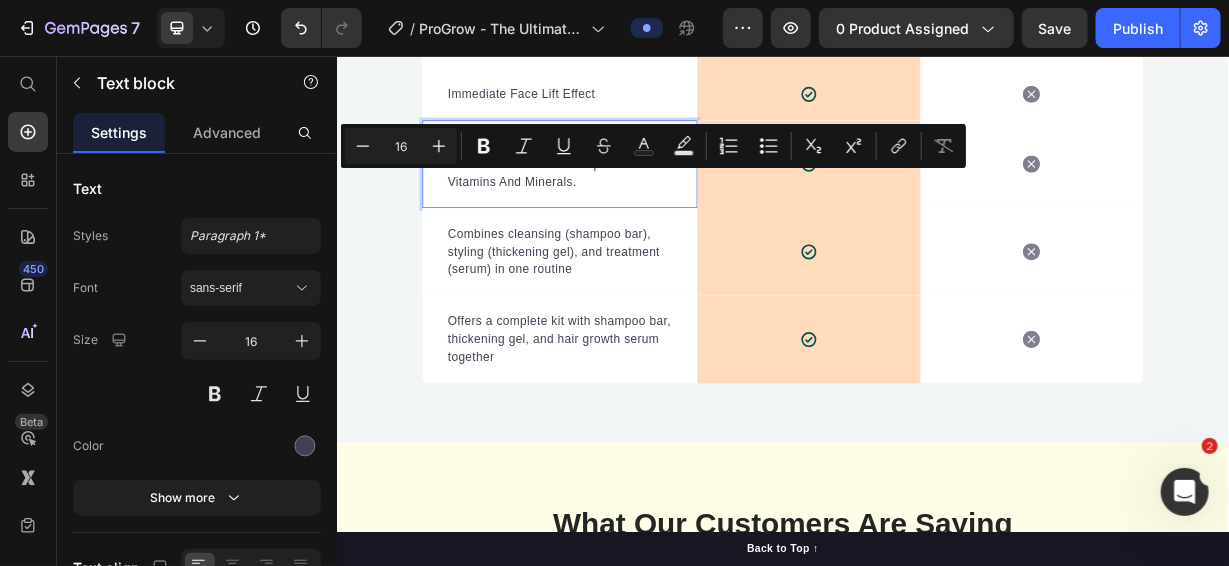 drag, startPoint x: 658, startPoint y: 261, endPoint x: 477, endPoint y: 207, distance: 188.88356 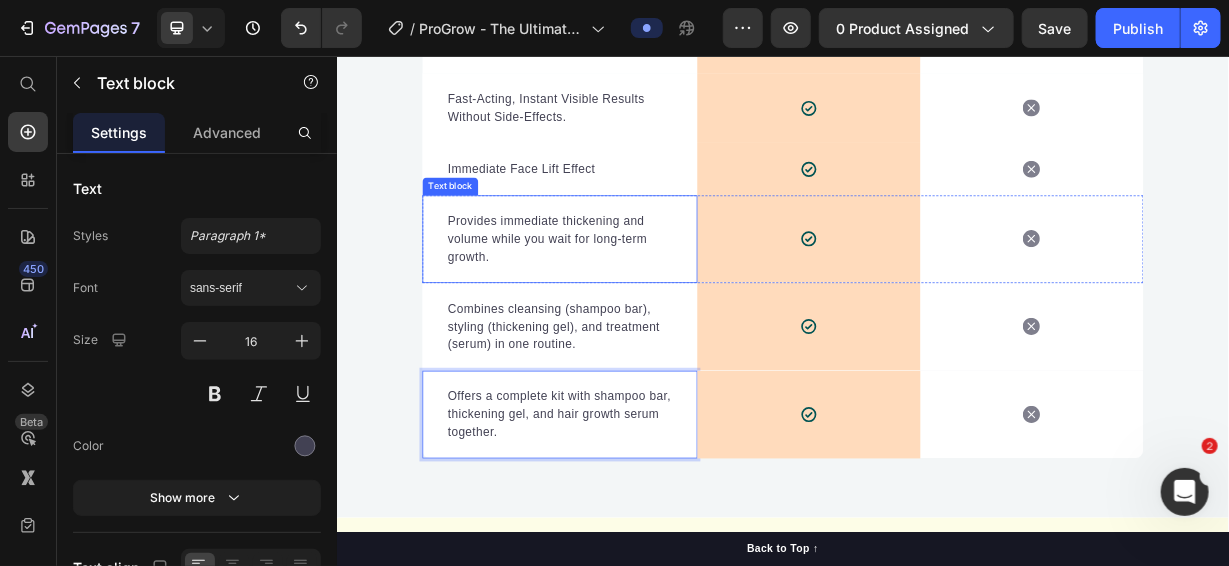 scroll, scrollTop: 9287, scrollLeft: 0, axis: vertical 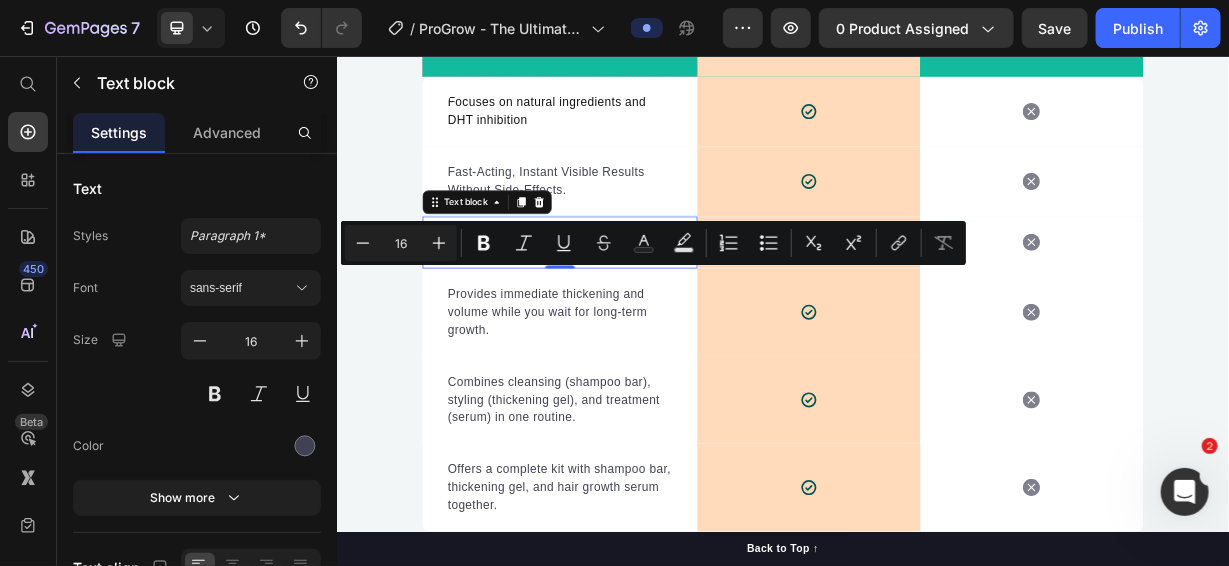 drag, startPoint x: 683, startPoint y: 343, endPoint x: 478, endPoint y: 354, distance: 205.2949 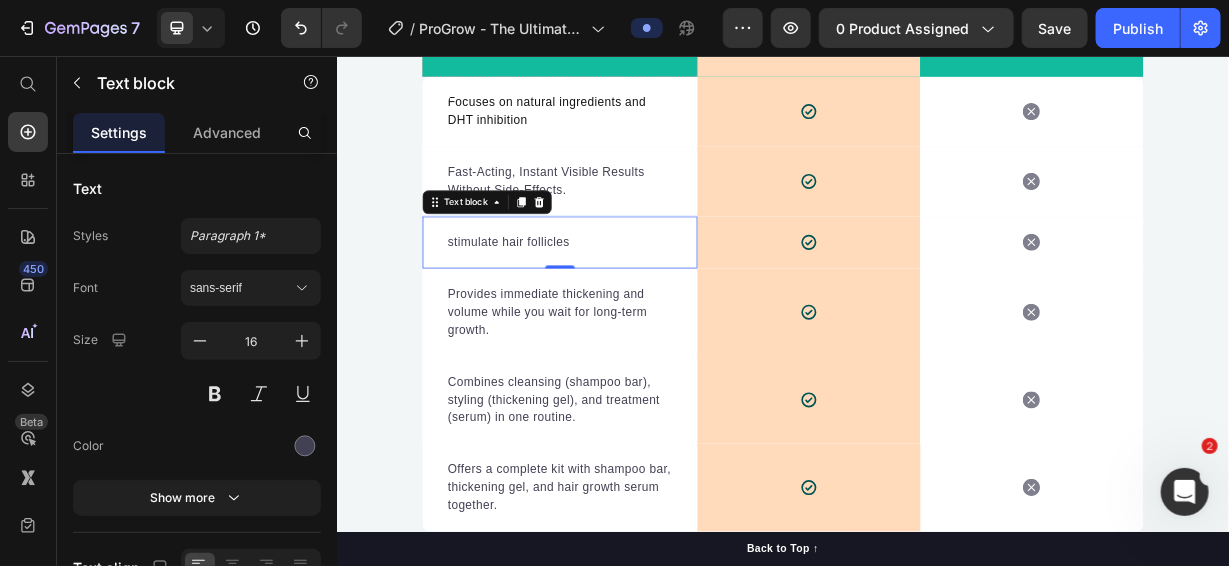 click on "stimulate hair follicles" at bounding box center (636, 306) 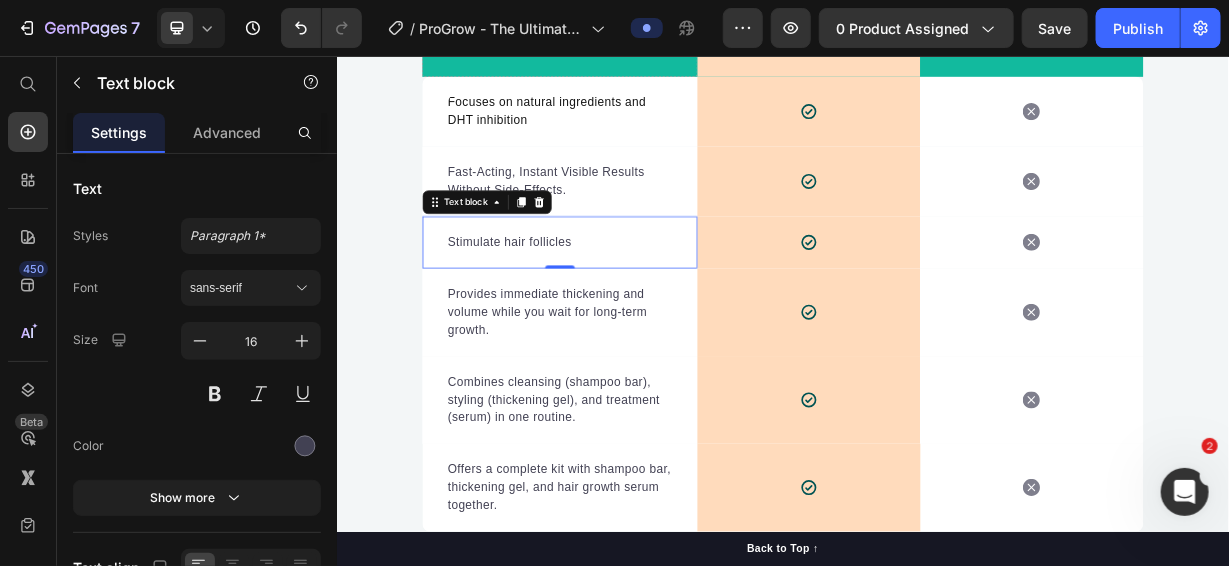 click on "Stimulate hair follicles" at bounding box center (636, 306) 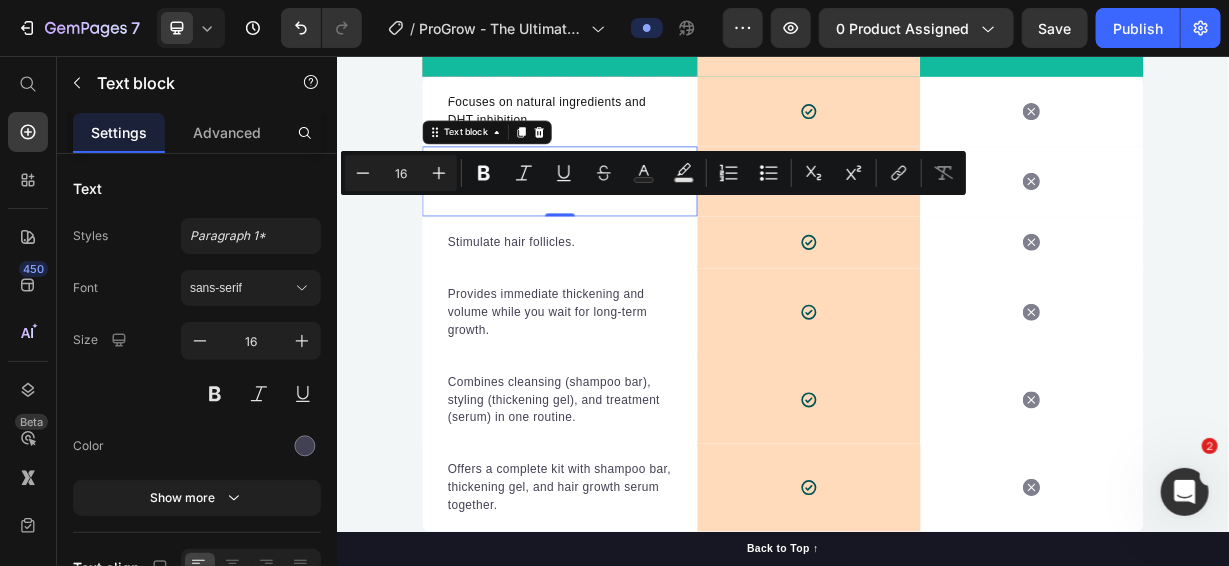 drag, startPoint x: 646, startPoint y: 274, endPoint x: 462, endPoint y: 258, distance: 184.69434 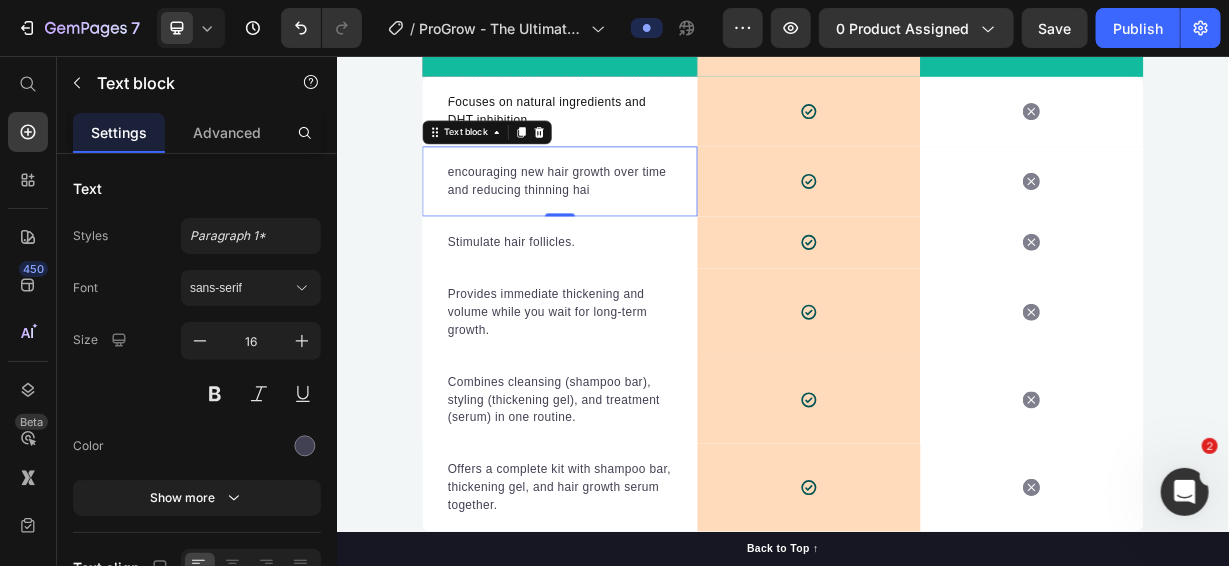 click on "encouraging new hair growth over time and reducing thinning hai" at bounding box center (636, 224) 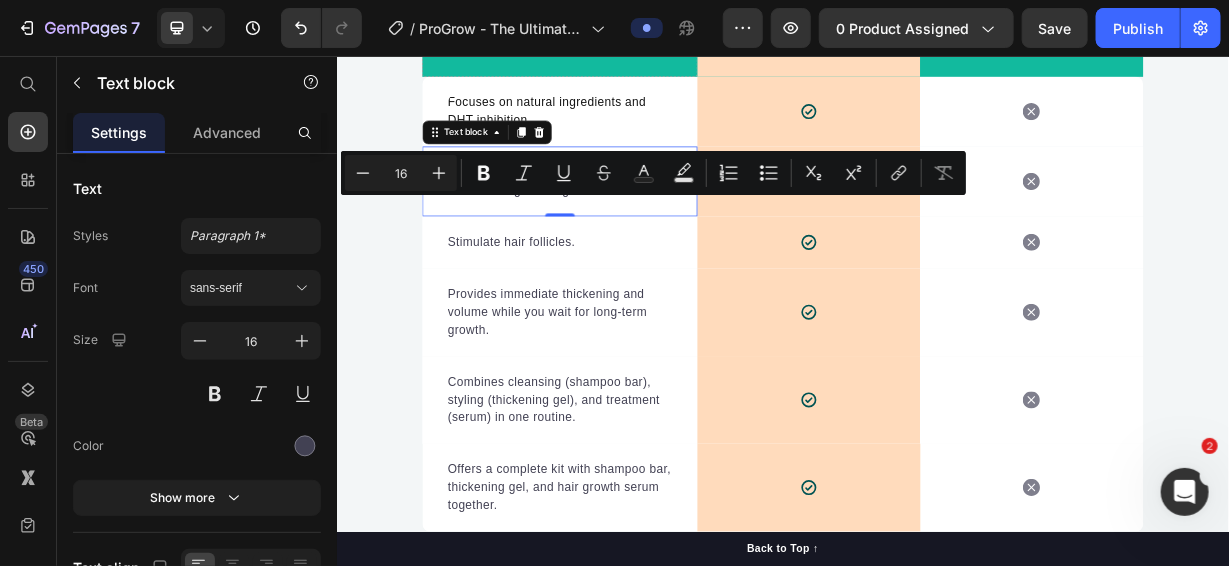 drag, startPoint x: 577, startPoint y: 254, endPoint x: 472, endPoint y: 256, distance: 105.01904 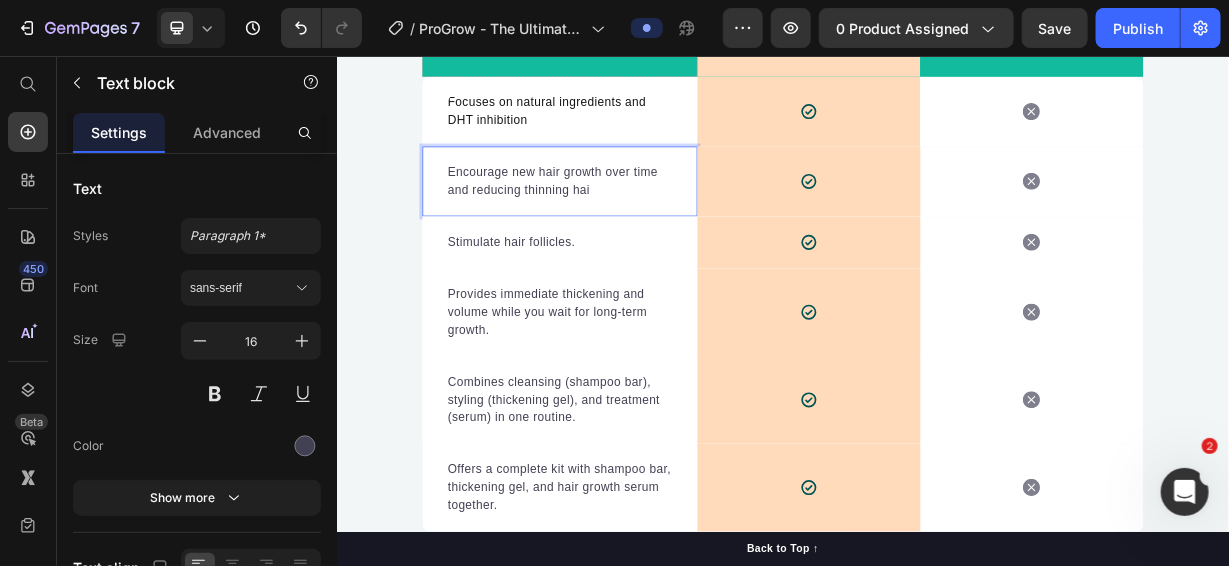 click on "Encourage new hair growth over time and reducing thinning hai" at bounding box center (636, 224) 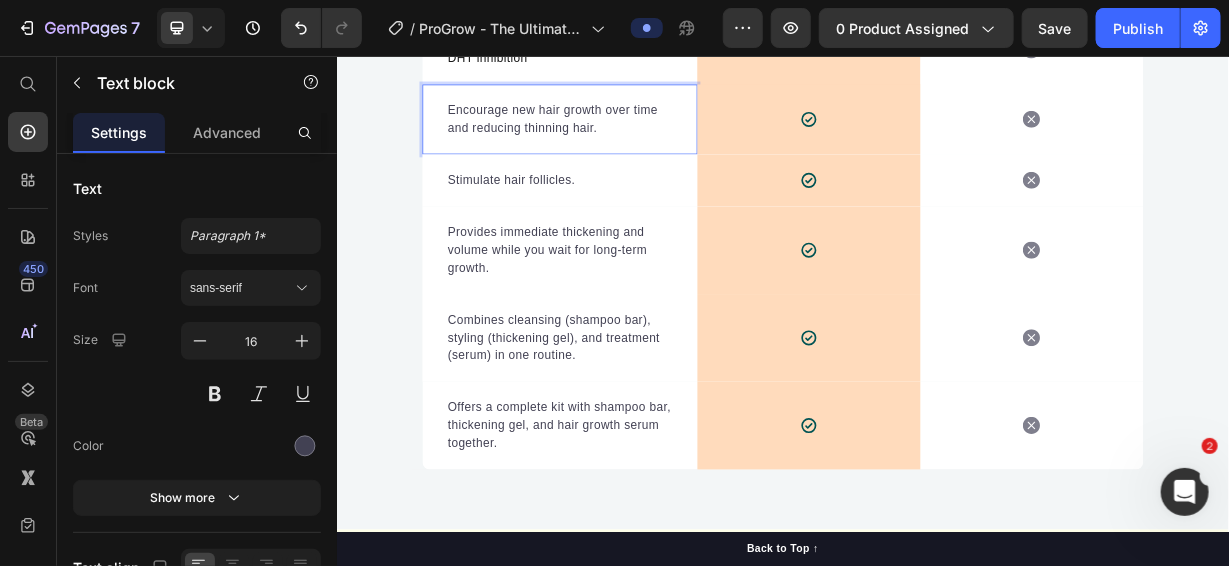 scroll, scrollTop: 9386, scrollLeft: 0, axis: vertical 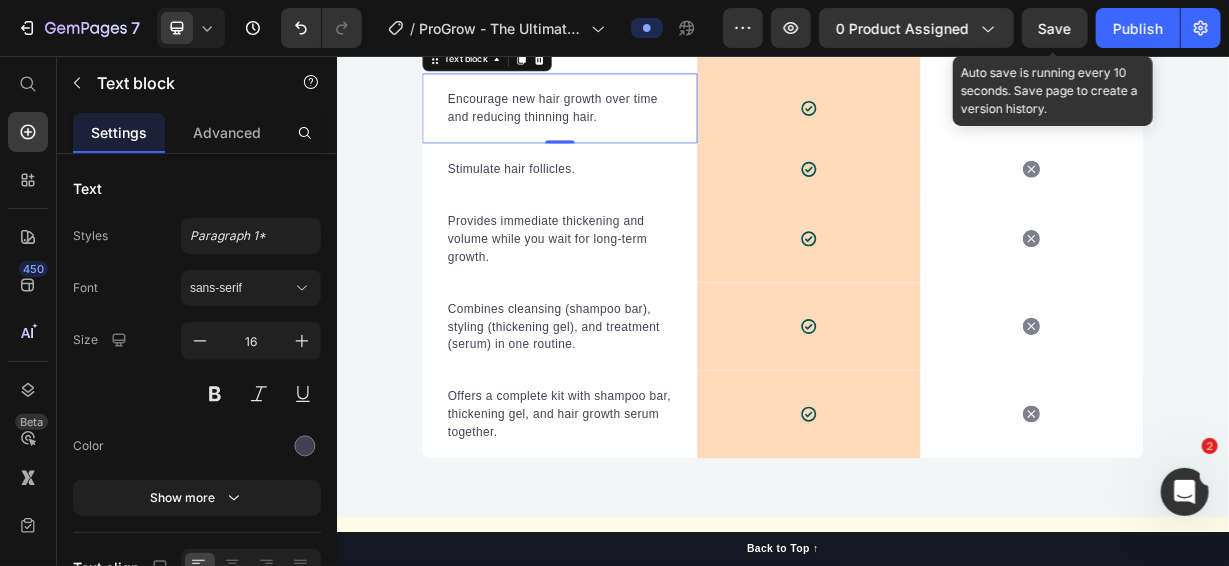 click on "Save" at bounding box center [1055, 28] 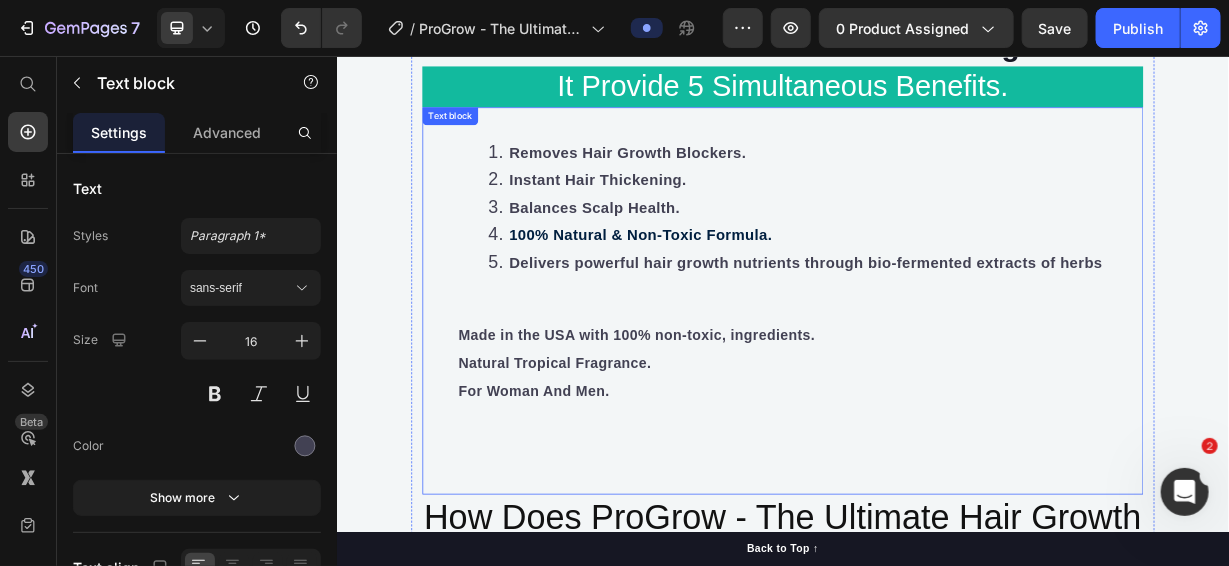 scroll, scrollTop: 8287, scrollLeft: 0, axis: vertical 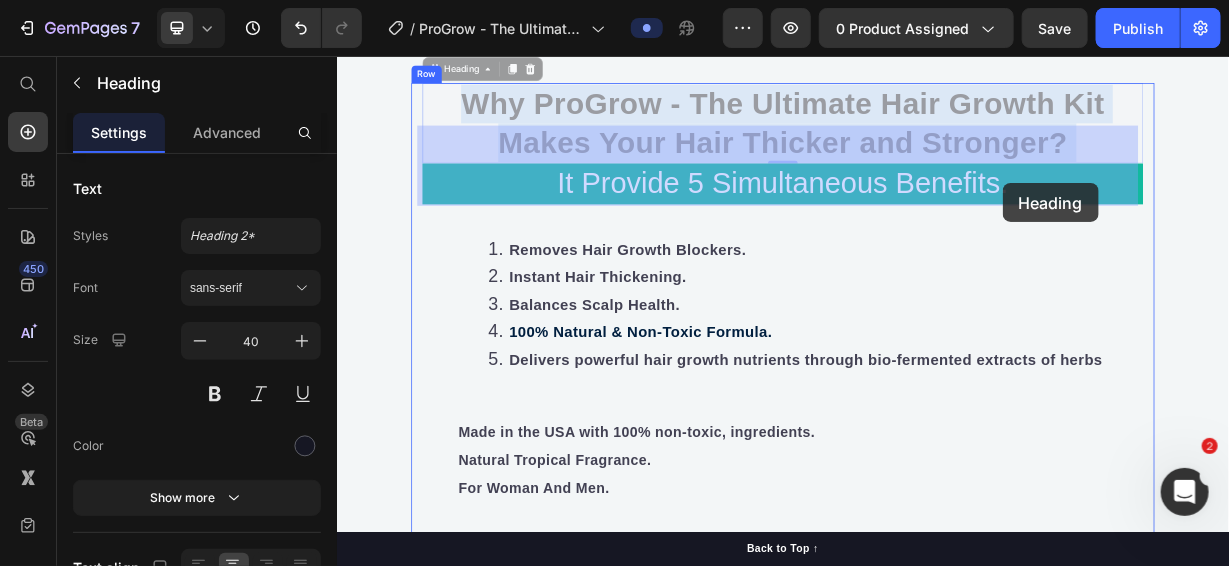 drag, startPoint x: 1301, startPoint y: 228, endPoint x: 1231, endPoint y: 226, distance: 70.028564 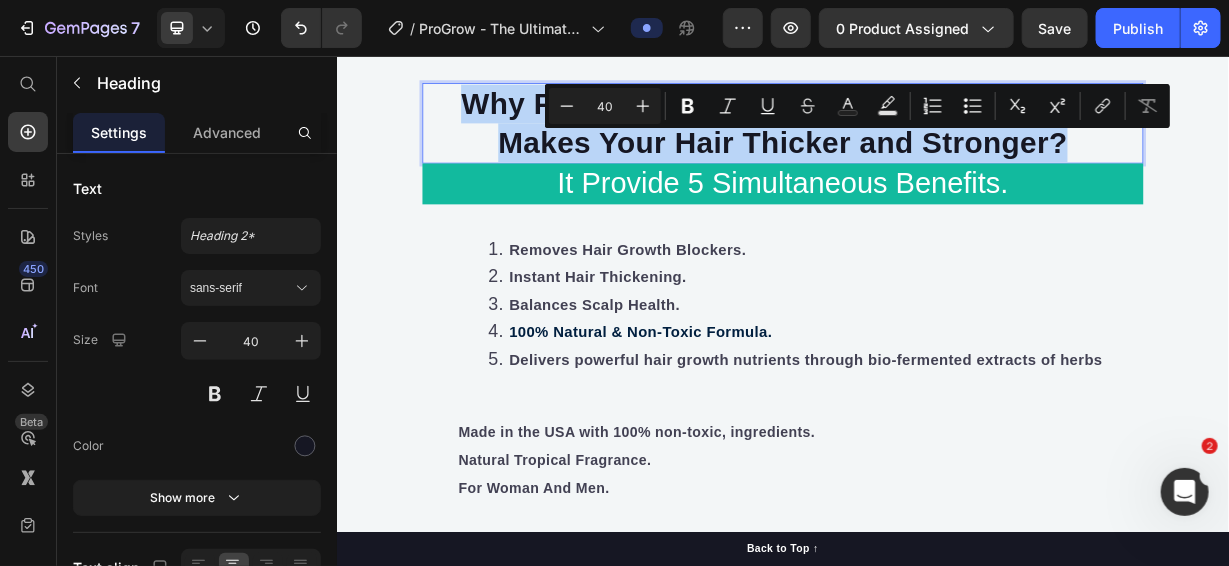 drag, startPoint x: 1290, startPoint y: 226, endPoint x: 498, endPoint y: 175, distance: 793.6403 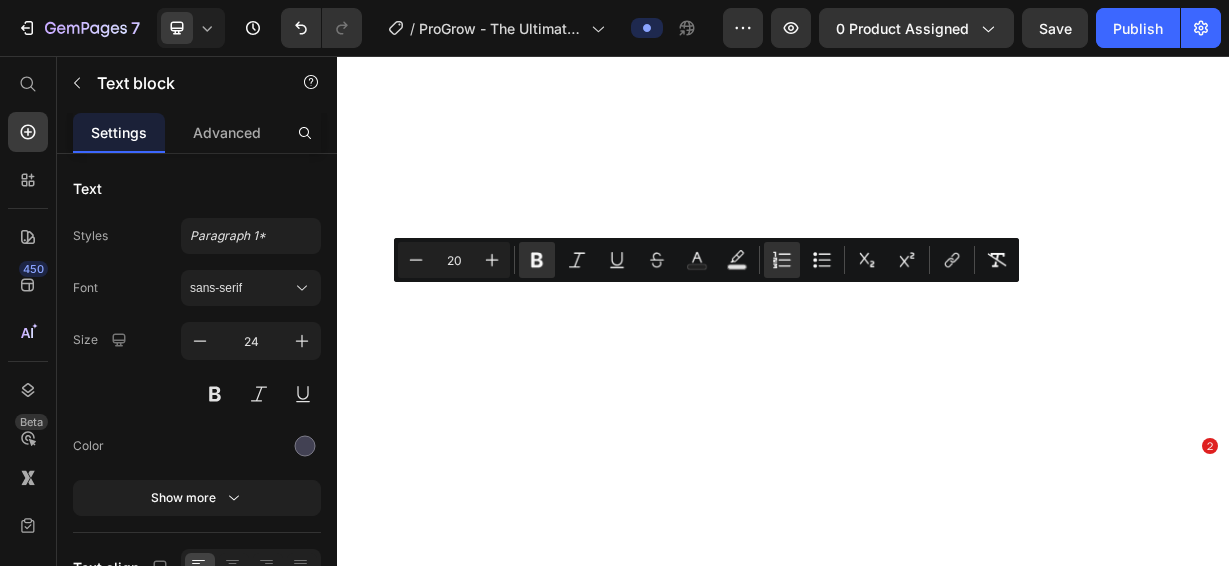 scroll, scrollTop: 0, scrollLeft: 0, axis: both 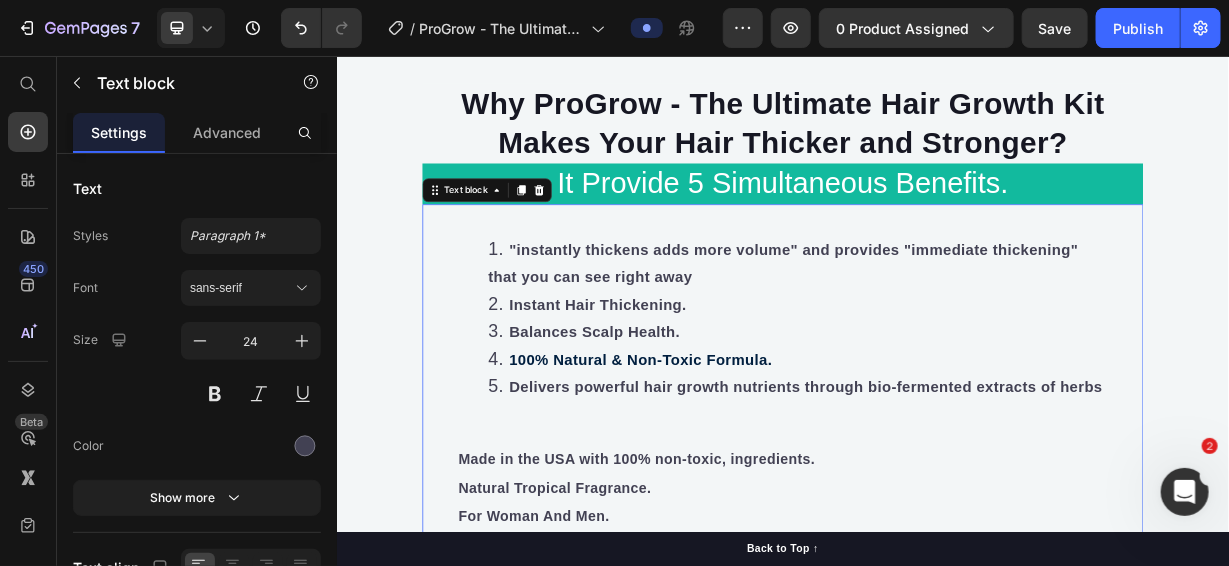 click on ""instantly thickens adds more volume" and provides "immediate thickening" that you can see right away" at bounding box center (937, 334) 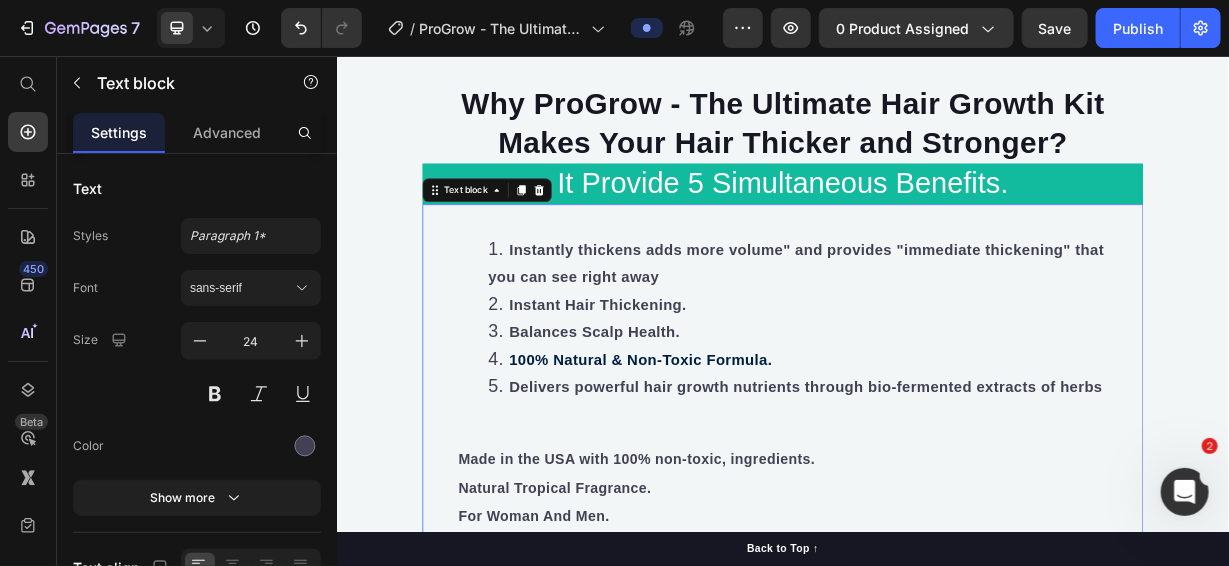 click on "Instantly thickens adds more volume" and provides "immediate thickening" that you can see right away" at bounding box center [956, 334] 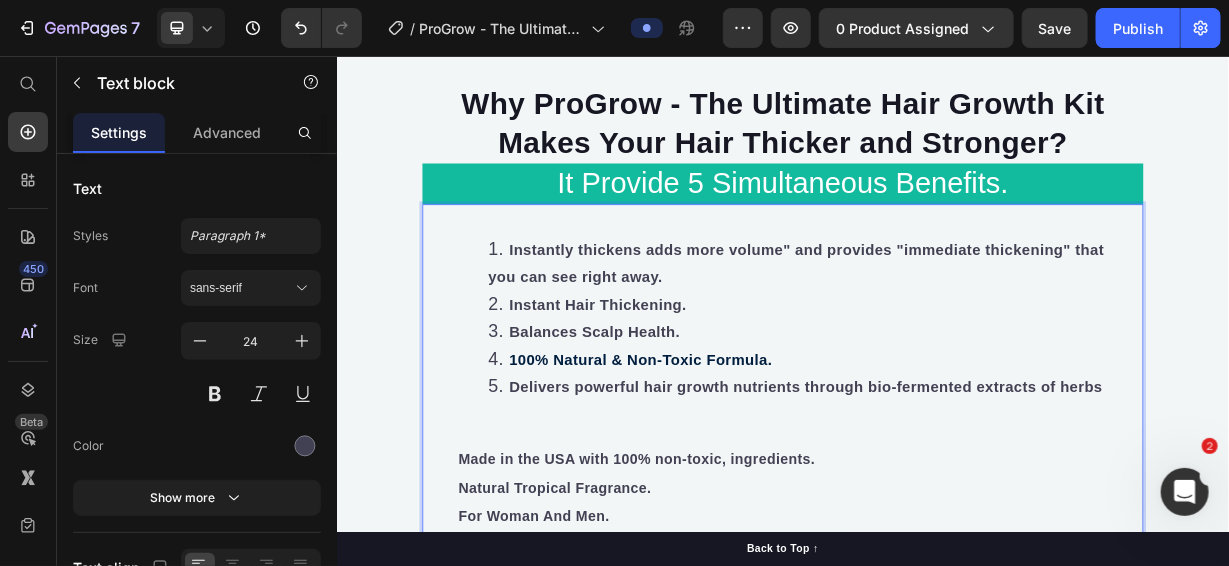 click on "Instantly thickens adds more volume" and provides "immediate thickening" that you can see right away." at bounding box center [956, 334] 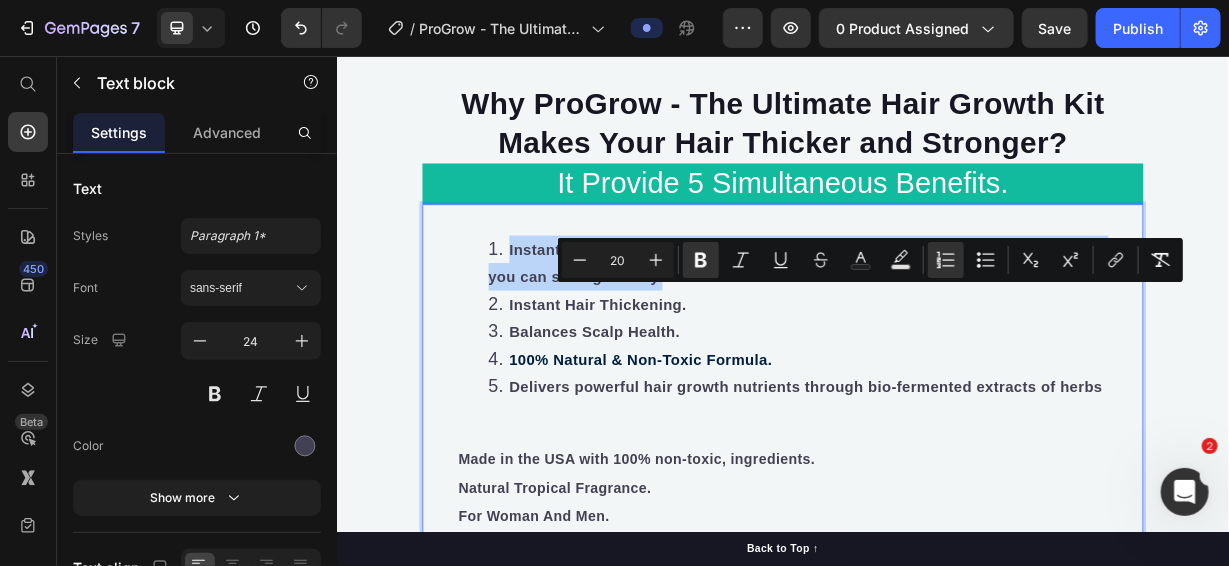 drag, startPoint x: 770, startPoint y: 406, endPoint x: 562, endPoint y: 374, distance: 210.44714 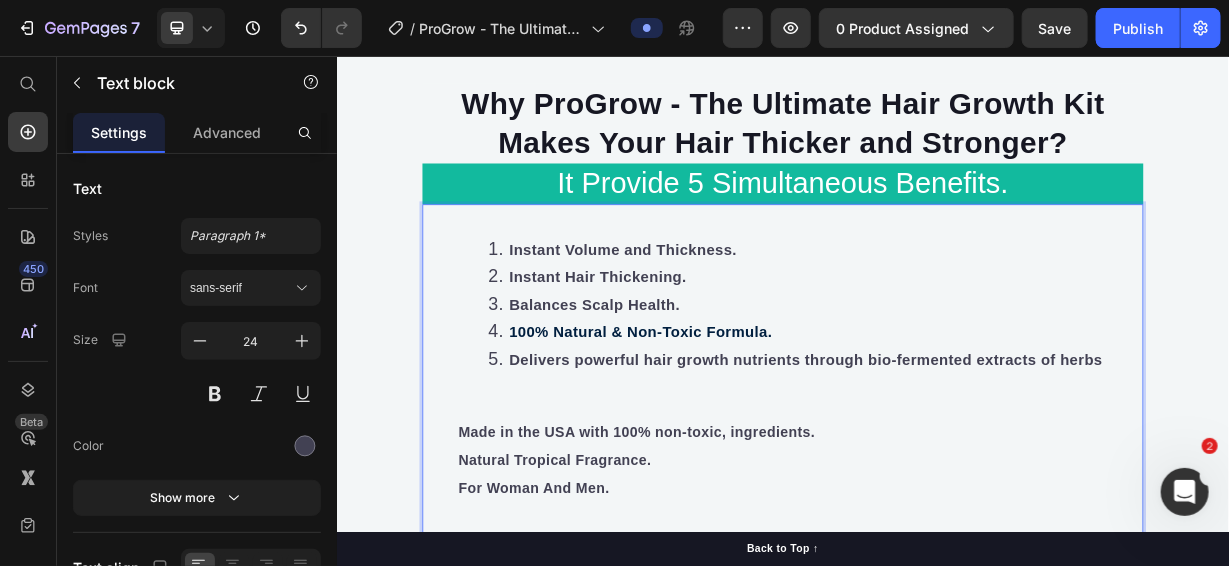 click on "Instant Hair Thickening." at bounding box center [687, 353] 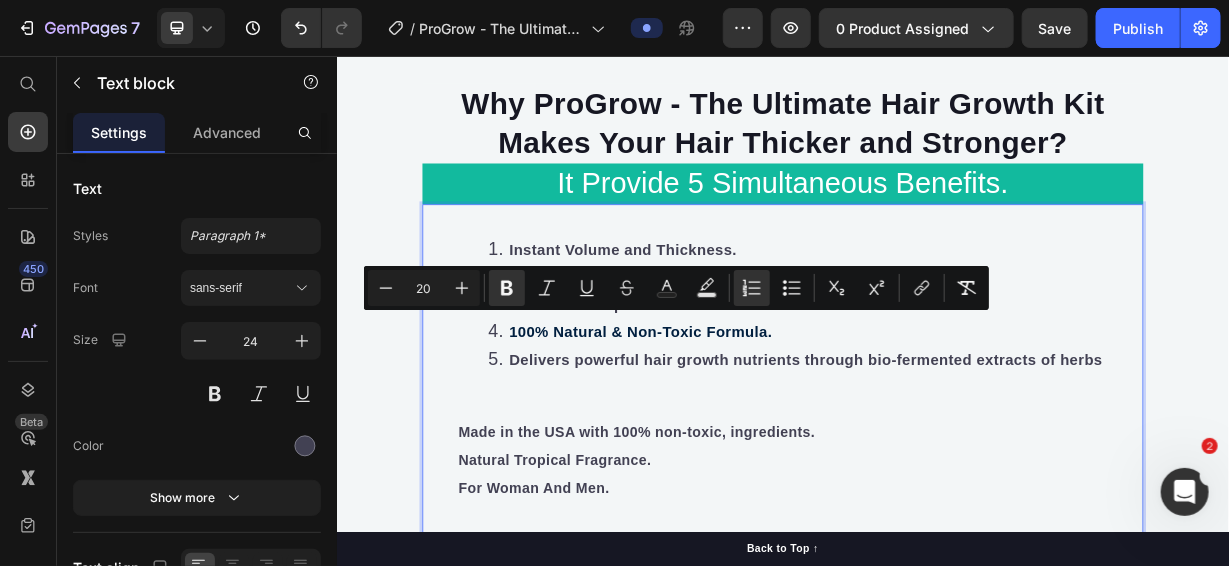 drag, startPoint x: 811, startPoint y: 415, endPoint x: 566, endPoint y: 413, distance: 245.00816 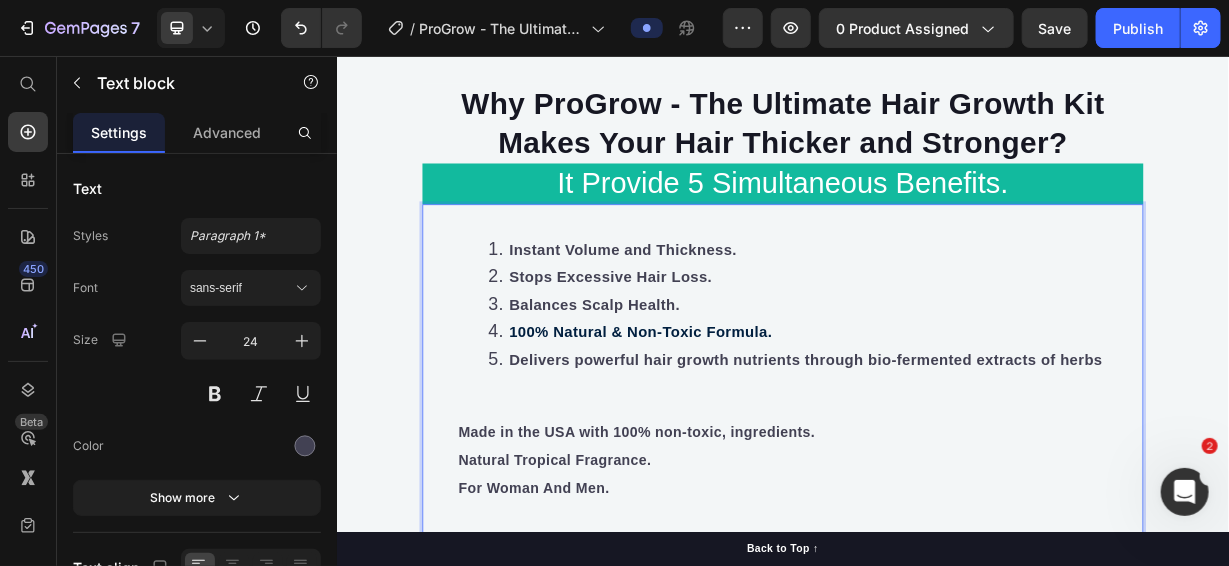 click on "100% Natural & Non-Toxic Formula." at bounding box center [745, 427] 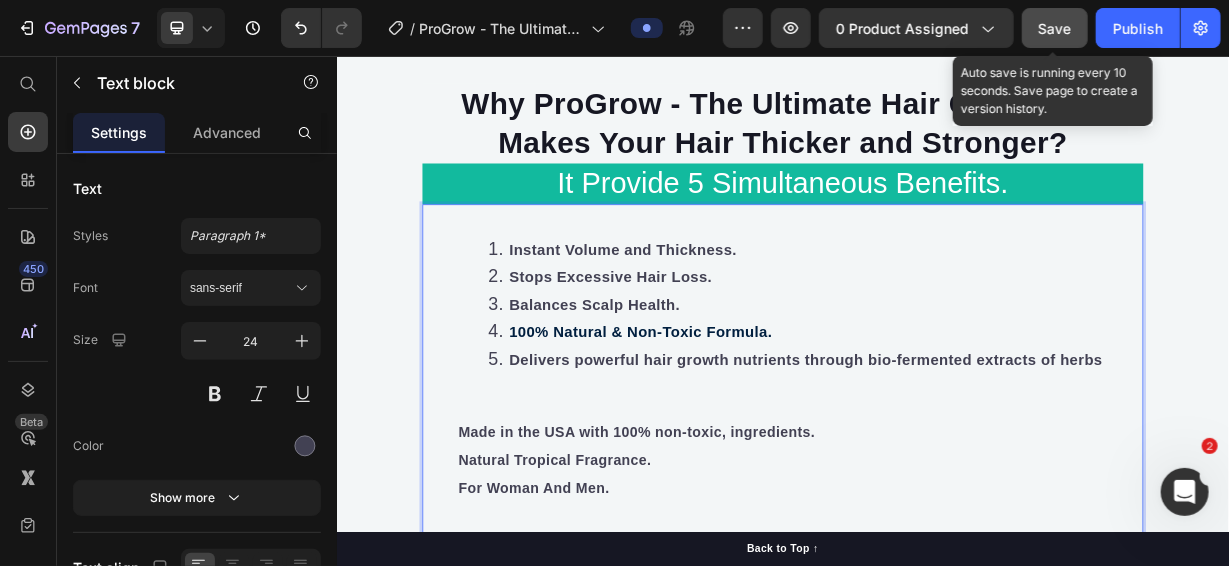 click on "Save" at bounding box center [1055, 28] 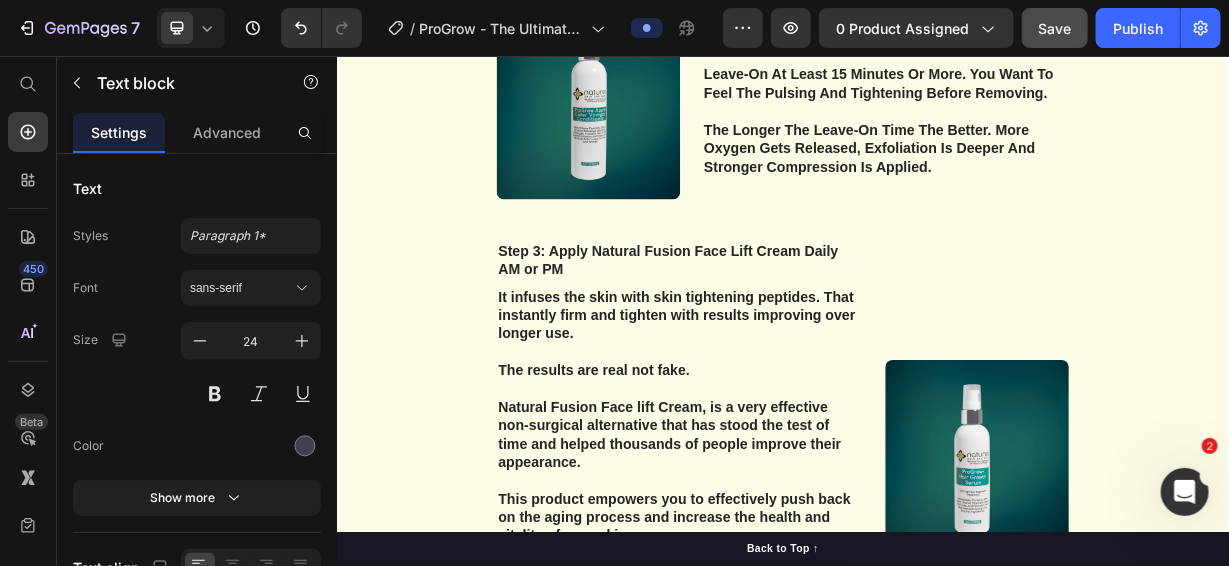 scroll, scrollTop: 7087, scrollLeft: 0, axis: vertical 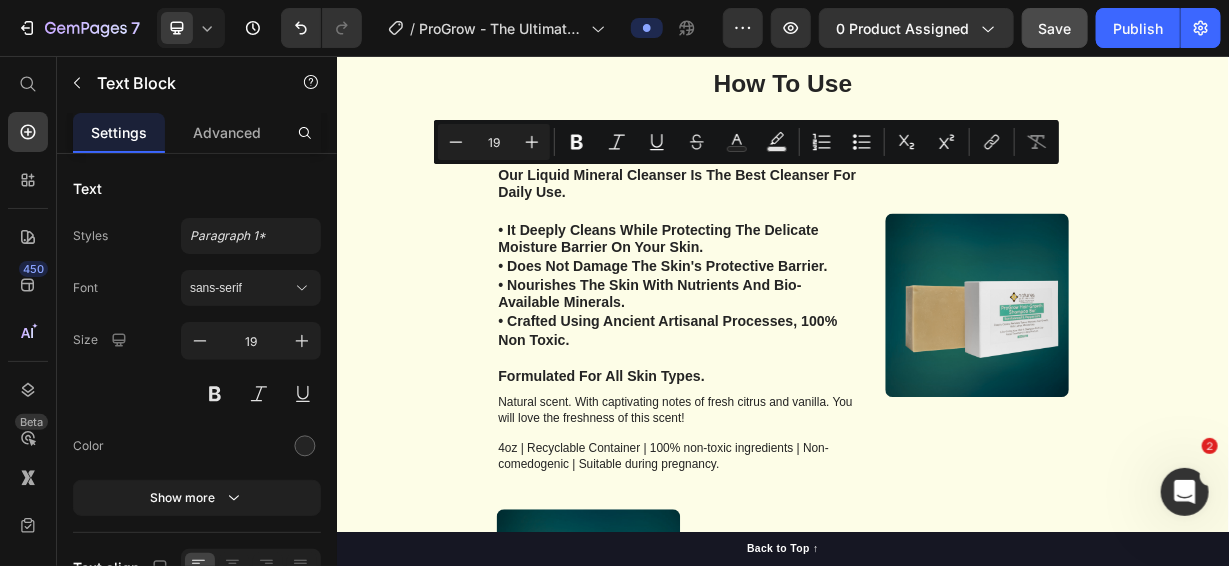drag, startPoint x: 547, startPoint y: 209, endPoint x: 1011, endPoint y: 206, distance: 464.0097 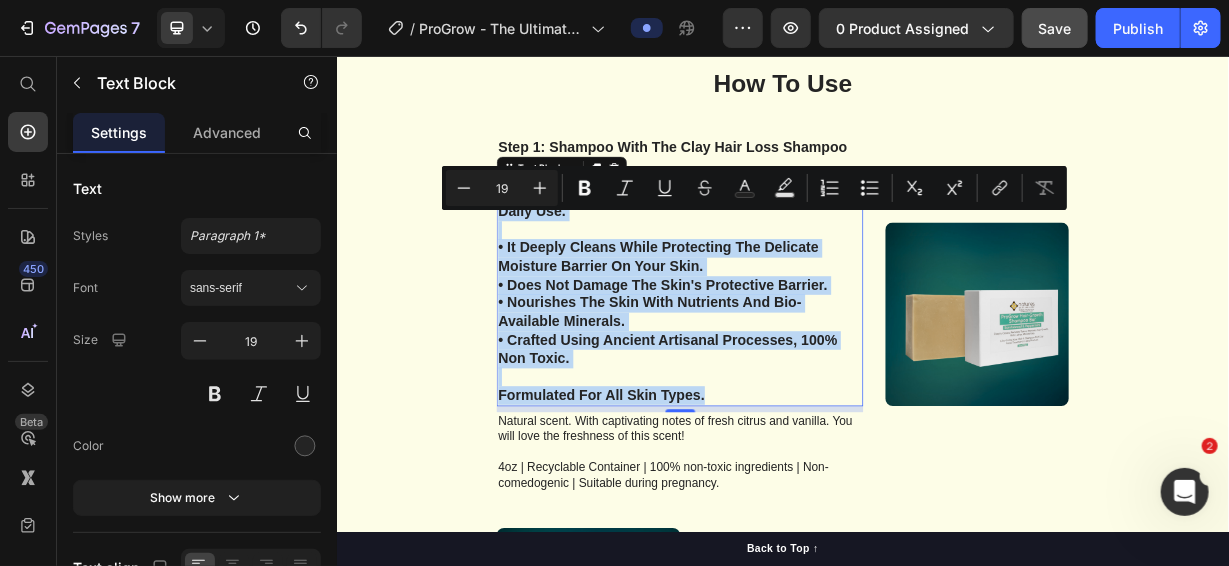 drag, startPoint x: 838, startPoint y: 541, endPoint x: 551, endPoint y: 285, distance: 384.5842 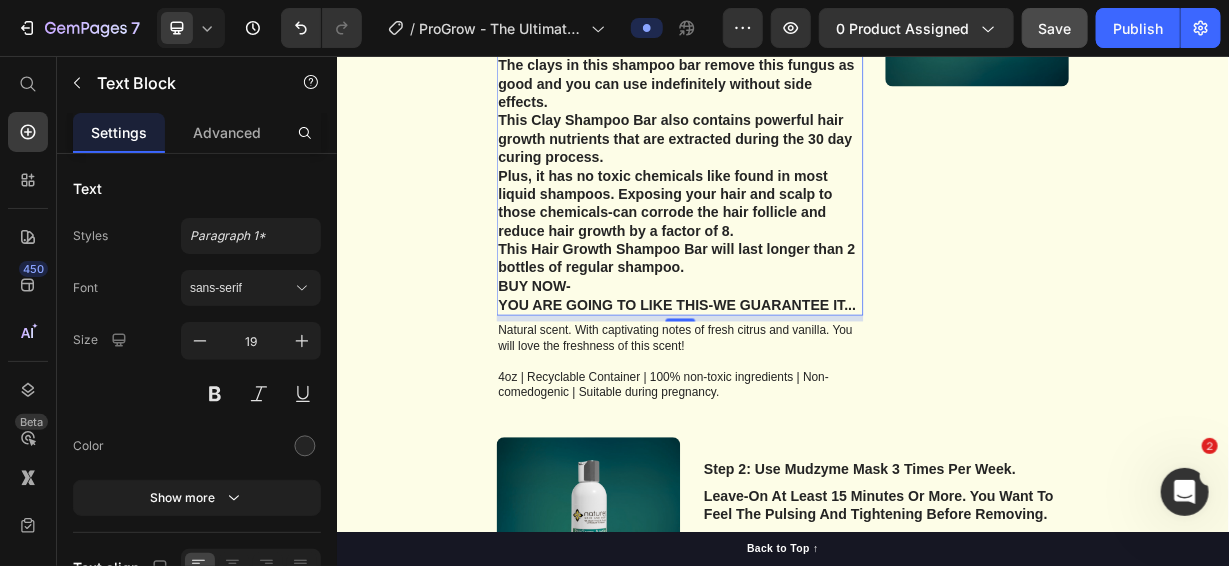 scroll, scrollTop: 7340, scrollLeft: 0, axis: vertical 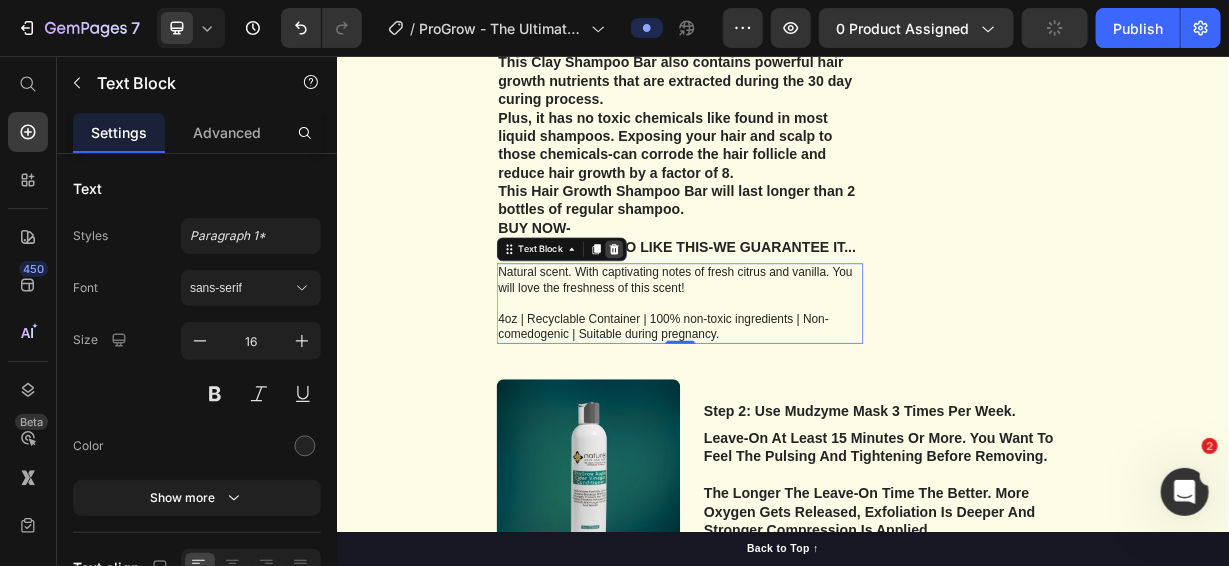 click 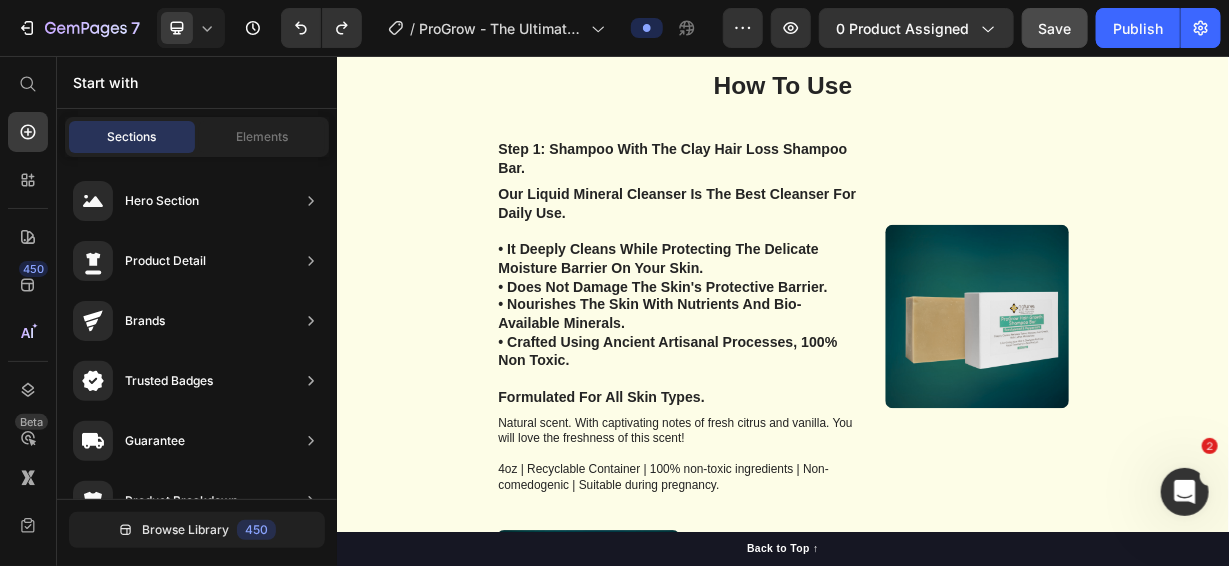 scroll, scrollTop: 6440, scrollLeft: 0, axis: vertical 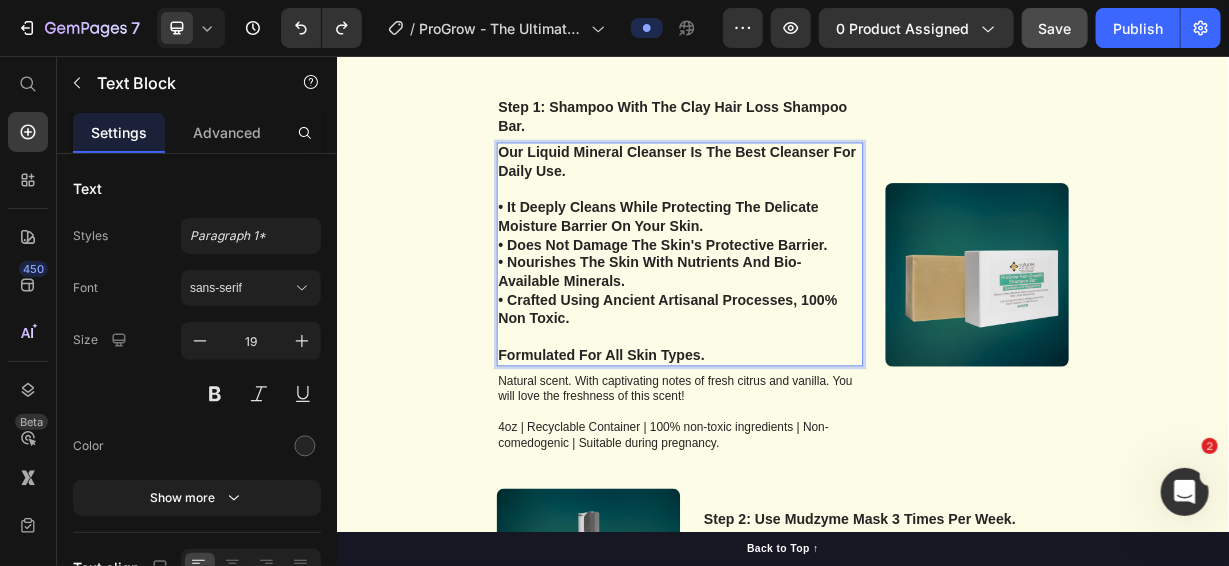 click on "Formulated For All Skin Types." at bounding box center (797, 458) 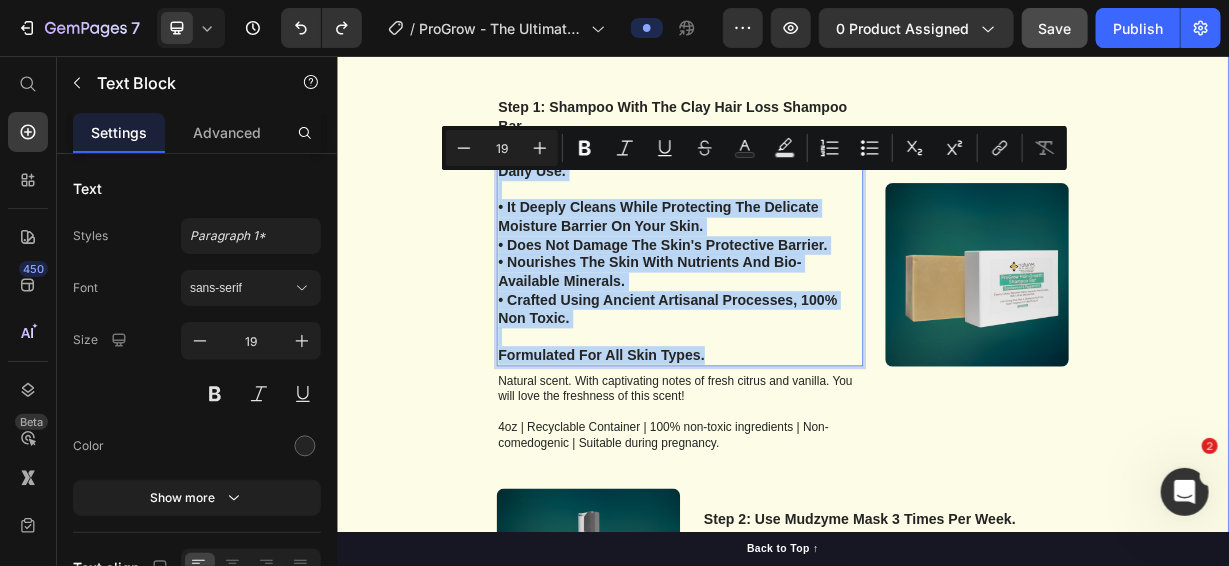 drag, startPoint x: 825, startPoint y: 487, endPoint x: 541, endPoint y: 212, distance: 395.3239 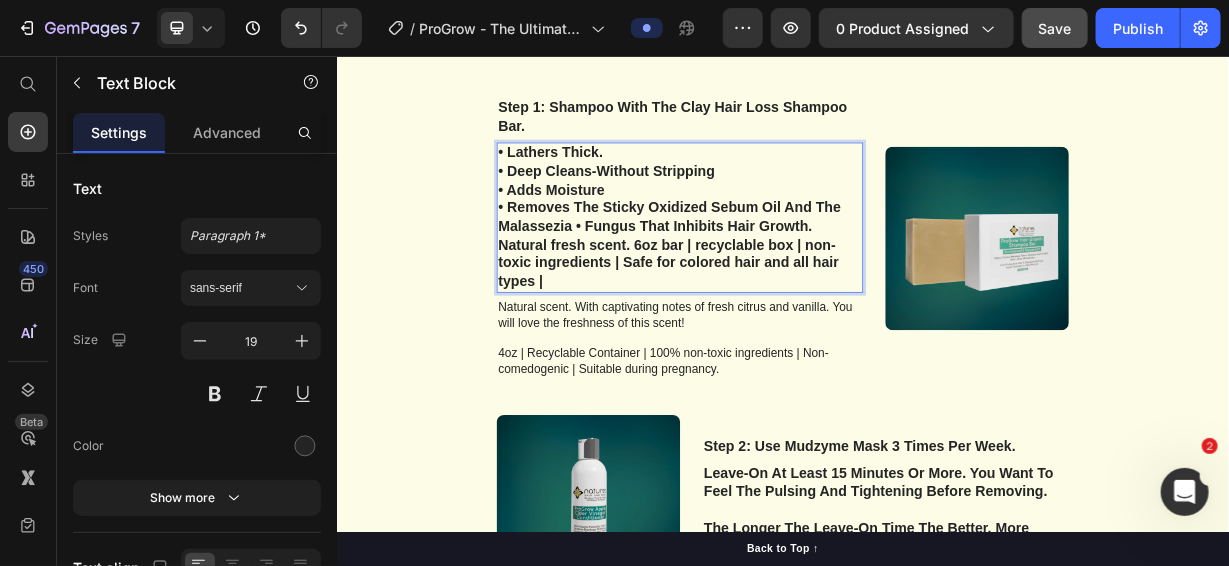 click on "Natural fresh scent. 6oz bar | recyclable box | non-toxic ingredients | Safe for colored hair and all hair types |" at bounding box center (797, 335) 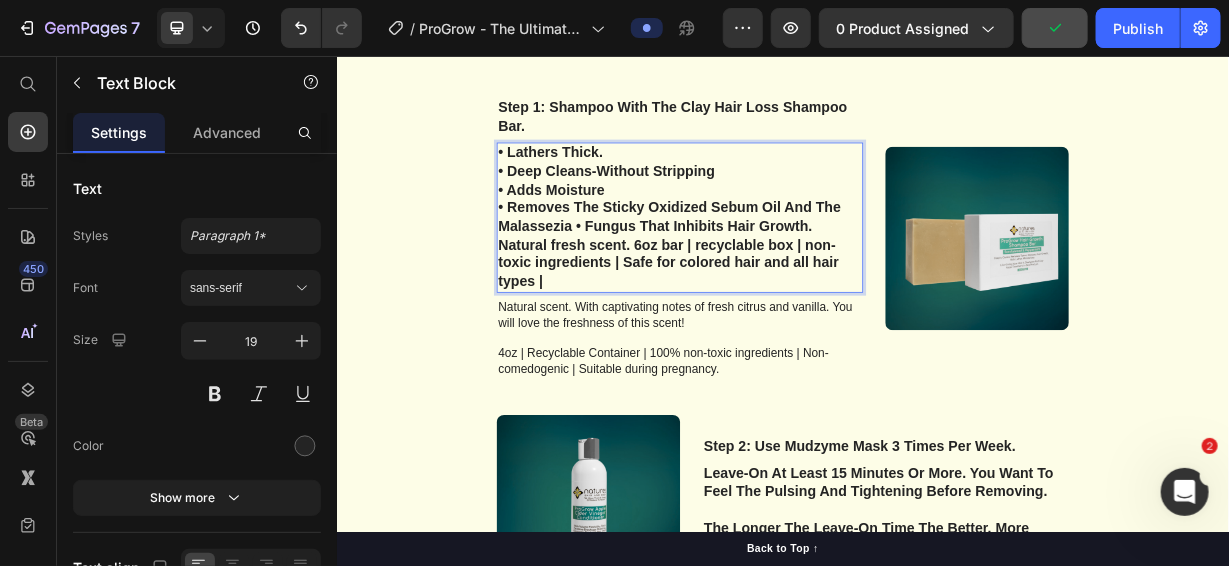 click on "Natural fresh scent. 6oz bar | recyclable box | non-toxic ingredients | Safe for colored hair and all hair types |" at bounding box center [797, 335] 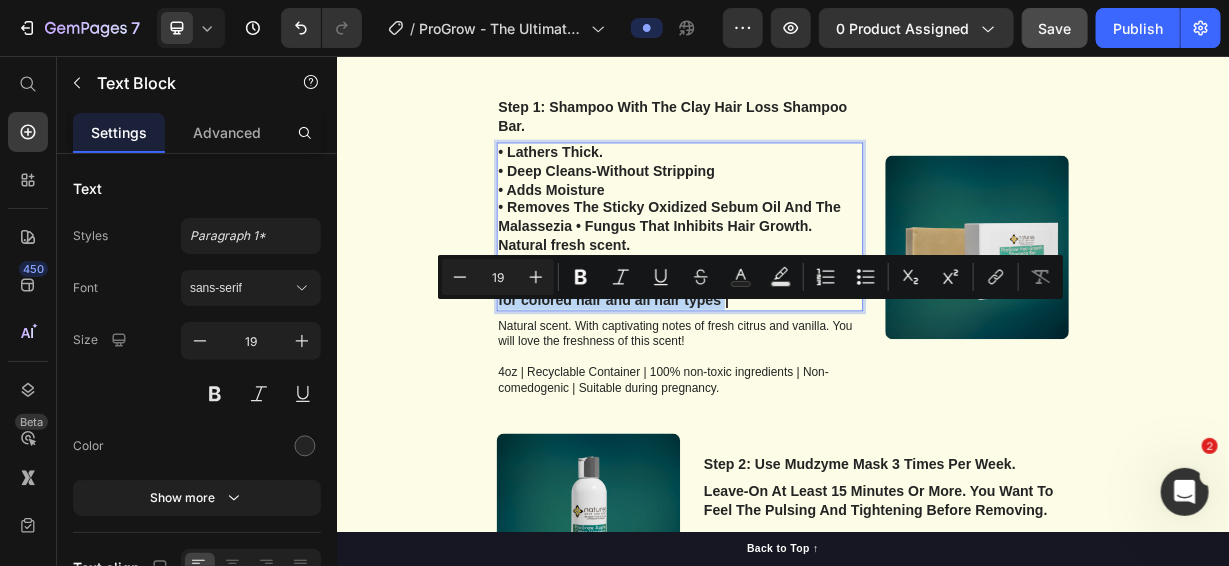 drag, startPoint x: 853, startPoint y: 416, endPoint x: 543, endPoint y: 385, distance: 311.54614 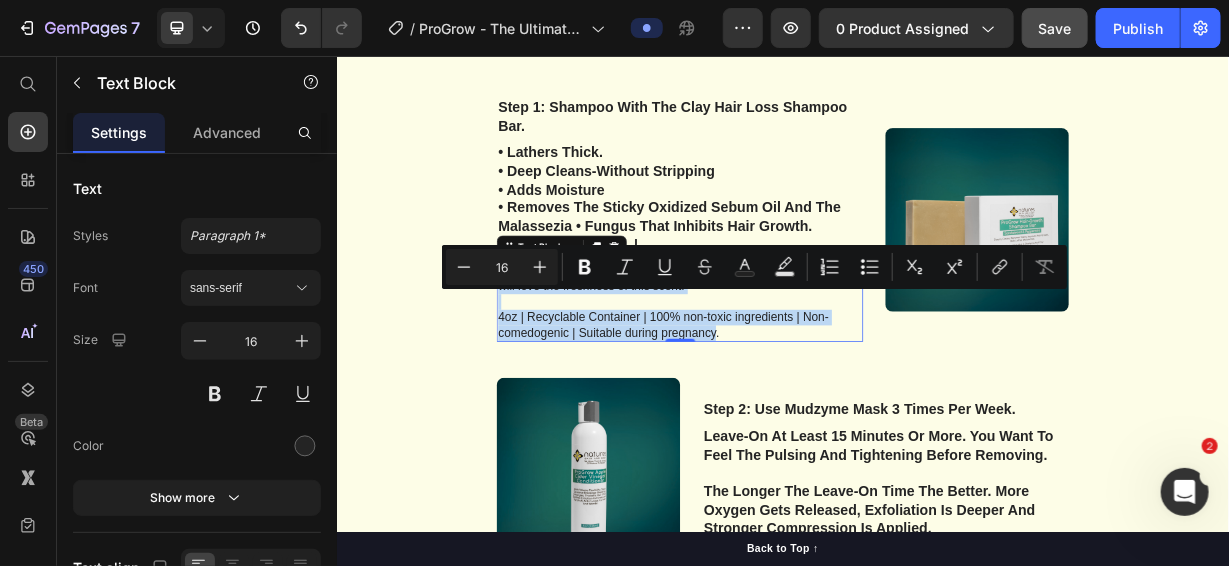 drag, startPoint x: 837, startPoint y: 456, endPoint x: 549, endPoint y: 382, distance: 297.355 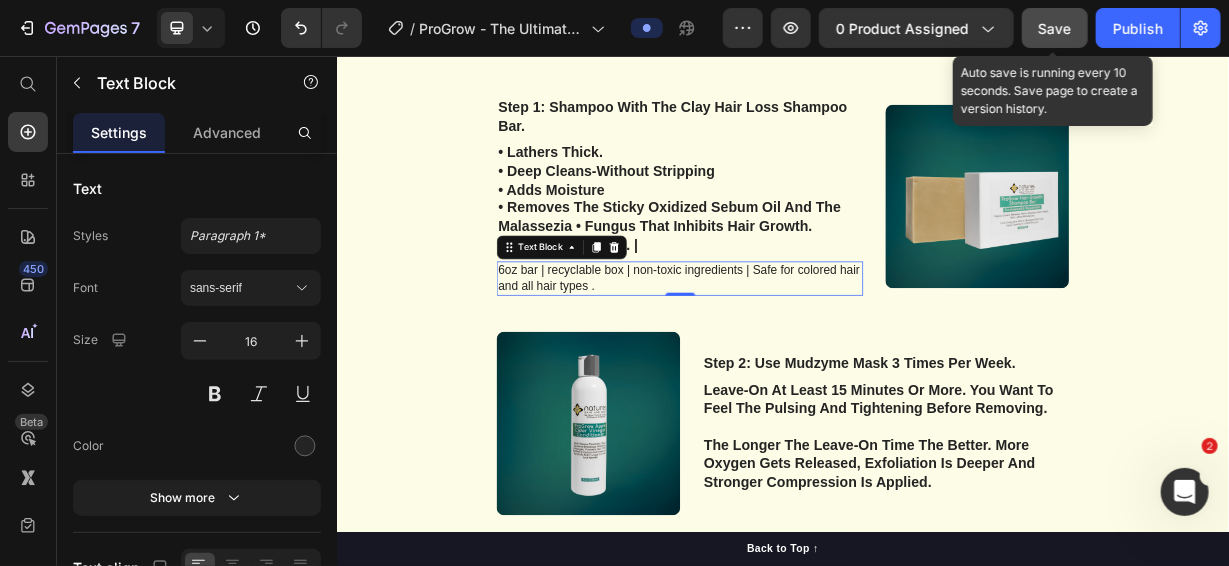click on "Save" at bounding box center [1055, 28] 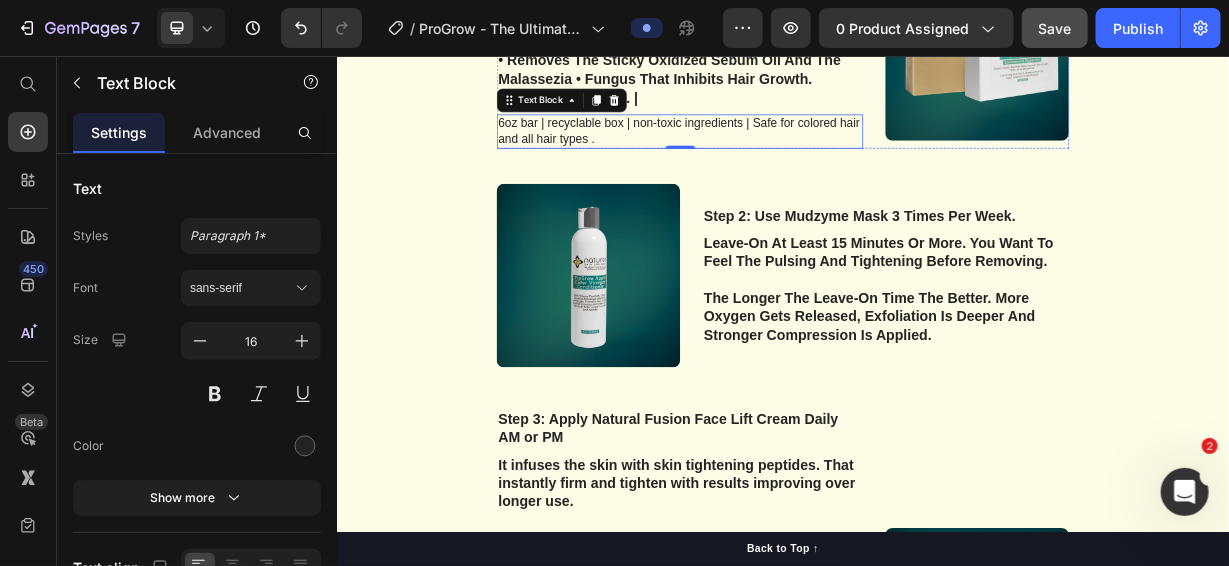 scroll, scrollTop: 6740, scrollLeft: 0, axis: vertical 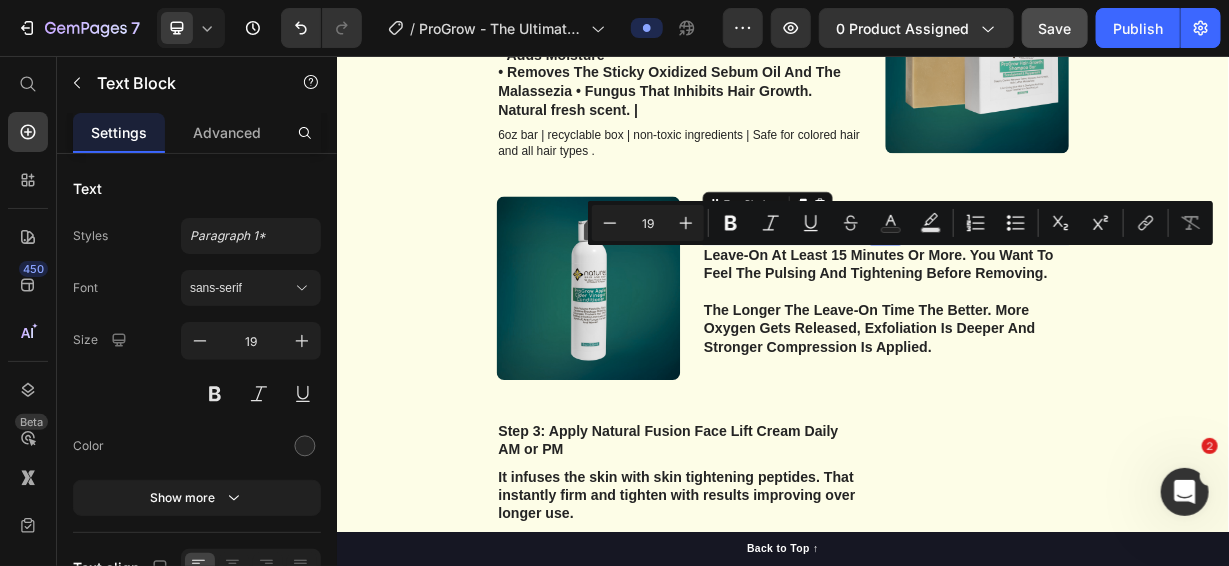 drag, startPoint x: 1245, startPoint y: 323, endPoint x: 822, endPoint y: 314, distance: 423.09573 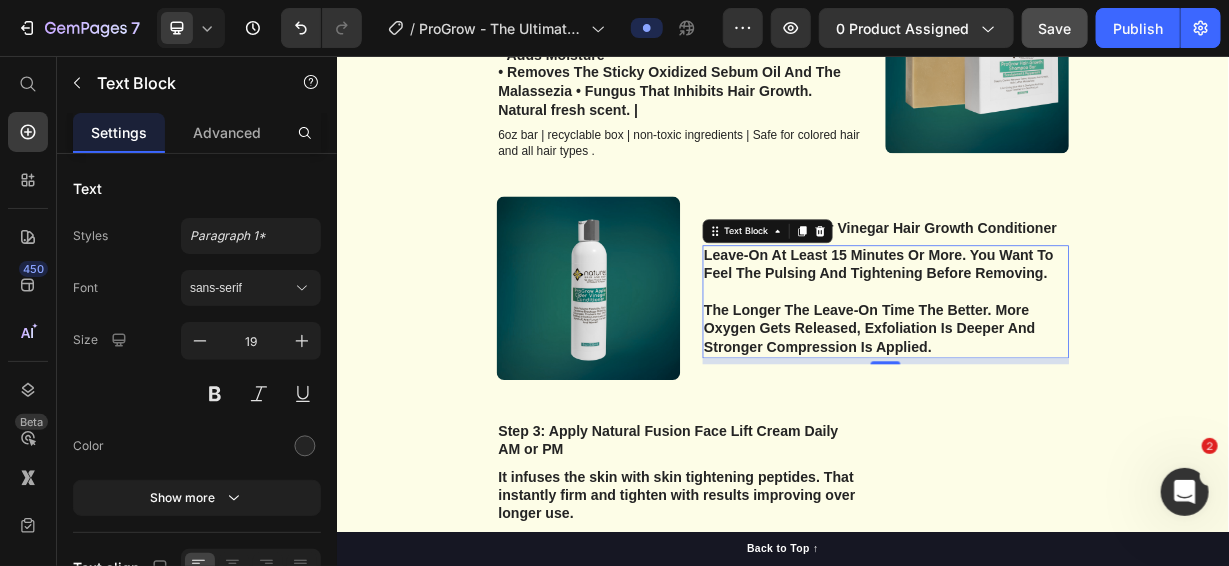 scroll, scrollTop: 6693, scrollLeft: 0, axis: vertical 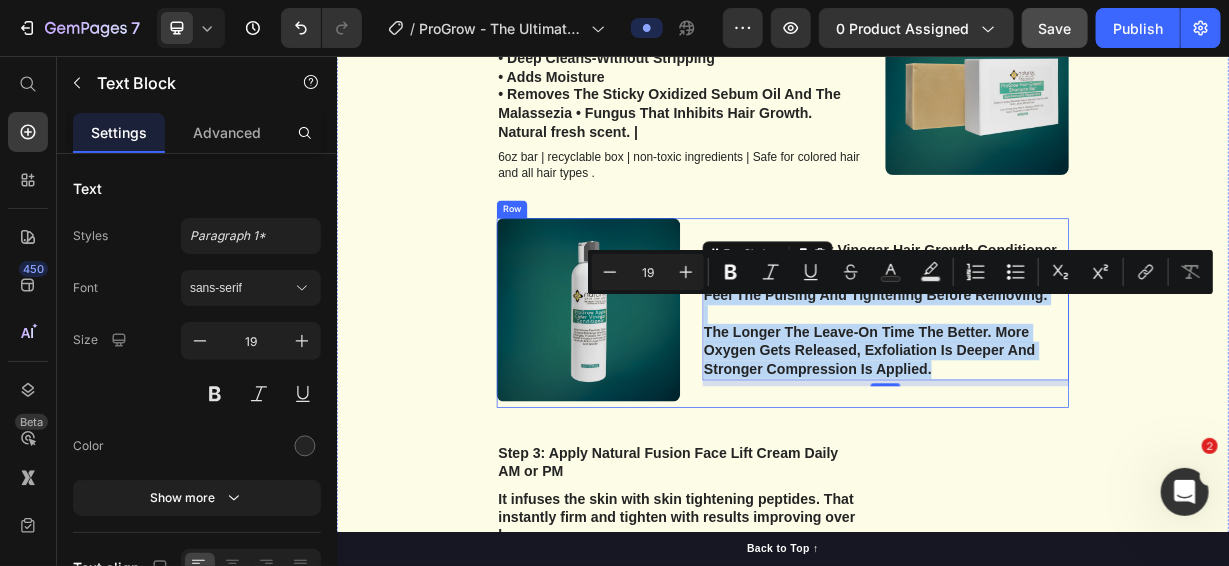 drag, startPoint x: 1138, startPoint y: 510, endPoint x: 817, endPoint y: 380, distance: 346.32498 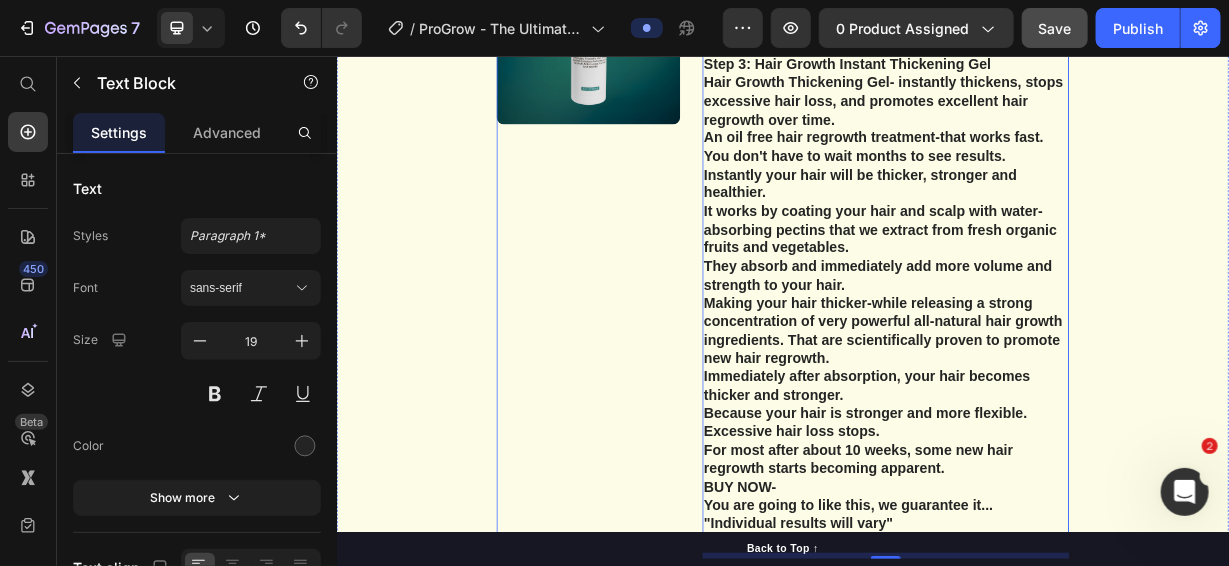scroll, scrollTop: 7578, scrollLeft: 0, axis: vertical 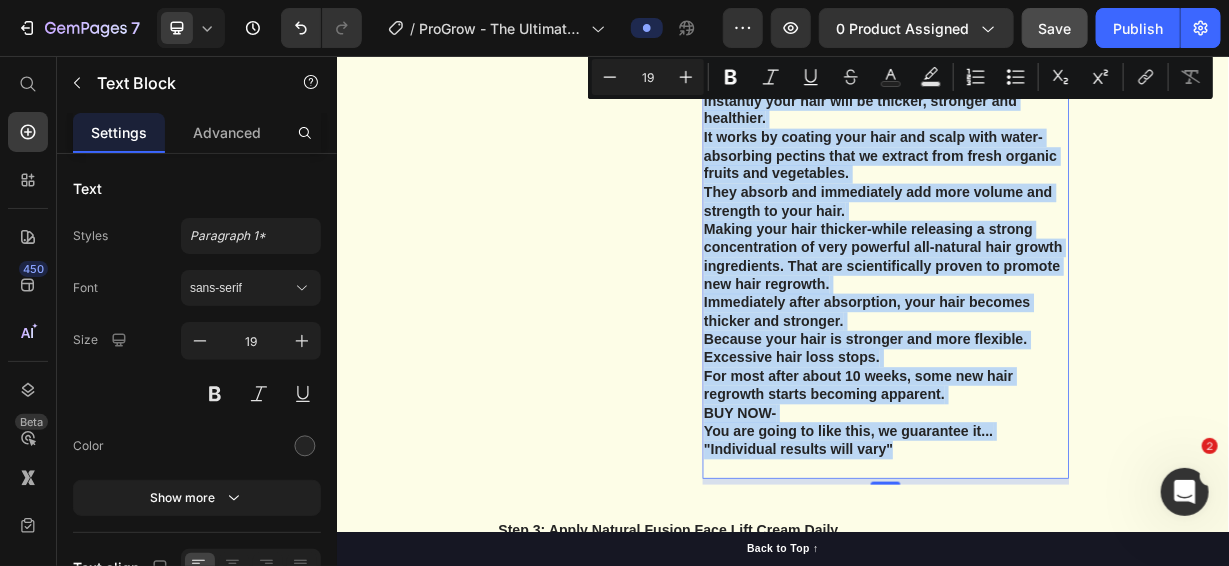 drag, startPoint x: 825, startPoint y: 161, endPoint x: 1098, endPoint y: 591, distance: 509.34174 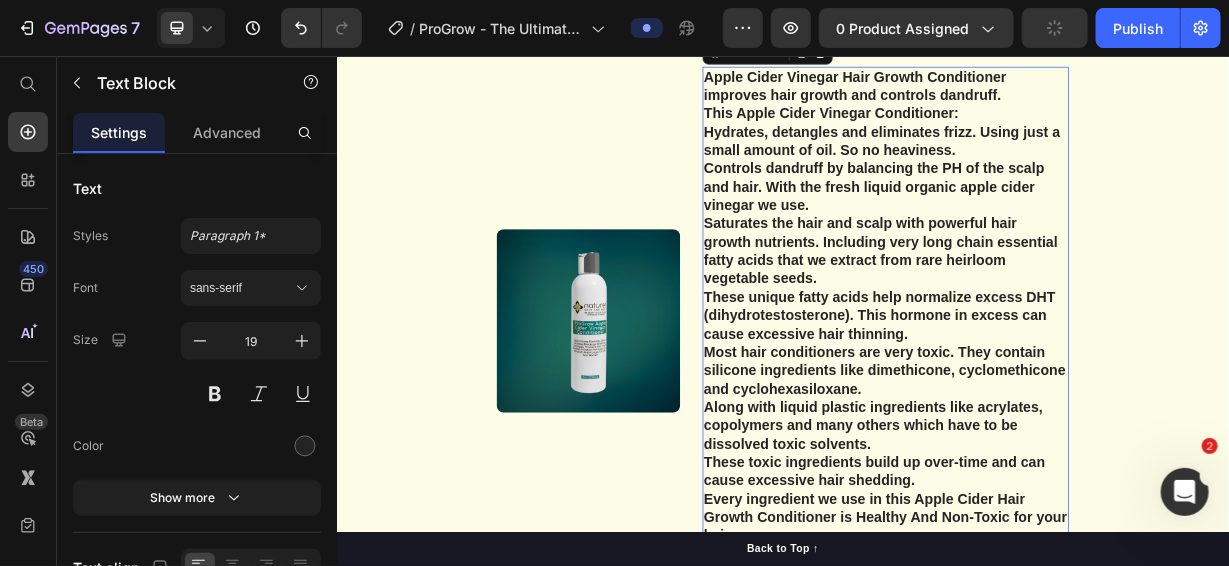 scroll, scrollTop: 6833, scrollLeft: 0, axis: vertical 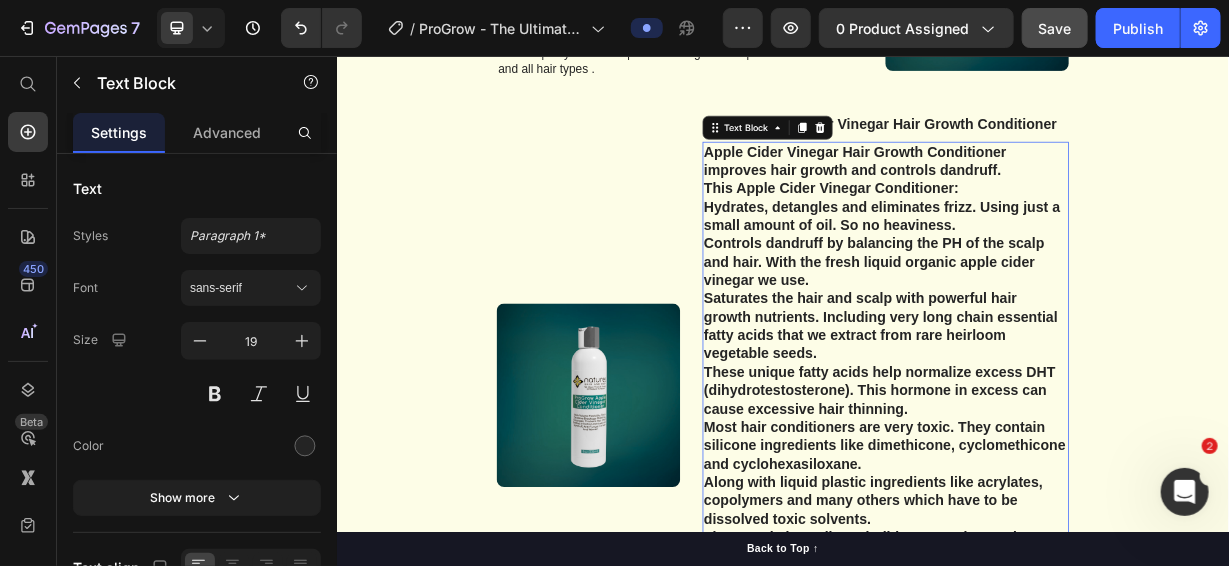 click on "Apple Cider Vinegar Hair Growth Conditioner improves hair growth and controls dandruff. This Apple Cider Vinegar Conditioner: Hydrates, detangles and eliminates frizz. Using just a small amount of oil. So no heaviness. Controls dandruff by balancing the PH of the scalp and hair. With the fresh liquid organic apple cider vinegar we use. Saturates the hair and scalp with powerful hair growth nutrients. Including very long chain essential fatty acids that we extract from rare heirloom vegetable seeds. These unique fatty acids help normalize excess DHT (dihydrotestosterone). This hormone in excess can cause excessive hair thinning. Most hair conditioners are very toxic. They contain silicone ingredients like dimethicone, cyclomethicone and cyclohexasiloxane. Along with liquid plastic ingredients like acrylates, copolymers and many others which have to be dissolved toxic solvents. These toxic ingredients build up over-time and can cause excessive hair shedding. BUY NOW- You are going to like this. We guarantee it." at bounding box center (1074, 530) 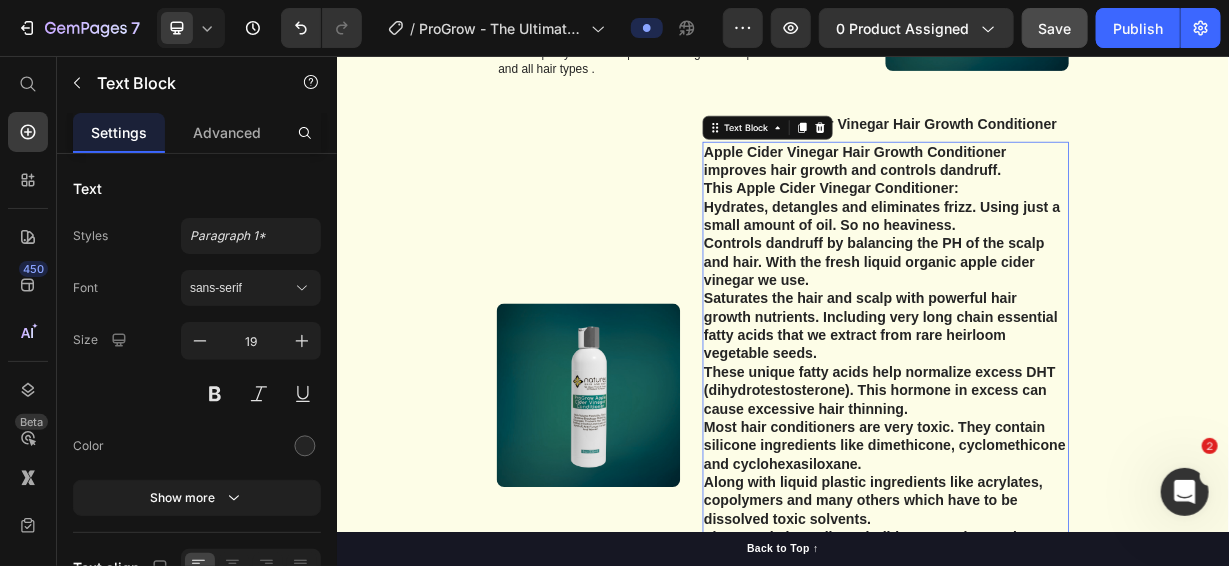 click on "Apple Cider Vinegar Hair Growth Conditioner improves hair growth and controls dandruff. This Apple Cider Vinegar Conditioner: Hydrates, detangles and eliminates frizz. Using just a small amount of oil. So no heaviness. Controls dandruff by balancing the PH of the scalp and hair. With the fresh liquid organic apple cider vinegar we use. Saturates the hair and scalp with powerful hair growth nutrients. Including very long chain essential fatty acids that we extract from rare heirloom vegetable seeds. These unique fatty acids help normalize excess DHT (dihydrotestosterone). This hormone in excess can cause excessive hair thinning. Most hair conditioners are very toxic. They contain silicone ingredients like dimethicone, cyclomethicone and cyclohexasiloxane. Along with liquid plastic ingredients like acrylates, copolymers and many others which have to be dissolved toxic solvents. These toxic ingredients build up over-time and can cause excessive hair shedding. BUY NOW- You are going to like this. We guarantee it." at bounding box center [1074, 530] 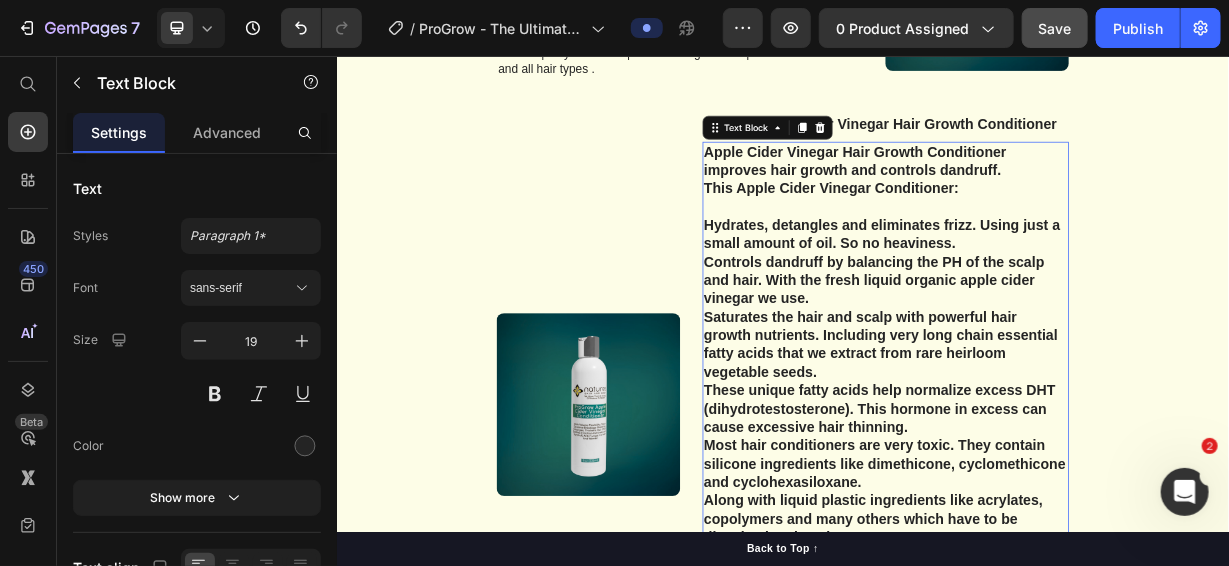 click on "⁠⁠⁠⁠⁠⁠⁠ Hydrates, detangles and eliminates frizz. Using just a small amount of oil. So no heaviness. Controls dandruff by balancing the PH of the scalp and hair. With the fresh liquid organic apple cider vinegar we use. Saturates the hair and scalp with powerful hair growth nutrients. Including very long chain essential fatty acids that we extract from rare heirloom vegetable seeds. These unique fatty acids help normalize excess DHT (dihydrotestosterone). This hormone in excess can cause excessive hair thinning. Most hair conditioners are very toxic. They contain silicone ingredients like dimethicone, cyclomethicone and cyclohexasiloxane. Along with liquid plastic ingredients like acrylates, copolymers and many others which have to be dissolved toxic solvents. These toxic ingredients build up over-time and can cause excessive hair shedding. Every ingredient we use in this Apple Cider Hair Growth Conditioner is Healthy And Non-Toxic for your hair. BUY NOW-" at bounding box center (1074, 579) 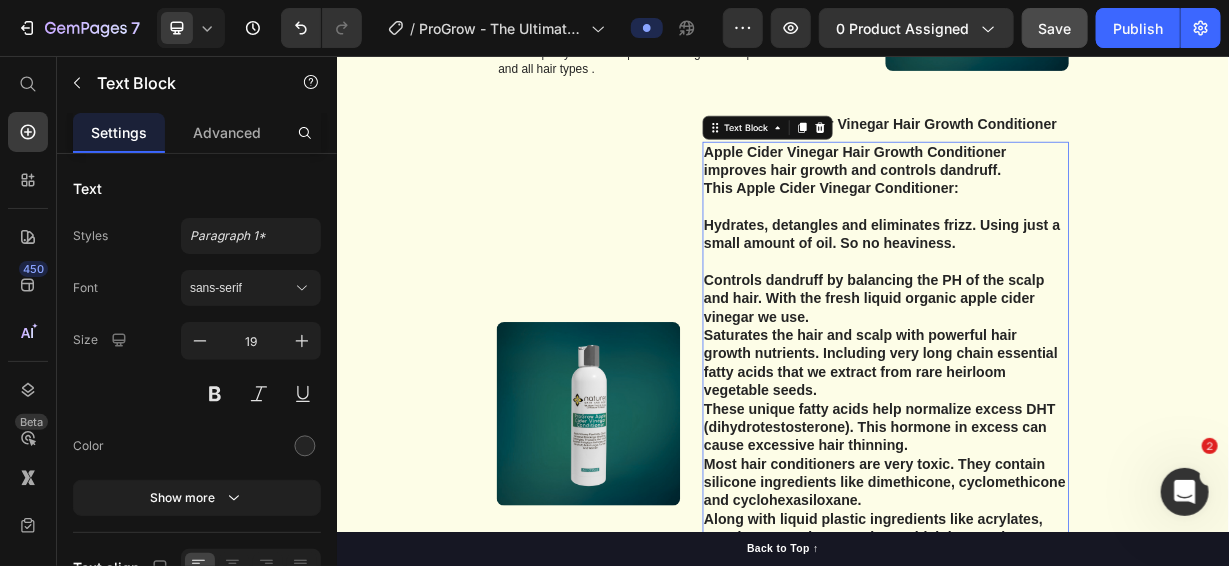 click on "⁠⁠⁠⁠⁠⁠⁠ Controls dandruff by balancing the PH of the scalp and hair. With the fresh liquid organic apple cider vinegar we use. Saturates the hair and scalp with powerful hair growth nutrients. Including very long chain essential fatty acids that we extract from rare heirloom vegetable seeds. These unique fatty acids help normalize excess DHT (dihydrotestosterone). This hormone in excess can cause excessive hair thinning. Most hair conditioners are very toxic. They contain silicone ingredients like dimethicone, cyclomethicone and cyclohexasiloxane. Along with liquid plastic ingredients like acrylates, copolymers and many others which have to be dissolved toxic solvents. These toxic ingredients build up over-time and can cause excessive hair shedding. Every ingredient we use in this Apple Cider Hair Growth Conditioner is Healthy And Non-Toxic for your hair. BUY NOW- You are going to like this. We guarantee it." at bounding box center (1074, 629) 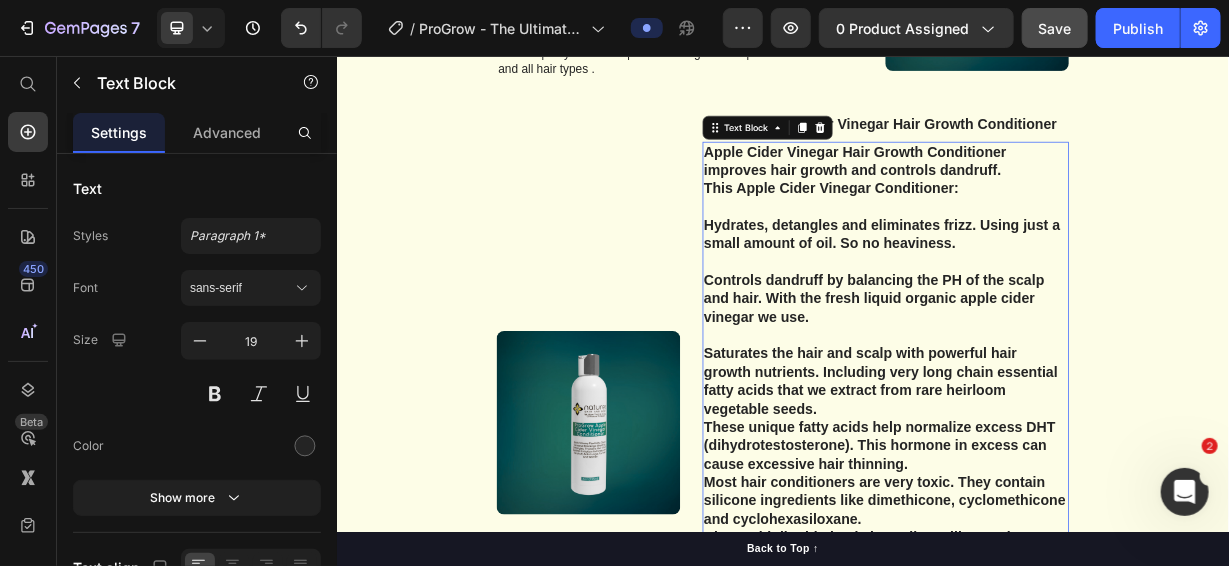 click on "⁠⁠⁠⁠⁠⁠⁠ Saturates the hair and scalp with powerful hair growth nutrients. Including very long chain essential fatty acids that we extract from rare heirloom vegetable seeds. These unique fatty acids help normalize excess DHT (dihydrotestosterone). This hormone in excess can cause excessive hair thinning. Most hair conditioners are very toxic. They contain silicone ingredients like dimethicone, cyclomethicone and cyclohexasiloxane. Along with liquid plastic ingredients like acrylates, copolymers and many others which have to be dissolved toxic solvents. These toxic ingredients build up over-time and can cause excessive hair shedding. Every ingredient we use in this Apple Cider Hair Growth Conditioner is Healthy And Non-Toxic for your hair. BUY NOW- You are going to like this. We guarantee it." at bounding box center (1074, 690) 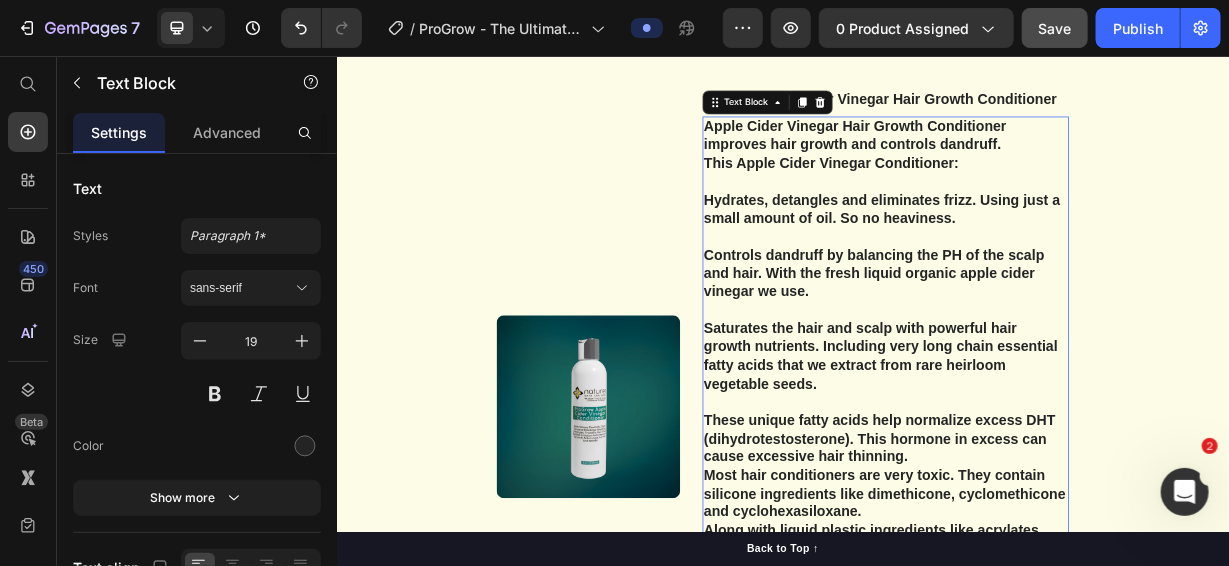 scroll, scrollTop: 7033, scrollLeft: 0, axis: vertical 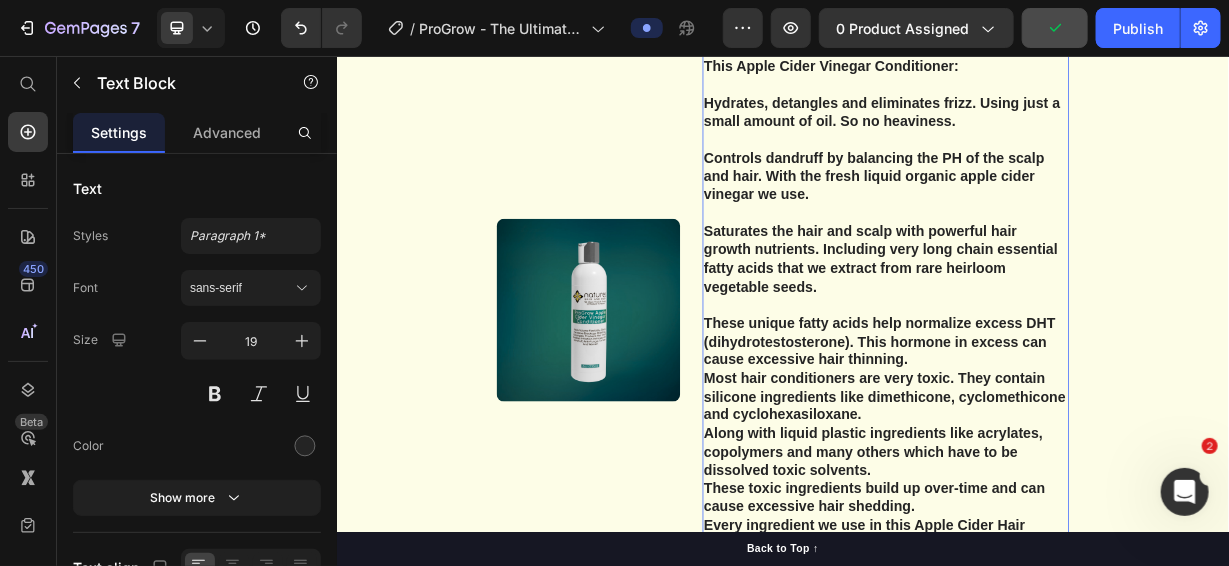 click on "⁠⁠⁠⁠⁠⁠⁠ These unique fatty acids help normalize excess DHT (dihydrotestosterone). This hormone in excess can cause excessive hair thinning. Most hair conditioners are very toxic. They contain silicone ingredients like dimethicone, cyclomethicone and cyclohexasiloxane. Along with liquid plastic ingredients like acrylates, copolymers and many others which have to be dissolved toxic solvents. These toxic ingredients build up over-time and can cause excessive hair shedding. Every ingredient we use in this Apple Cider Hair Growth Conditioner is Healthy And Non-Toxic for your hair. BUY NOW- You are going to like this. We guarantee it." at bounding box center [1074, 600] 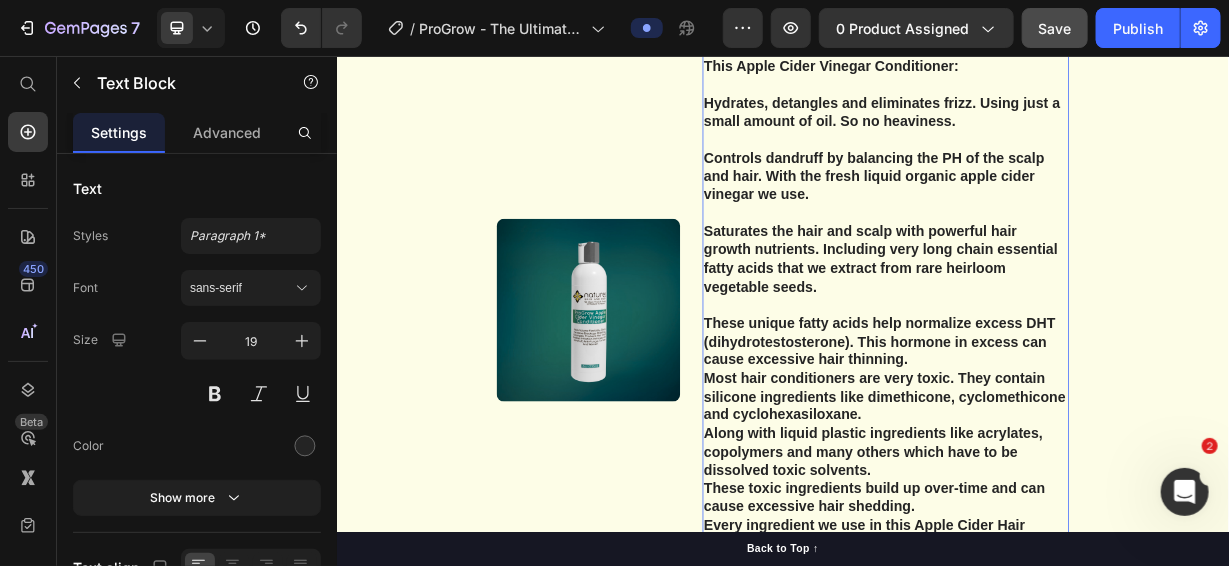 click on "These unique fatty acids help normalize excess DHT (dihydrotestosterone). This hormone in excess can cause excessive hair thinning. Most hair conditioners are very toxic. They contain silicone ingredients like dimethicone, cyclomethicone and cyclohexasiloxane. Along with liquid plastic ingredients like acrylates, copolymers and many others which have to be dissolved toxic solvents. These toxic ingredients build up over-time and can cause excessive hair shedding. Every ingredient we use in this Apple Cider Hair Growth Conditioner is Healthy And Non-Toxic for your hair. BUY NOW- You are going to like this. We guarantee it." at bounding box center (1074, 600) 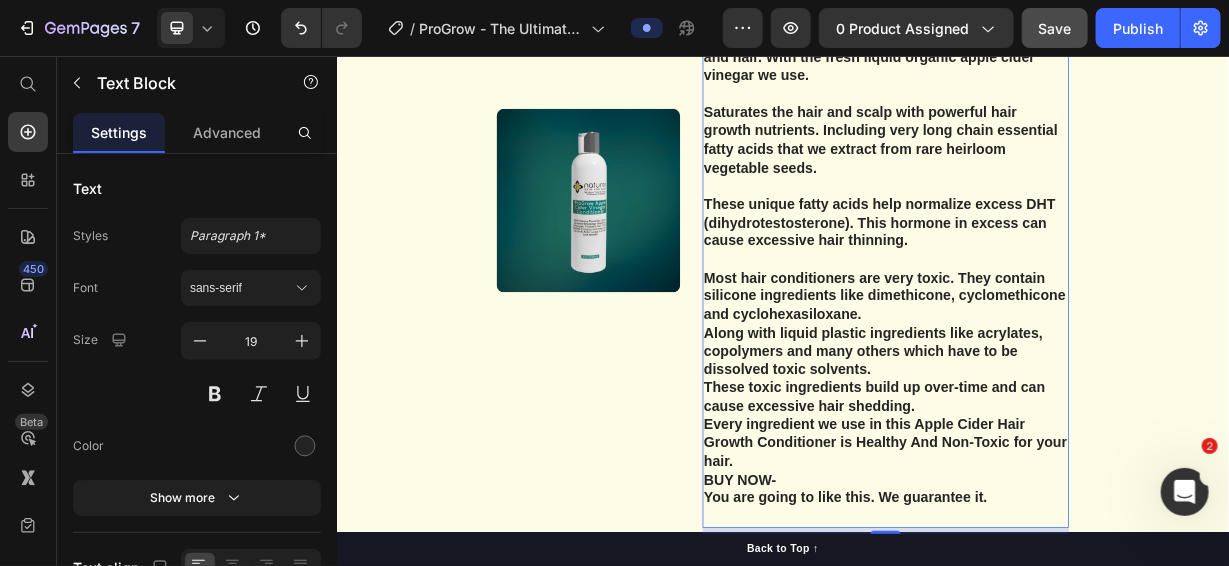 scroll, scrollTop: 7233, scrollLeft: 0, axis: vertical 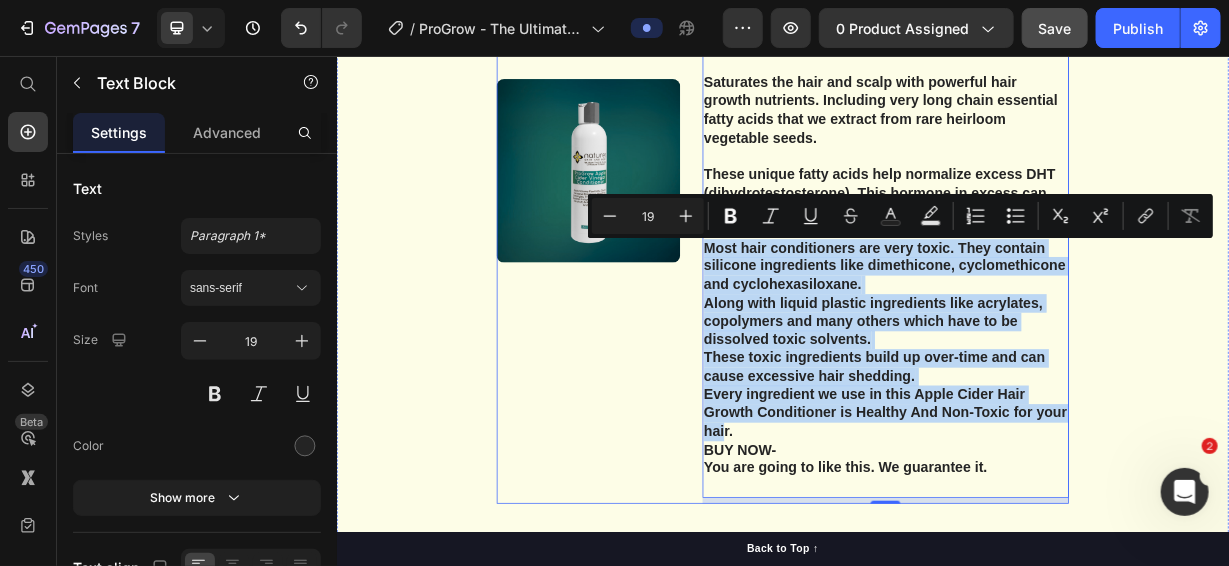 drag, startPoint x: 851, startPoint y: 553, endPoint x: 813, endPoint y: 320, distance: 236.07838 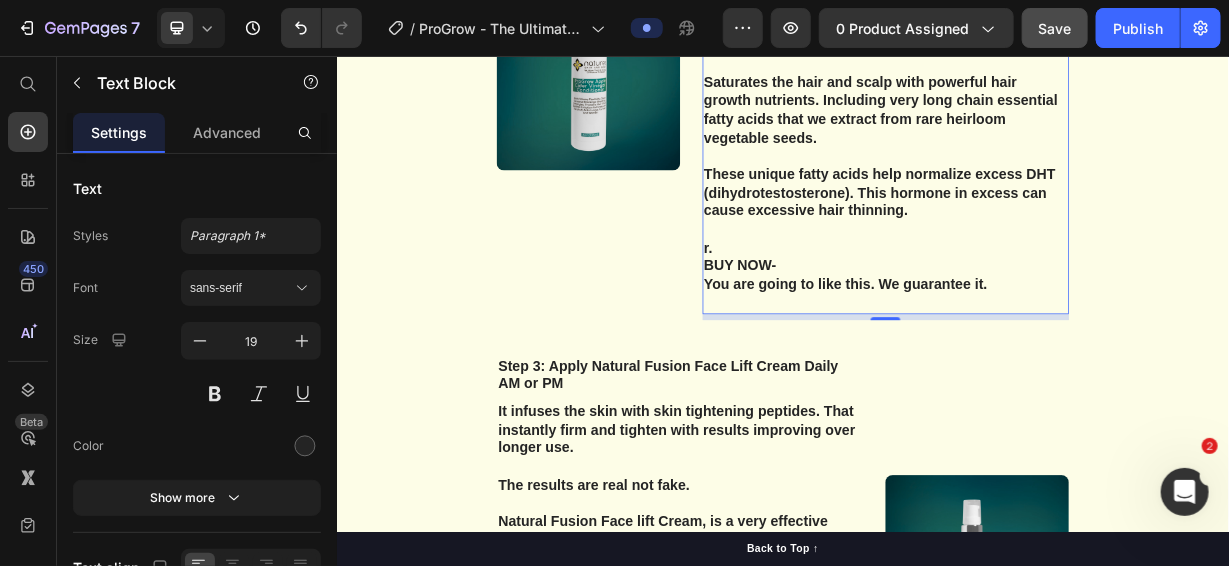 click on "r. BUY NOW- You are going to like this. We guarantee it." at bounding box center (1074, 339) 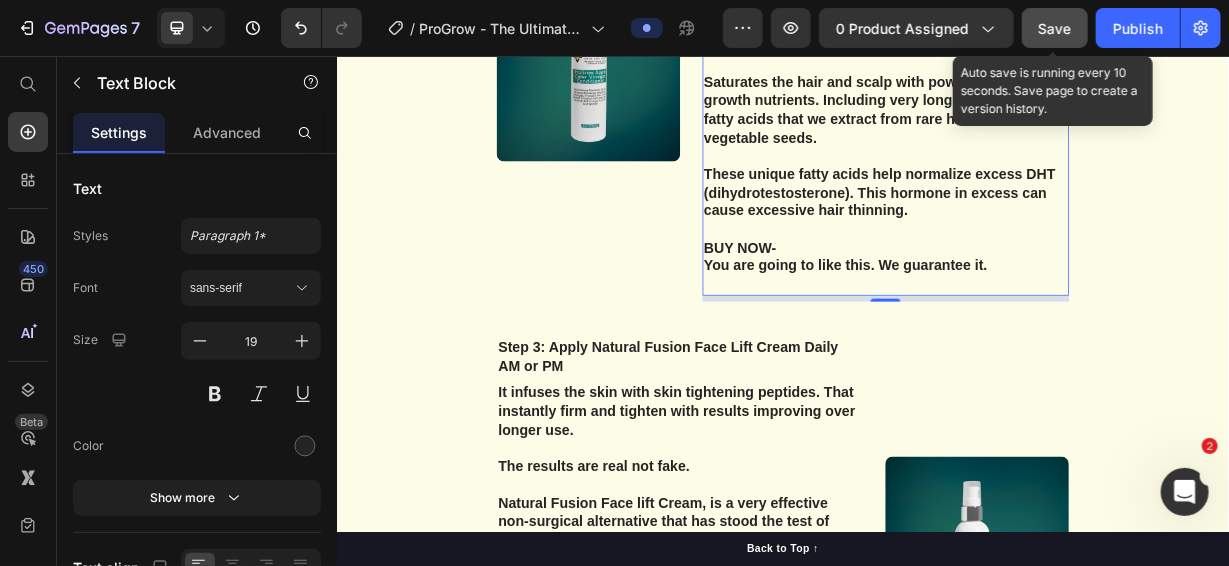 click on "Save" at bounding box center [1055, 28] 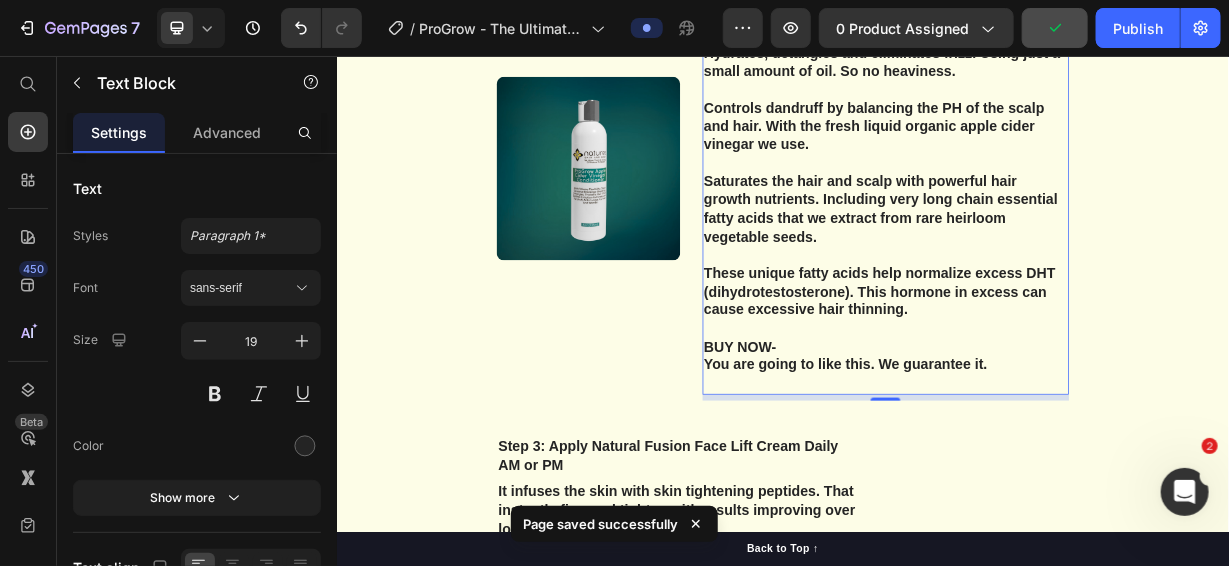 scroll, scrollTop: 7033, scrollLeft: 0, axis: vertical 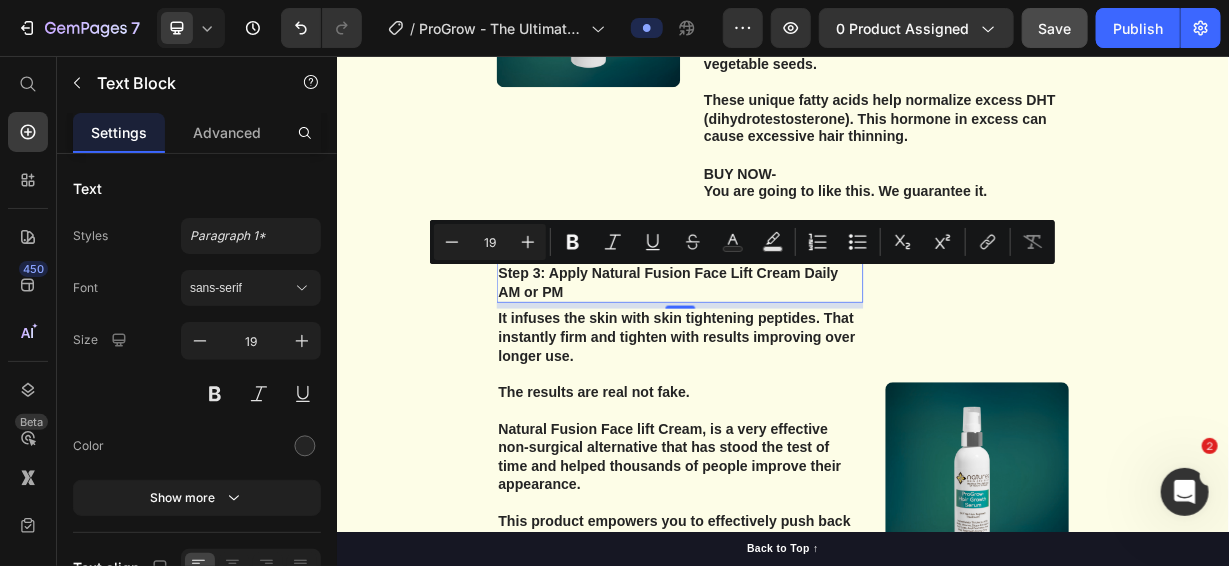 drag, startPoint x: 640, startPoint y: 372, endPoint x: 547, endPoint y: 348, distance: 96.04687 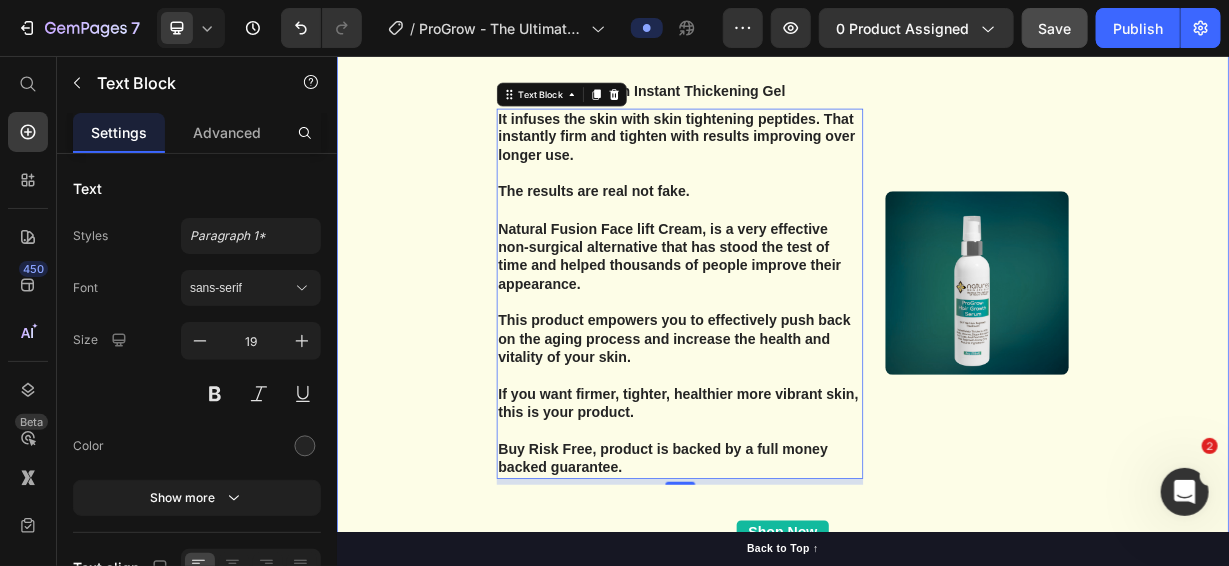scroll, scrollTop: 7533, scrollLeft: 0, axis: vertical 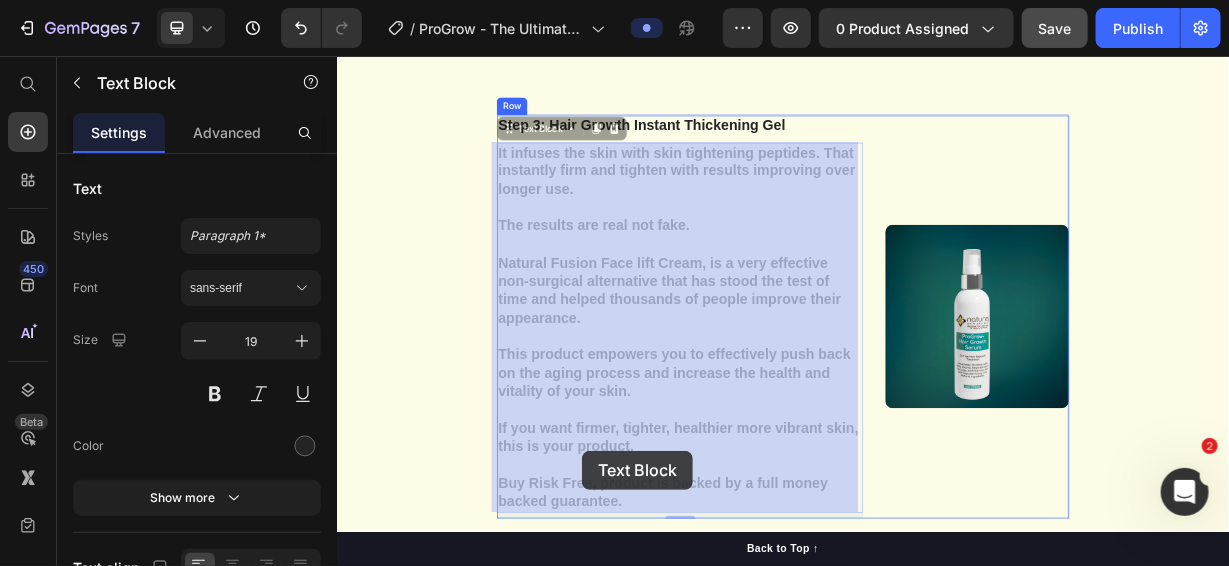drag, startPoint x: 713, startPoint y: 646, endPoint x: 665, endPoint y: 586, distance: 76.837494 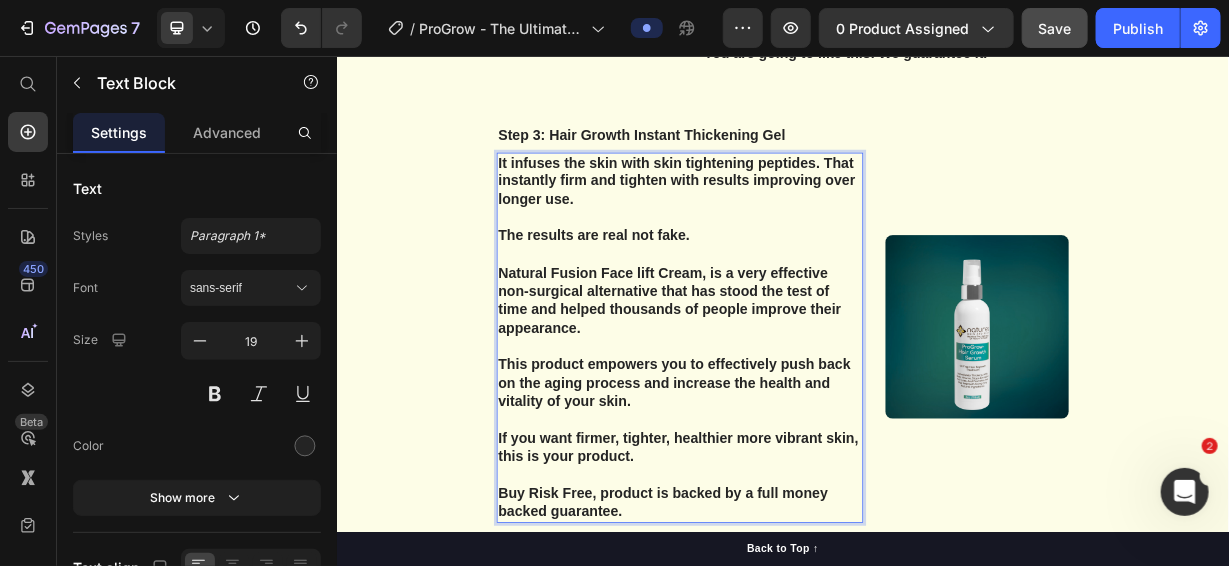 scroll, scrollTop: 7619, scrollLeft: 0, axis: vertical 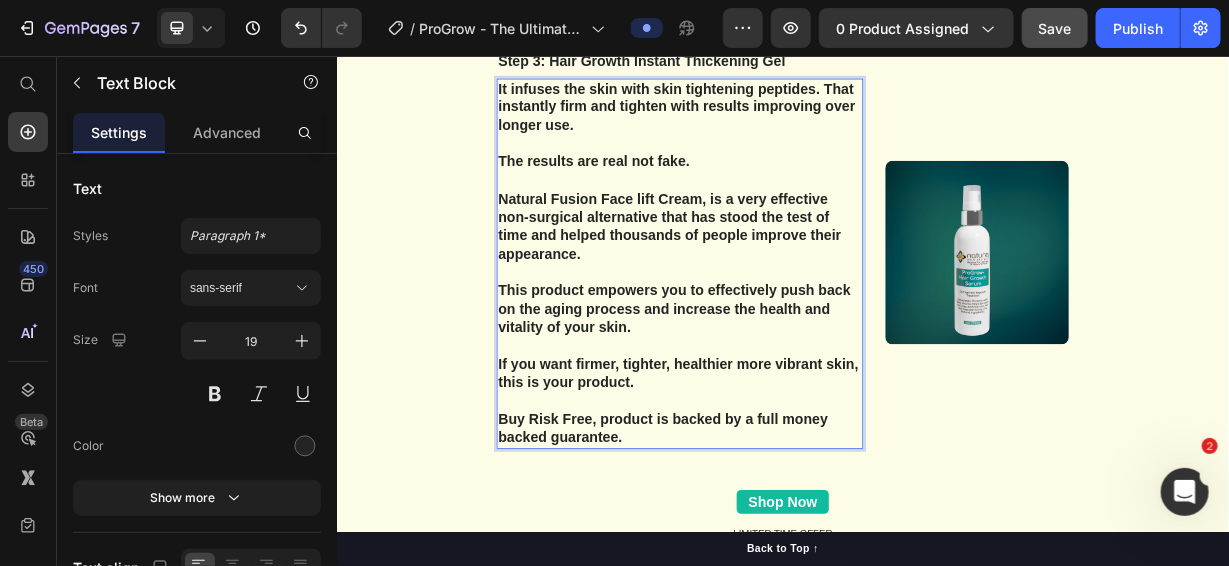 click on "Buy Risk Free, product is backed by a full money backed guarantee." at bounding box center [797, 555] 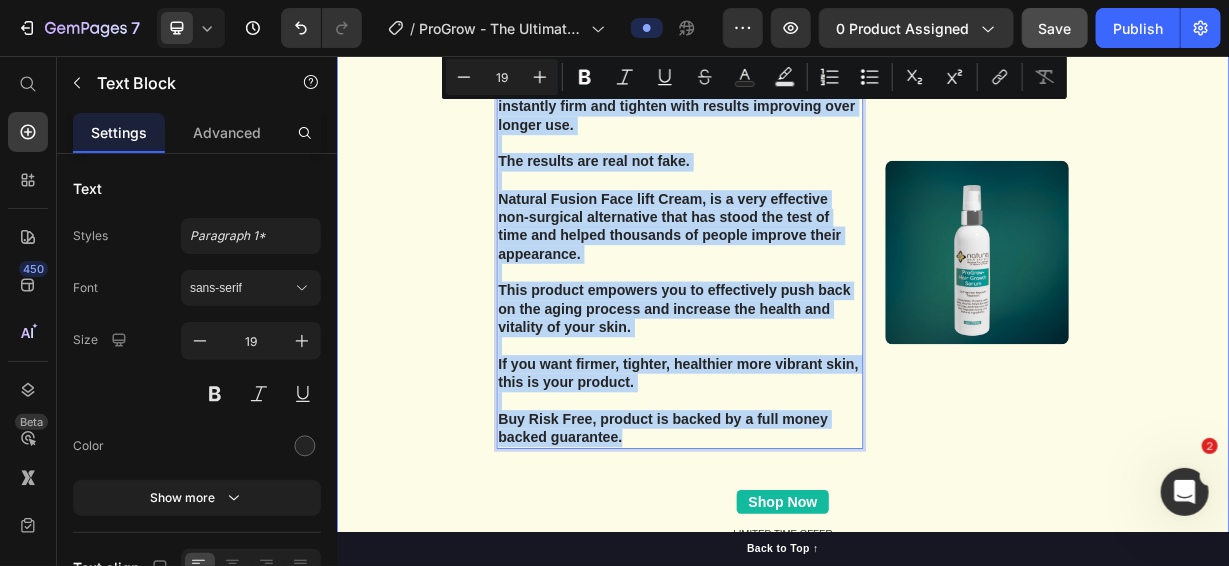 drag, startPoint x: 724, startPoint y: 562, endPoint x: 824, endPoint y: 149, distance: 424.9341 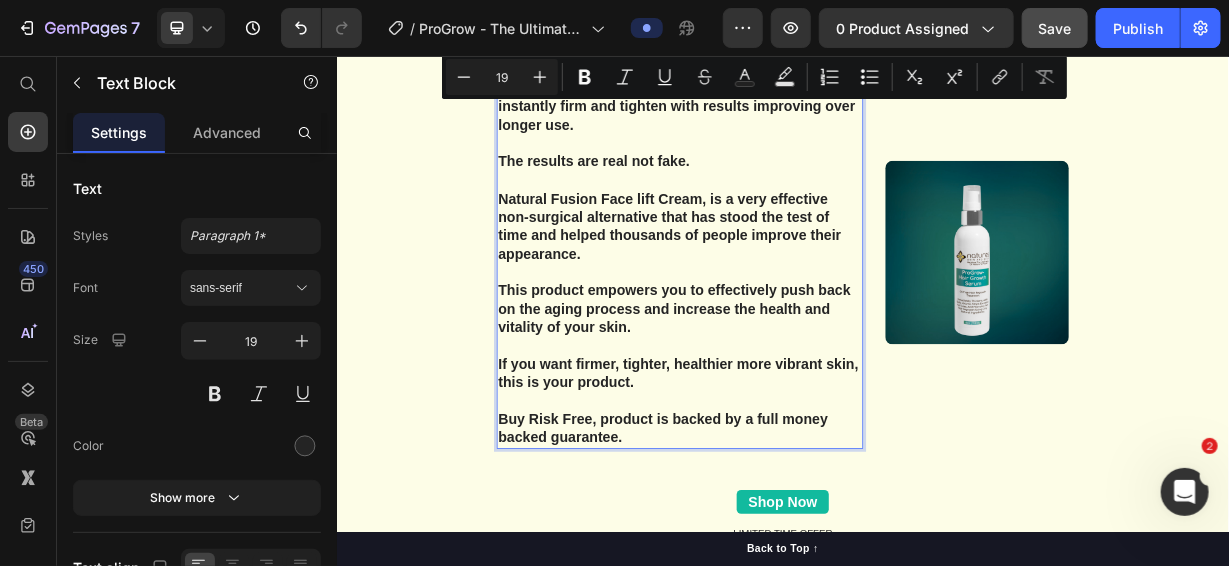 scroll, scrollTop: 7626, scrollLeft: 0, axis: vertical 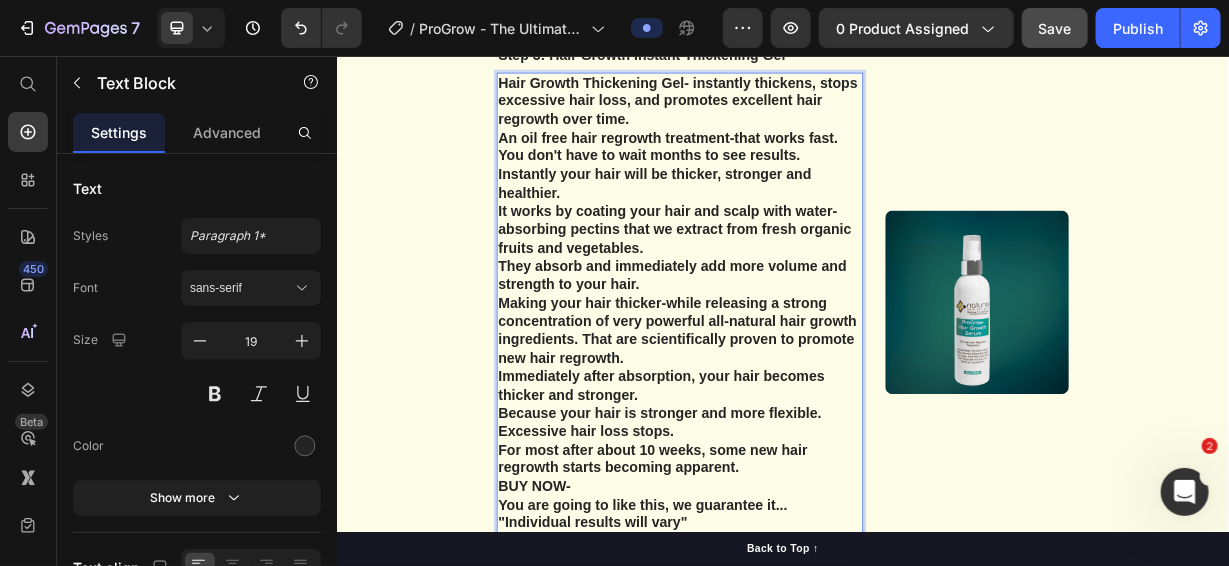 click on "Hair Growth Thickening Gel- instantly thickens, stops excessive hair loss, and promotes excellent hair regrowth over time. An oil free hair regrowth treatment-that works fast. You don't have to wait months to see results. Instantly your hair will be thicker, stronger and healthier. It works by coating your hair and scalp with water-absorbing pectins that we extract from fresh organic fruits and vegetables. They absorb and immediately add more volume and strength to your hair. Making your hair thicker-while releasing a strong concentration of very powerful all-natural hair growth ingredients. That are scientifically proven to promote new hair regrowth. Immediately after absorption, your hair becomes thicker and stronger. Because your hair is stronger and more flexible. Excessive hair loss stops. For most after about 10 weeks, some new hair regrowth starts becoming apparent. BUY NOW- You are going to like this, we guarantee it... "Individual results will vary"" at bounding box center [797, 401] 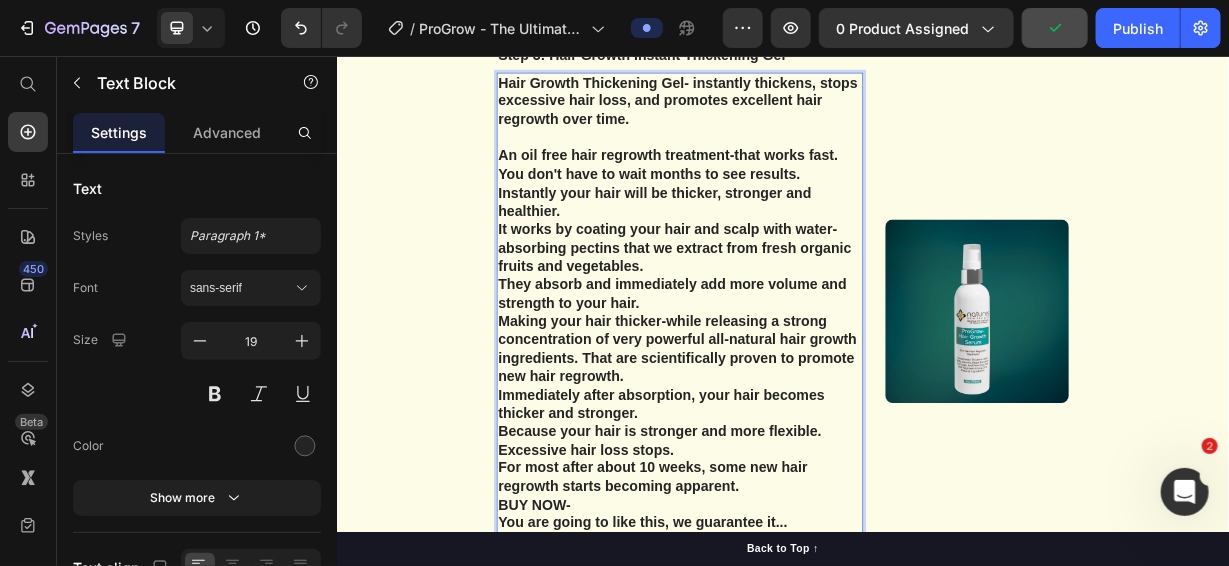 click on "⁠⁠⁠⁠⁠⁠⁠ An oil free hair regrowth treatment-that works fast. You don't have to wait months to see results. Instantly your hair will be thicker, stronger and healthier. It works by coating your hair and scalp with water-absorbing pectins that we extract from fresh organic fruits and vegetables. They absorb and immediately add more volume and strength to your hair. Making your hair thicker-while releasing a strong concentration of very powerful all-natural hair growth ingredients. That are scientifically proven to promote new hair regrowth. Immediately after absorption, your hair becomes thicker and stronger. Because your hair is stronger and more flexible. Excessive hair loss stops. For most after about 10 weeks, some new hair regrowth starts becoming apparent. BUY NOW- You are going to like this, we guarantee it... "Individual results will vary"" at bounding box center (797, 450) 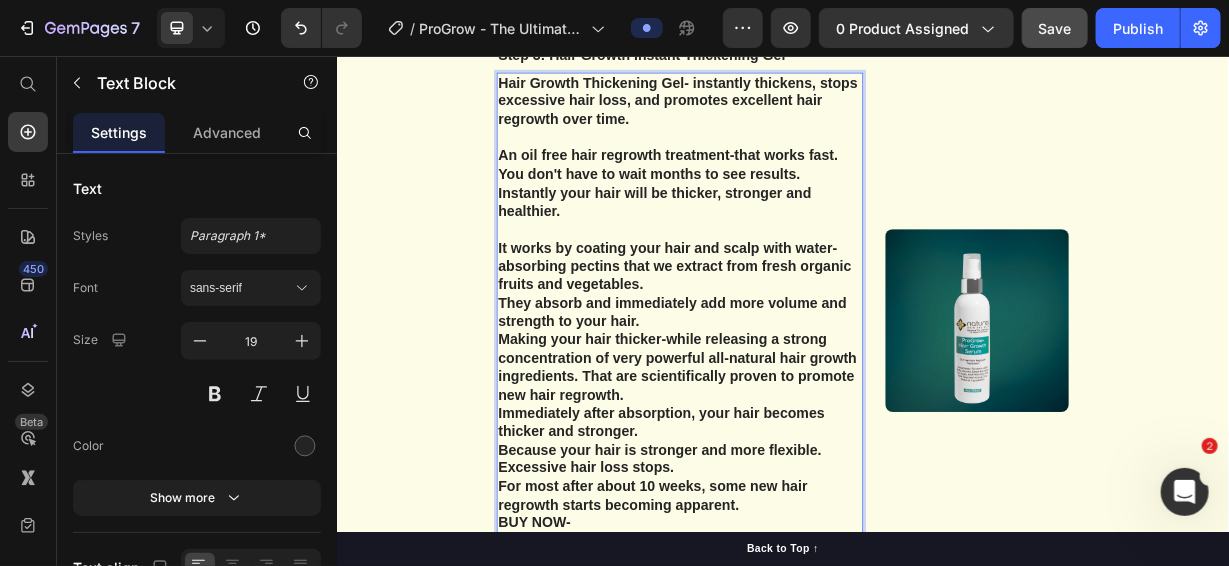 click on "⁠⁠⁠⁠⁠⁠⁠ It works by coating your hair and scalp with water-absorbing pectins that we extract from fresh organic fruits and vegetables. They absorb and immediately add more volume and strength to your hair. Making your hair thicker-while releasing a strong concentration of very powerful all-natural hair growth ingredients. That are scientifically proven to promote new hair regrowth. Immediately after absorption, your hair becomes thicker and stronger. Because your hair is stronger and more flexible. Excessive hair loss stops. For most after about 10 weeks, some new hair regrowth starts becoming apparent. BUY NOW- You are going to like this, we guarantee it... "Individual results will vary"" at bounding box center [797, 524] 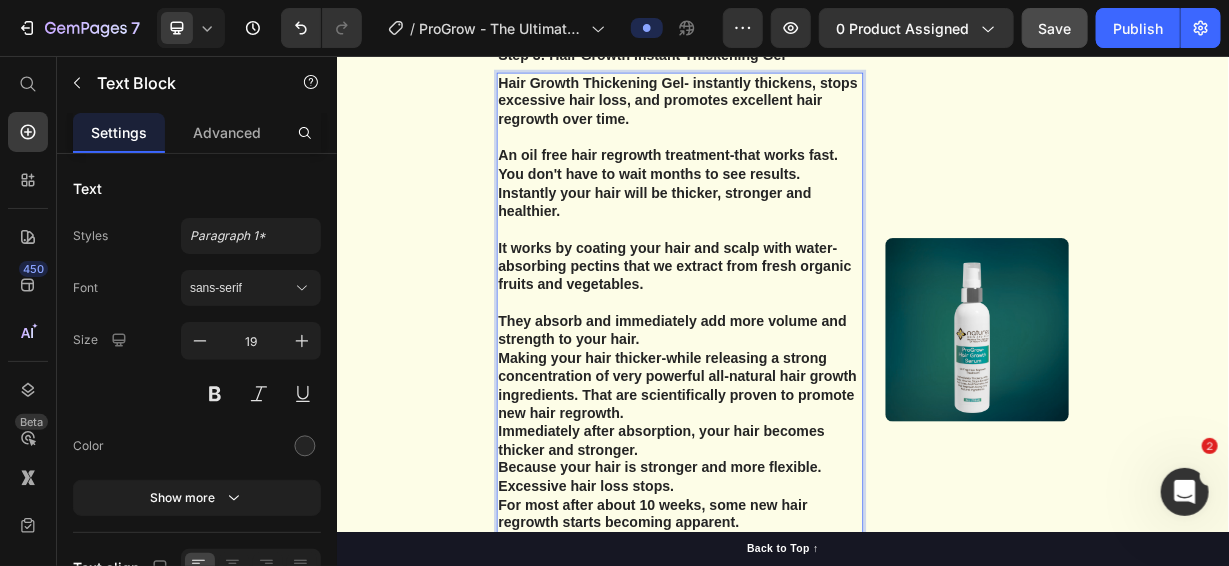 click on "⁠⁠⁠⁠⁠⁠⁠ They absorb and immediately add more volume and strength to your hair. Making your hair thicker-while releasing a strong concentration of very powerful all-natural hair growth ingredients. That are scientifically proven to promote new hair regrowth. Immediately after absorption, your hair becomes thicker and stronger. Because your hair is stronger and more flexible. Excessive hair loss stops. For most after about 10 weeks, some new hair regrowth starts becoming apparent. BUY NOW- You are going to like this, we guarantee it... "Individual results will vary"" at bounding box center [797, 586] 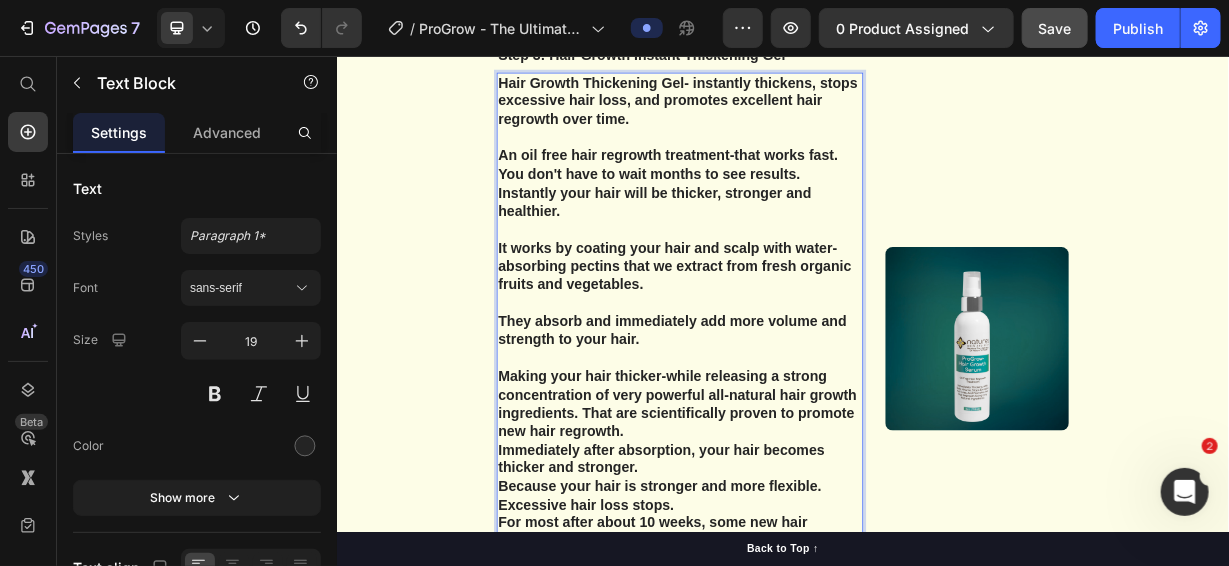 click on "⁠⁠⁠⁠⁠⁠⁠ Making your hair thicker-while releasing a strong concentration of very powerful all-natural hair growth ingredients. That are scientifically proven to promote new hair regrowth. Immediately after absorption, your hair becomes thicker and stronger. Because your hair is stronger and more flexible. Excessive hair loss stops. For most after about 10 weeks, some new hair regrowth starts becoming apparent. BUY NOW- You are going to like this, we guarantee it... "Individual results will vary"" at bounding box center [797, 635] 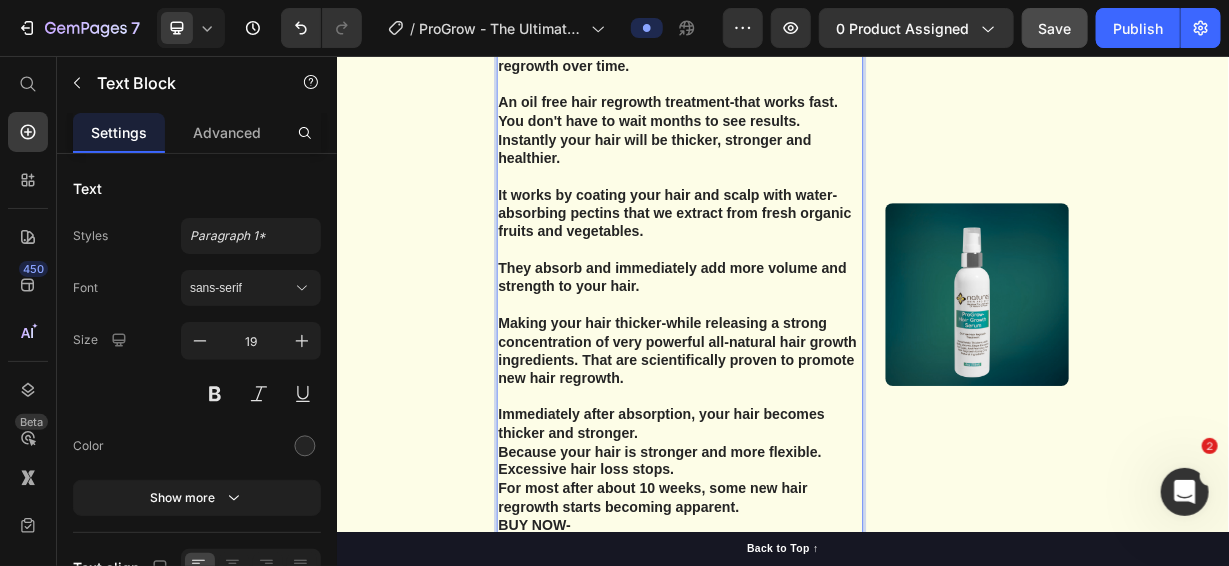 scroll, scrollTop: 7726, scrollLeft: 0, axis: vertical 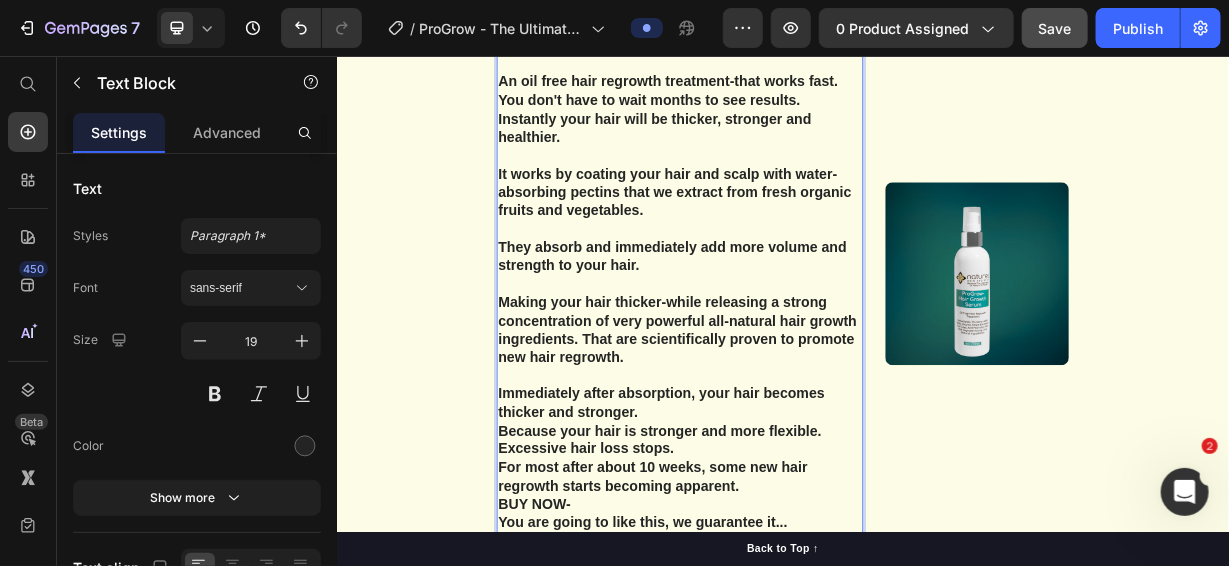 click on "⁠⁠⁠⁠⁠⁠⁠ Immediately after absorption, your hair becomes thicker and stronger. Because your hair is stronger and more flexible. Excessive hair loss stops. For most after about 10 weeks, some new hair regrowth starts becoming apparent. BUY NOW- You are going to like this, we guarantee it... "Individual results will vary"" at bounding box center [797, 610] 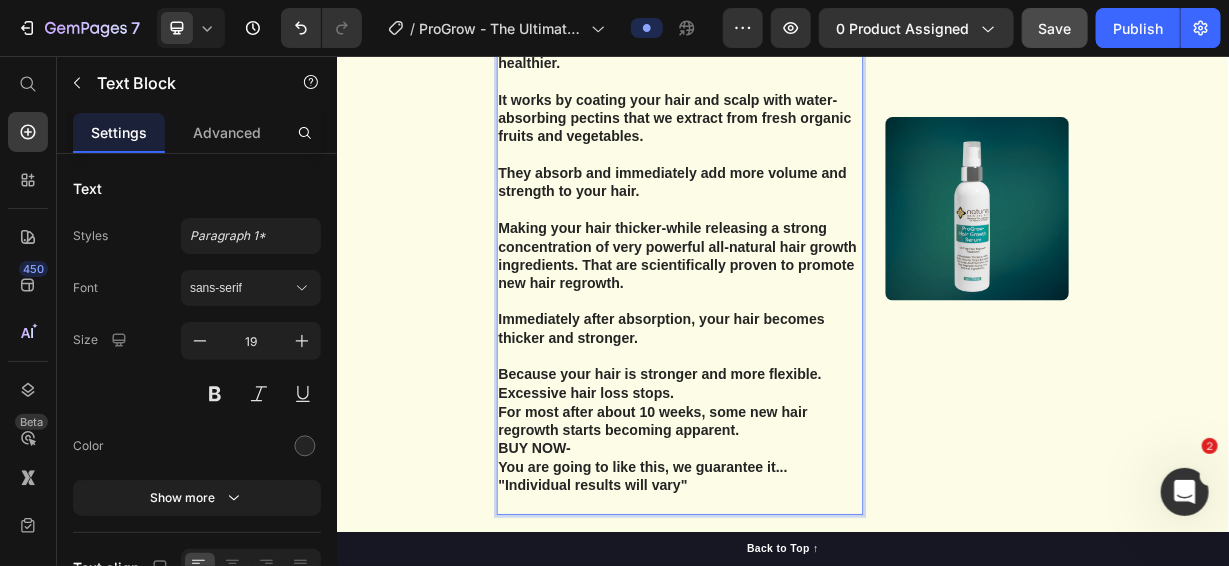 scroll, scrollTop: 7926, scrollLeft: 0, axis: vertical 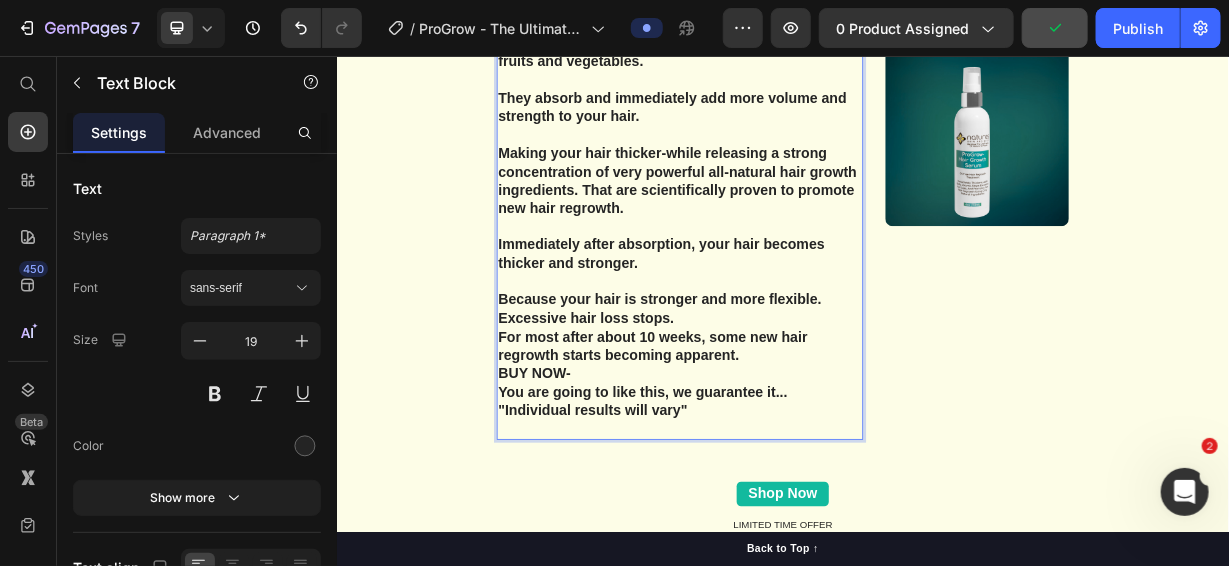 click on "⁠⁠⁠⁠⁠⁠⁠ Because your hair is stronger and more flexible. Excessive hair loss stops. For most after about 10 weeks, some new hair regrowth starts becoming apparent. BUY NOW- You are going to like this, we guarantee it... "Individual results will vary"" at bounding box center [797, 459] 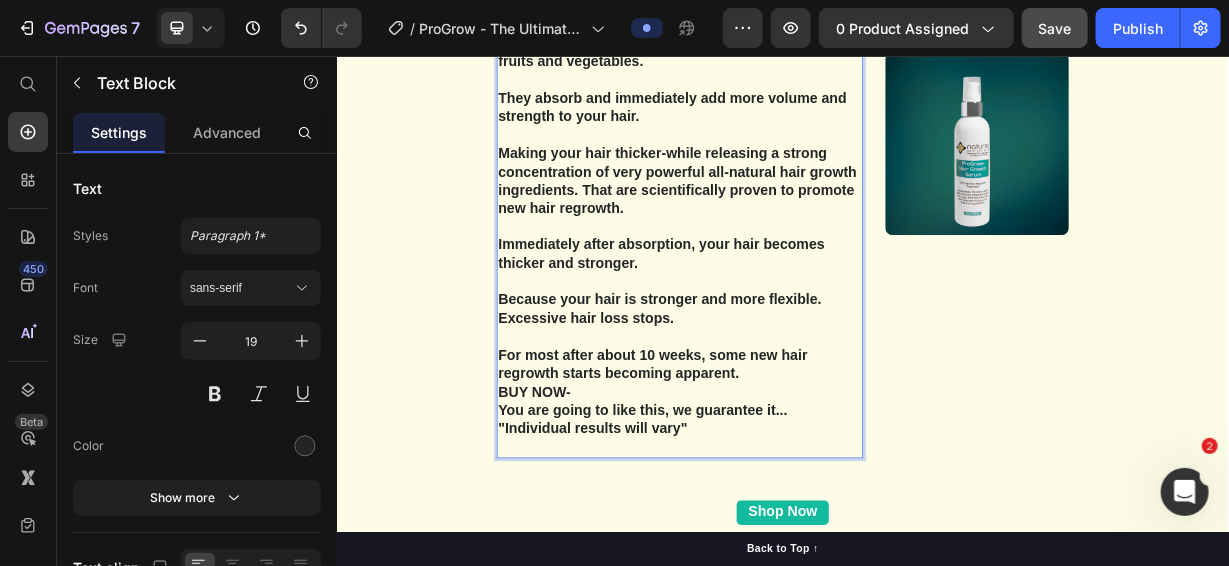 click on "⁠⁠⁠⁠⁠⁠⁠ For most after about 10 weeks, some new hair regrowth starts becoming apparent. BUY NOW- You are going to like this, we guarantee it... "Individual results will vary"" at bounding box center [797, 508] 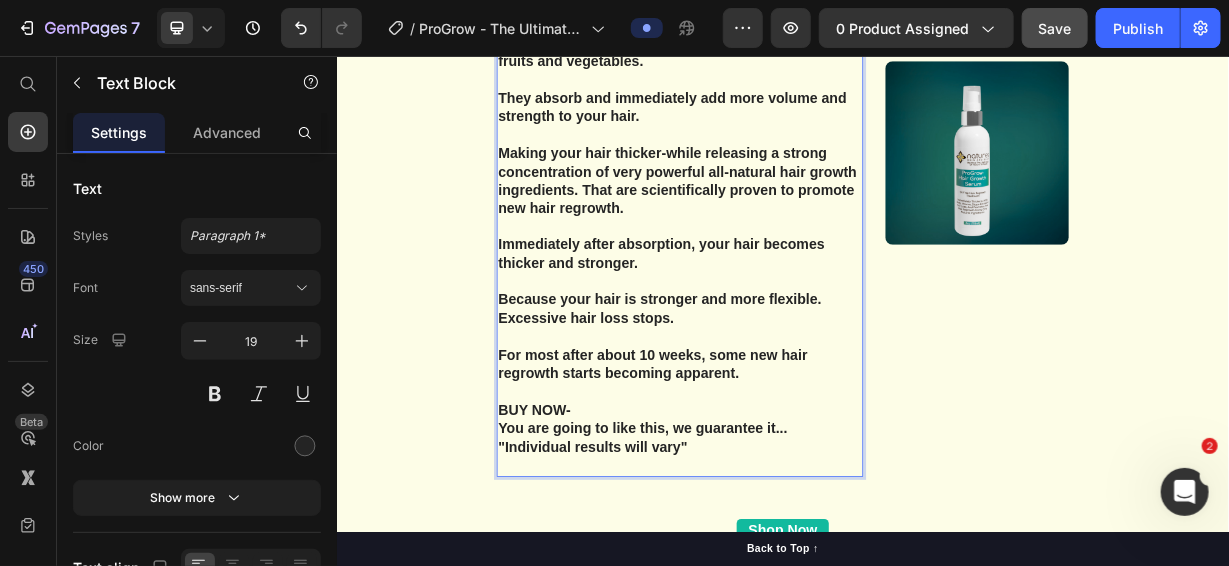 click on "⁠⁠⁠⁠⁠⁠⁠ BUY NOW- You are going to like this, we guarantee it... "Individual results will vary"" at bounding box center [797, 558] 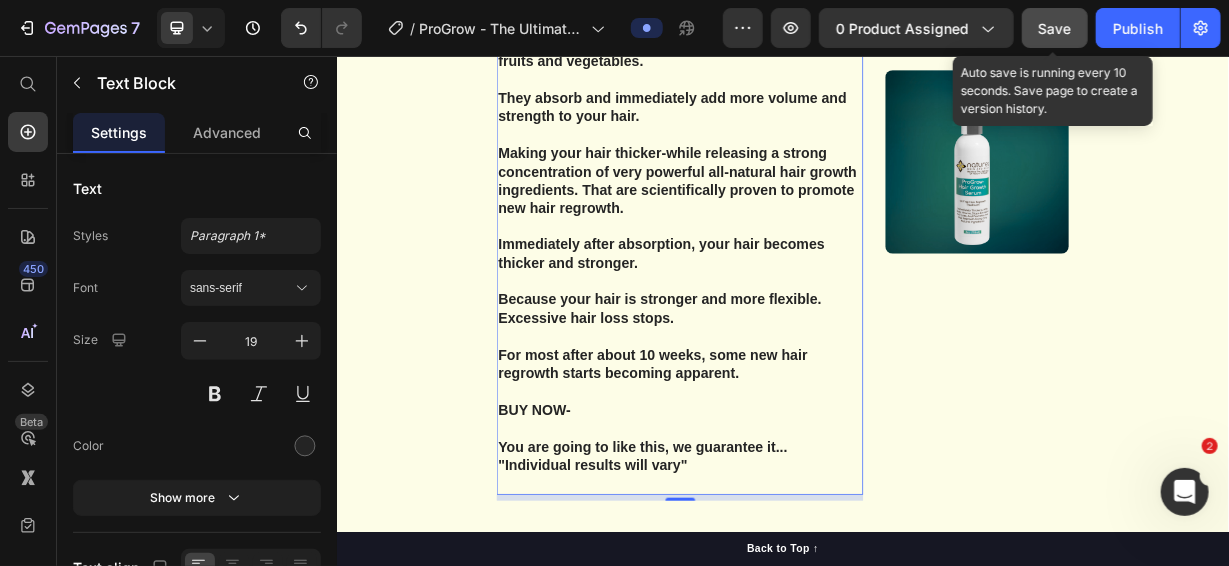click on "Save" at bounding box center (1055, 28) 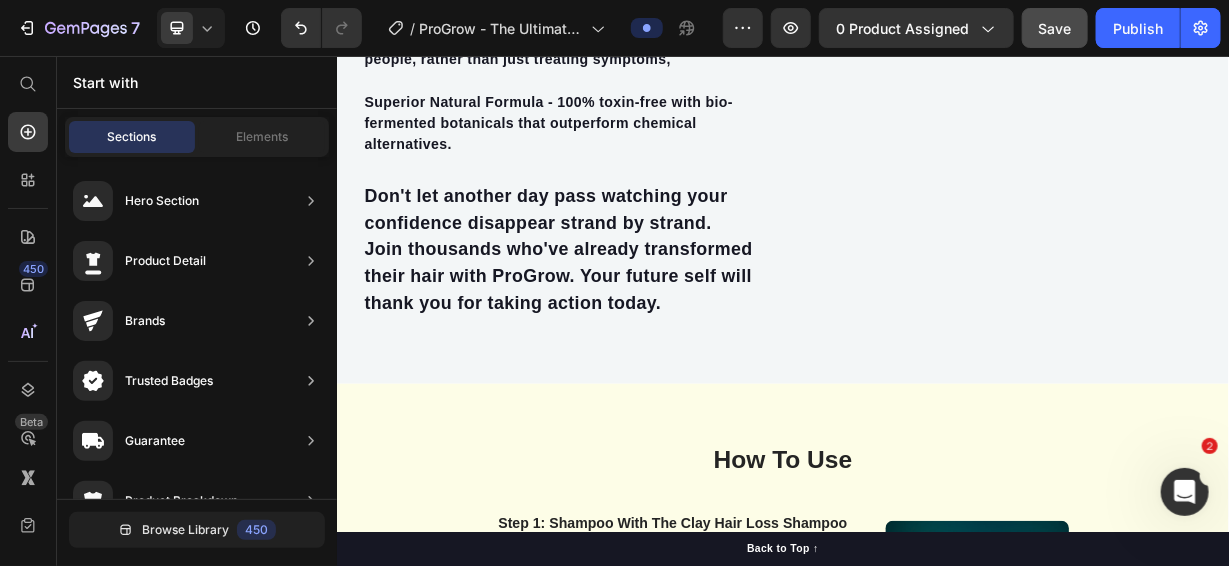scroll, scrollTop: 5938, scrollLeft: 0, axis: vertical 